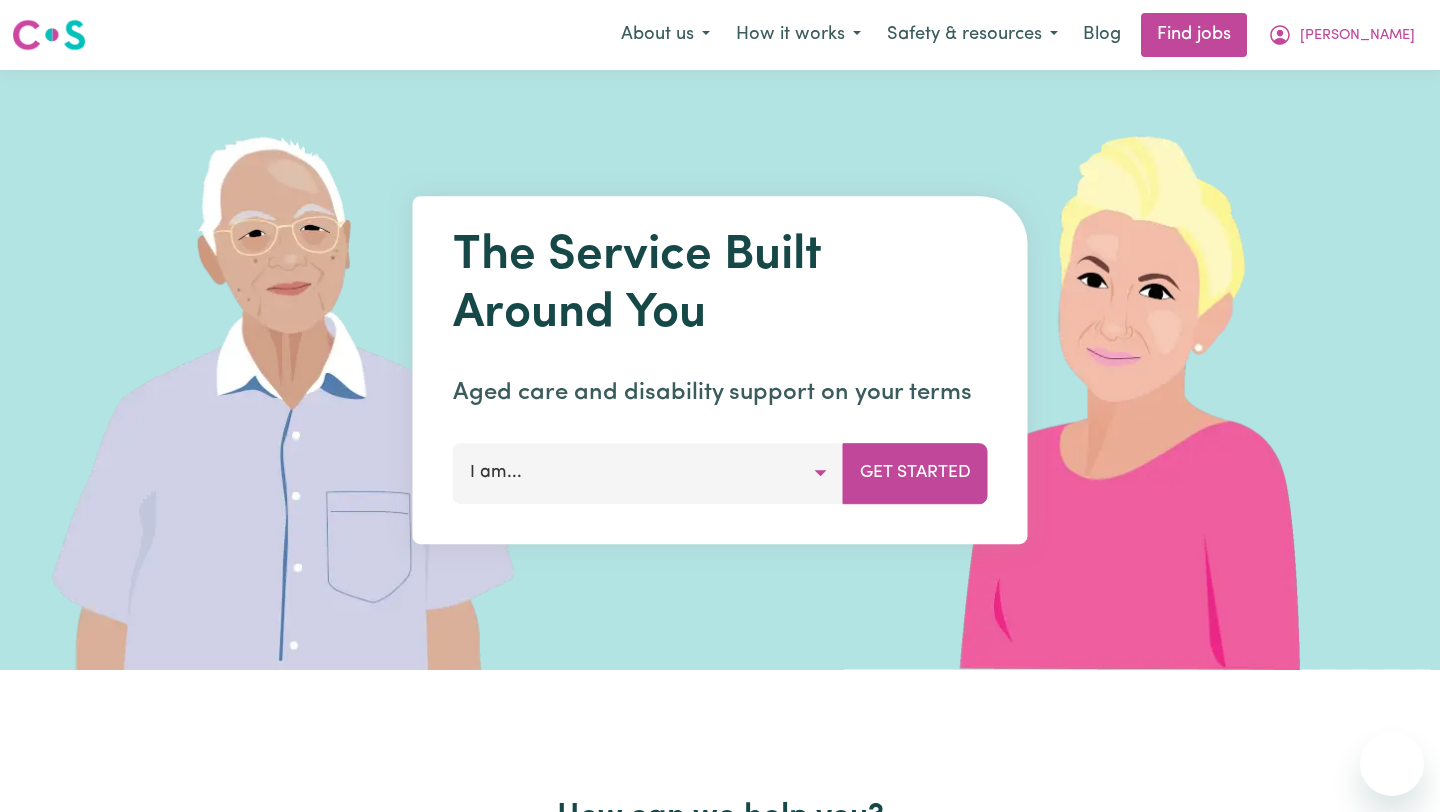 scroll, scrollTop: 0, scrollLeft: 0, axis: both 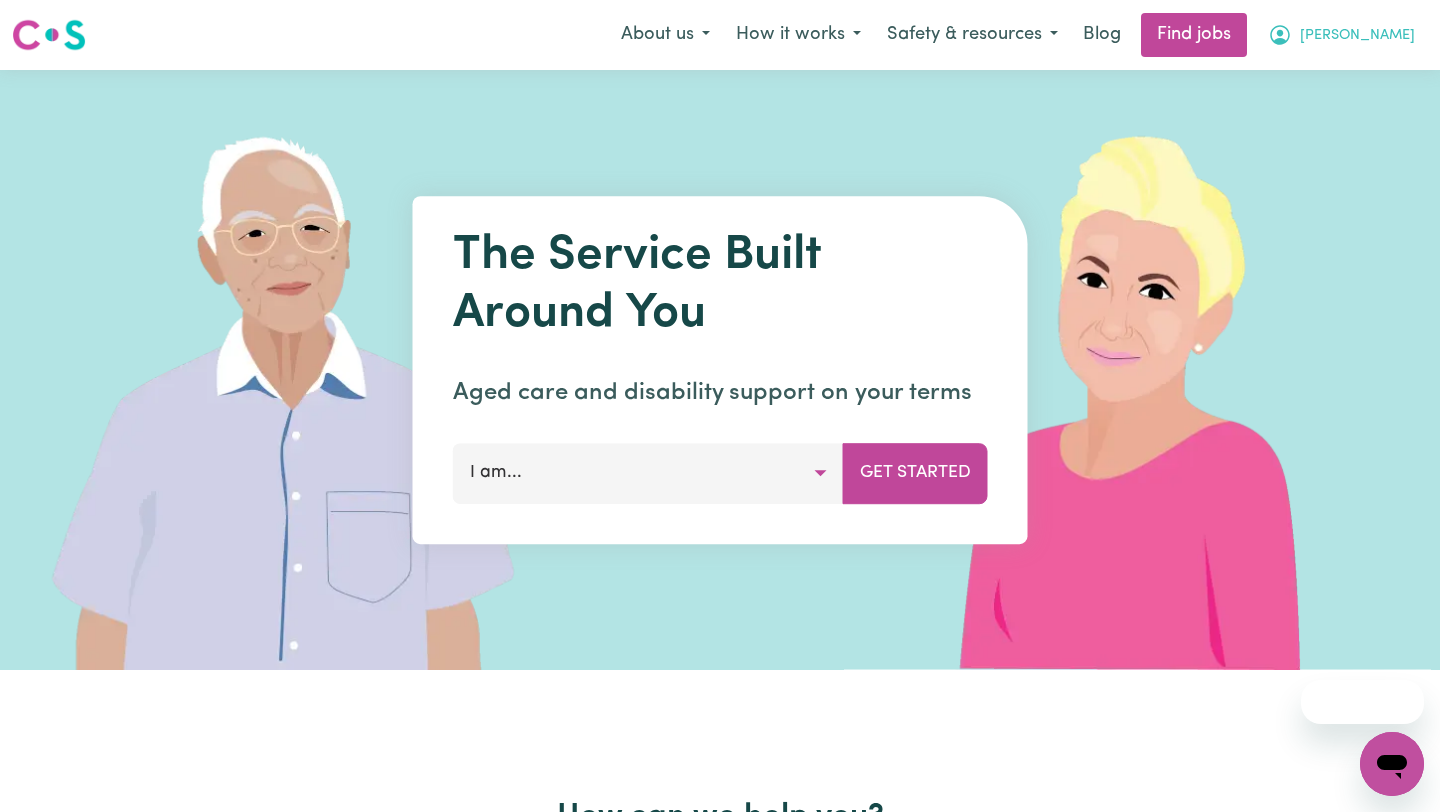click 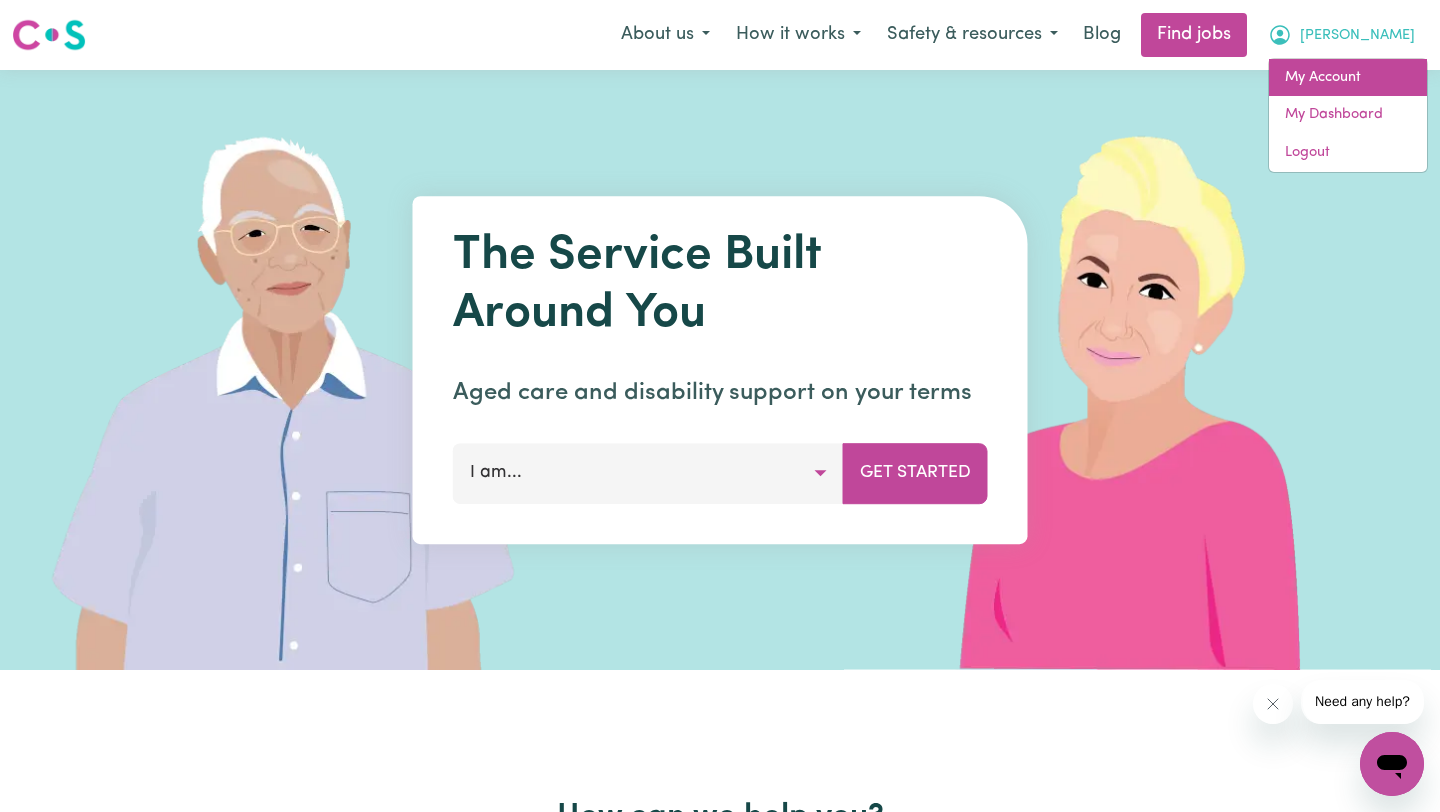 click on "My Account" at bounding box center (1348, 78) 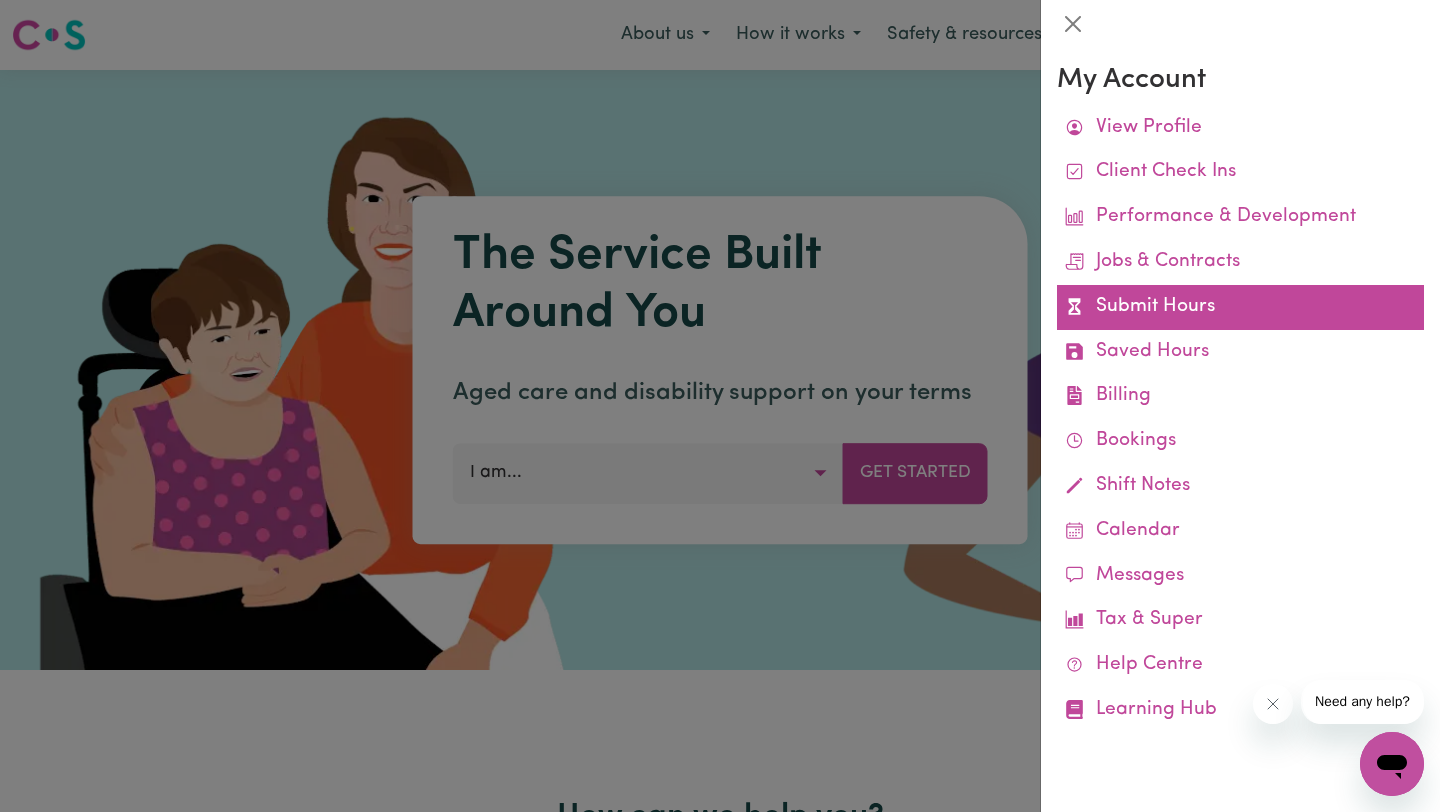 click on "Submit Hours" at bounding box center [1240, 307] 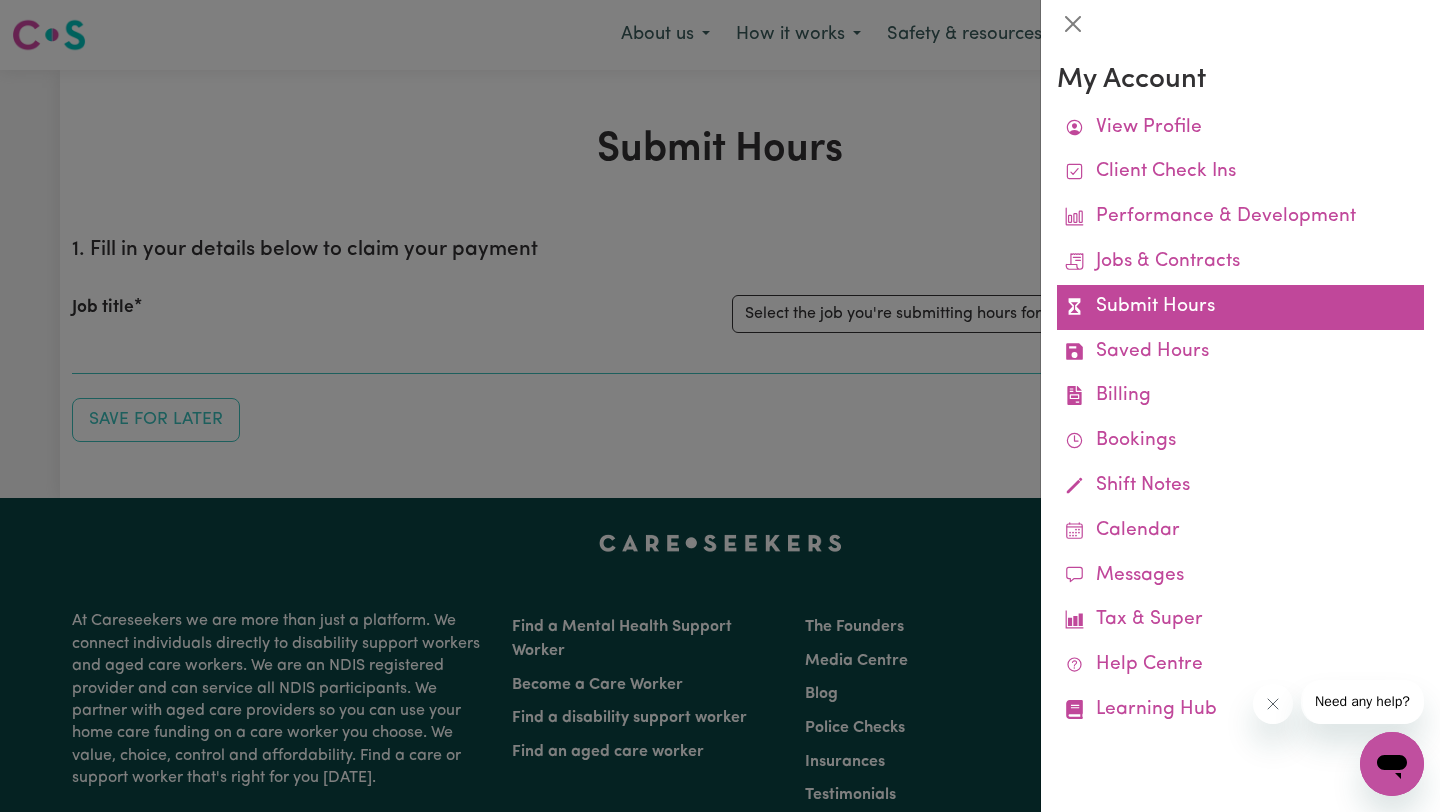 click on "Submit Hours" at bounding box center (1240, 307) 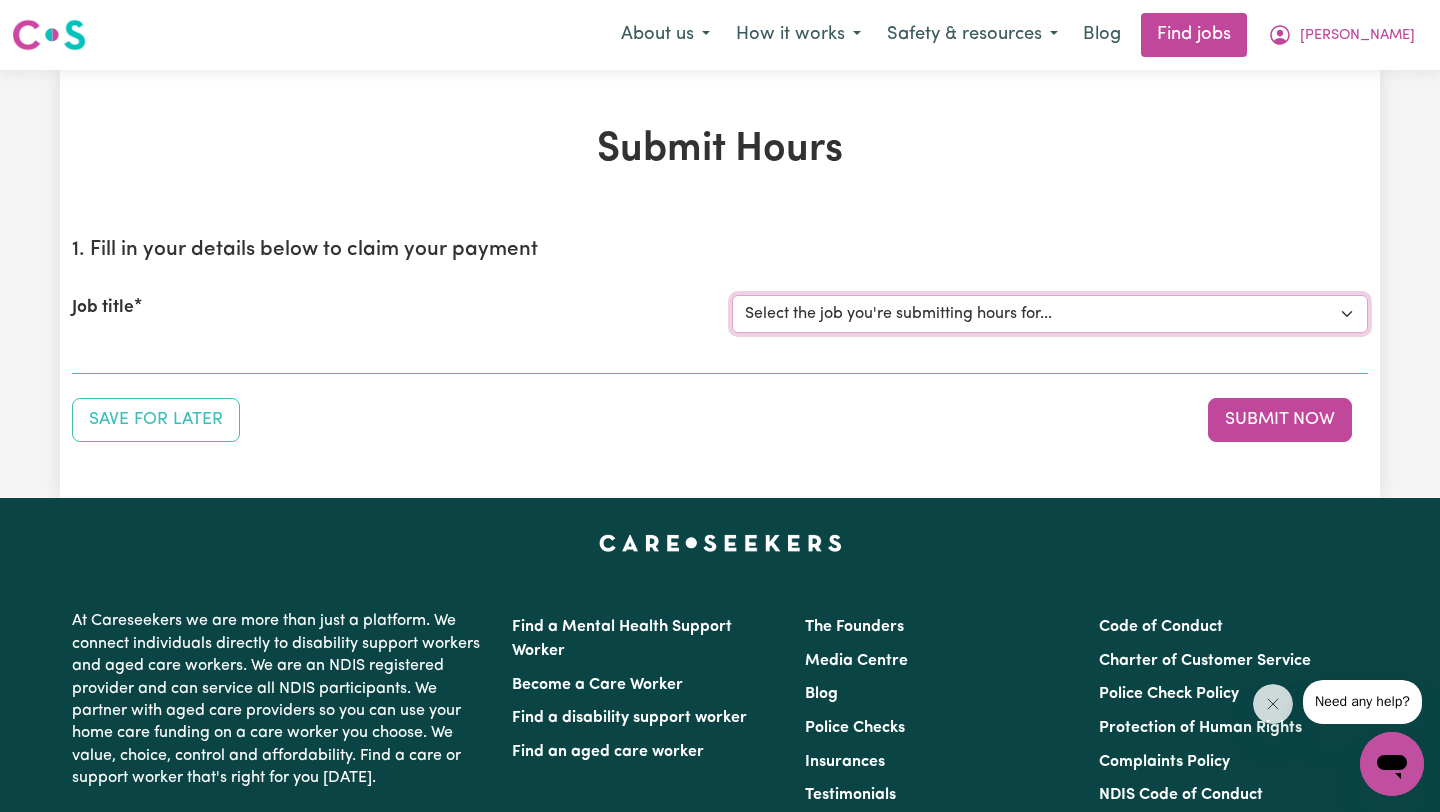 click on "Select the job you're submitting hours for... [[PERSON_NAME] ] Urgent [DEMOGRAPHIC_DATA] Support Worker Needed Weekly Mon To Fri from 3PM to 7PM - [GEOGRAPHIC_DATA], [GEOGRAPHIC_DATA]" at bounding box center (1050, 314) 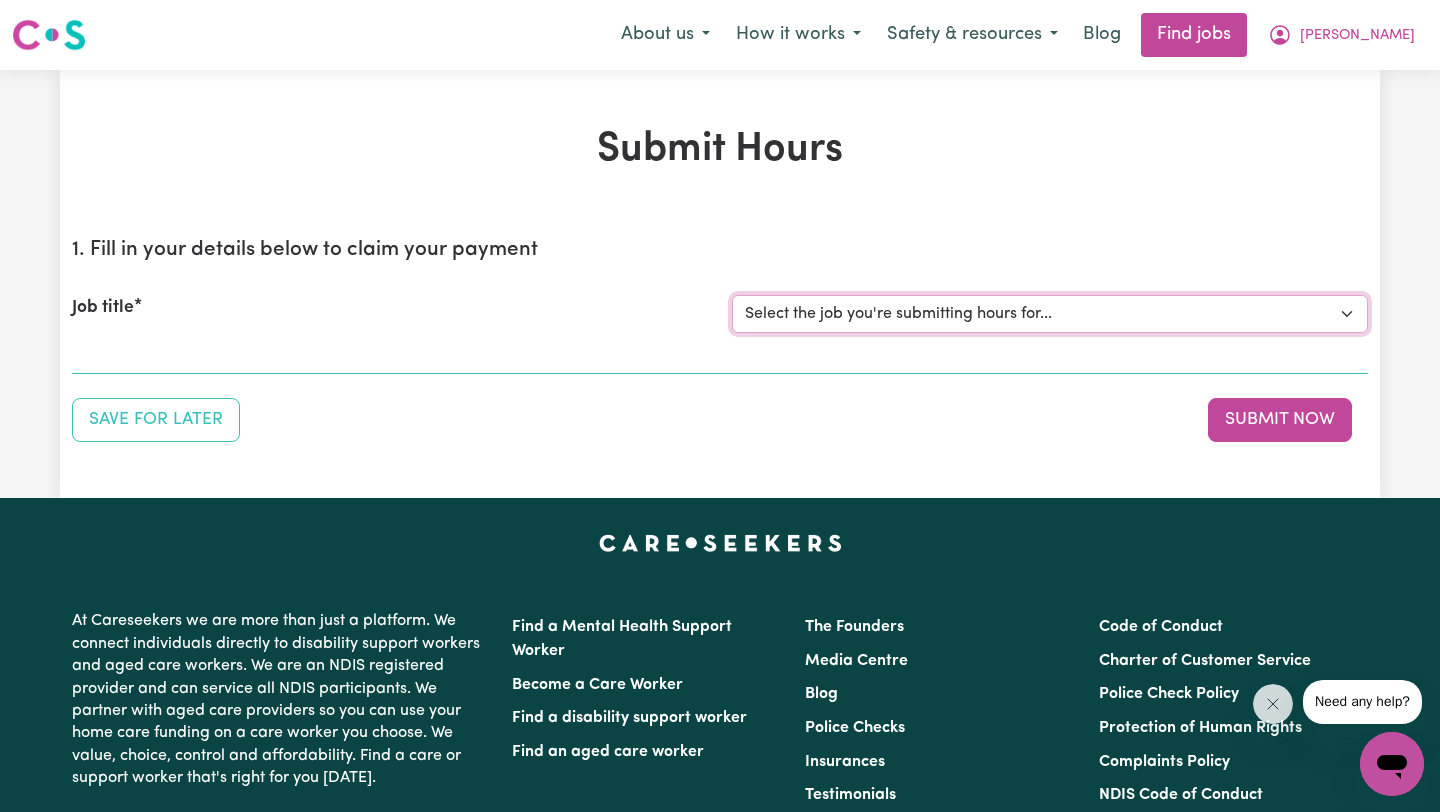 select on "12724" 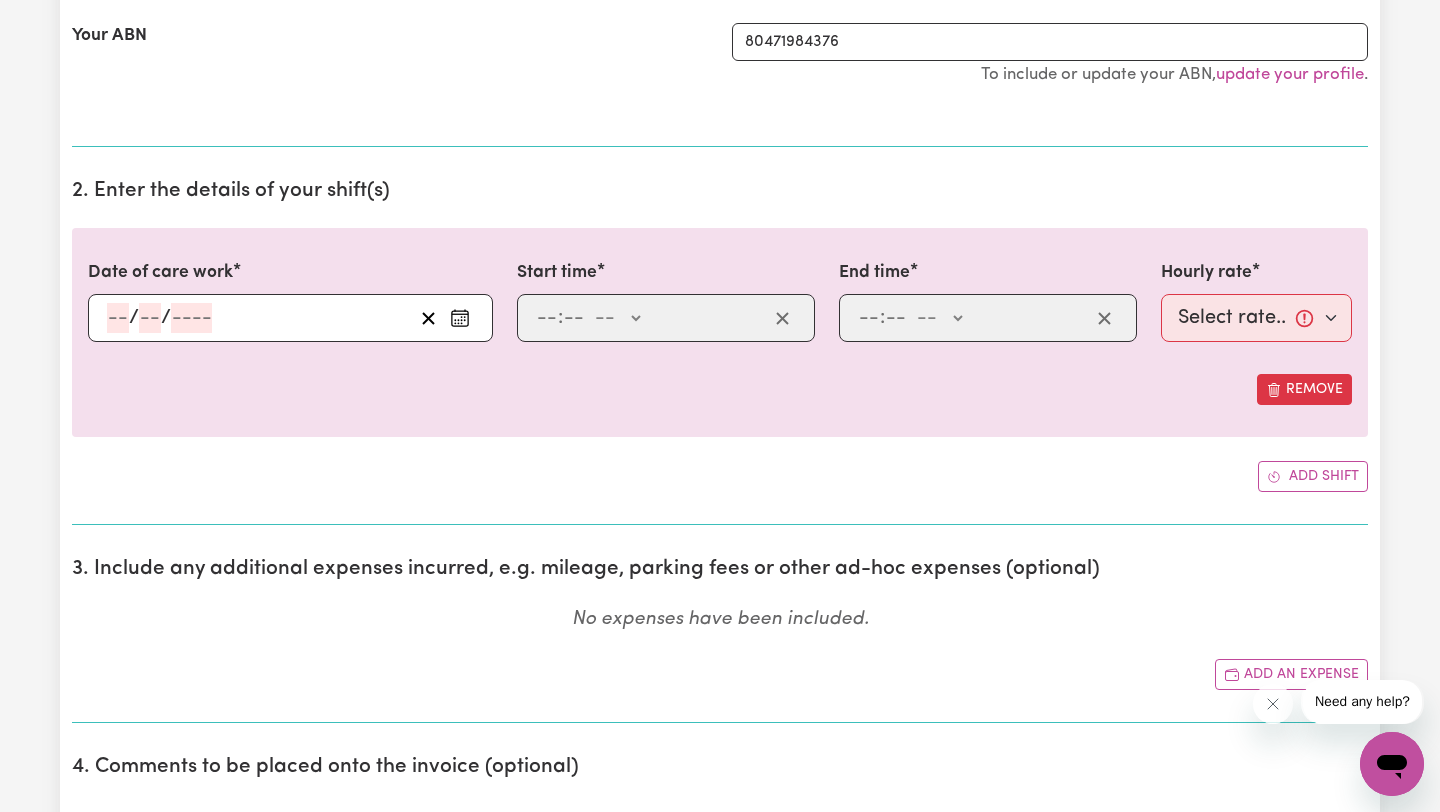 scroll, scrollTop: 469, scrollLeft: 0, axis: vertical 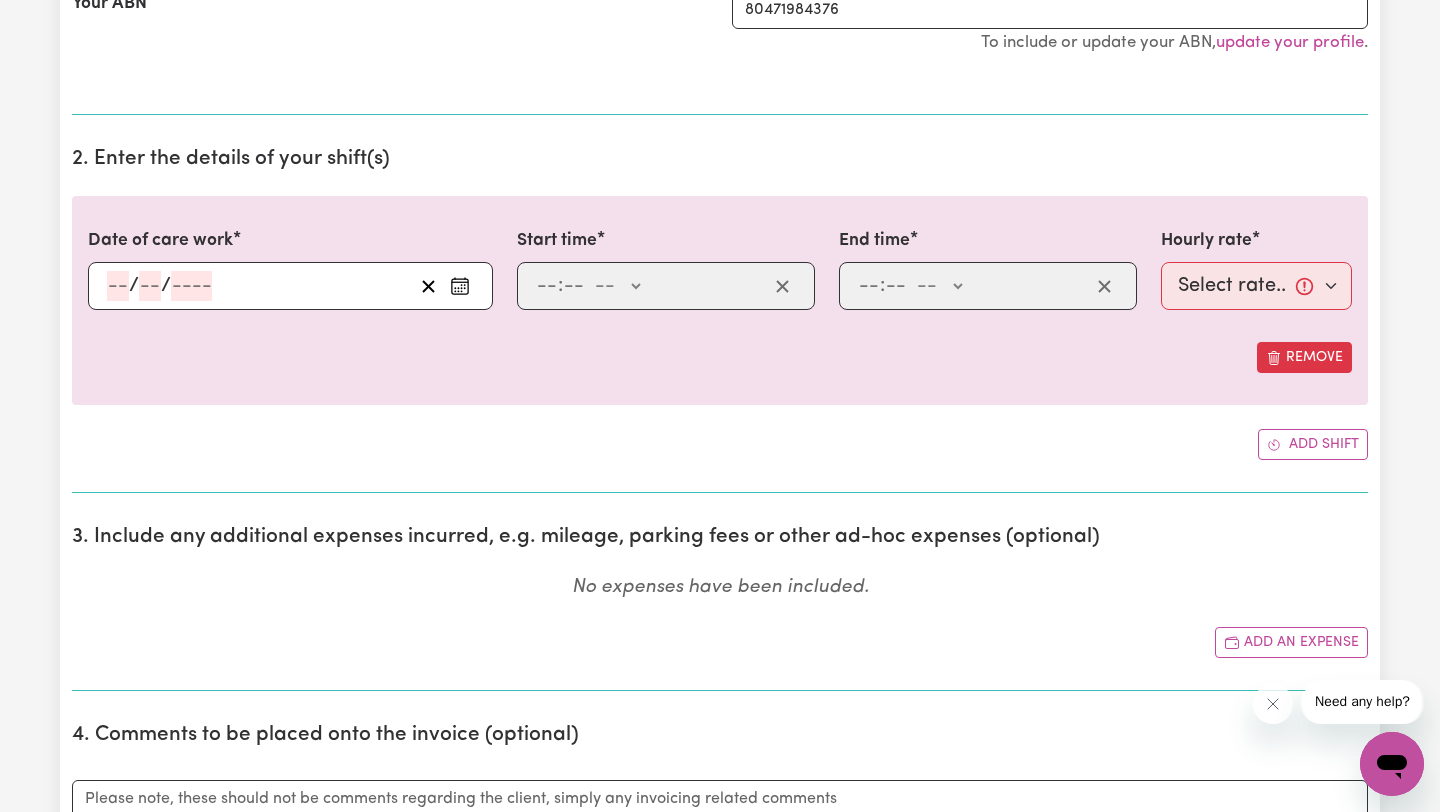 click on "/ /" at bounding box center (290, 286) 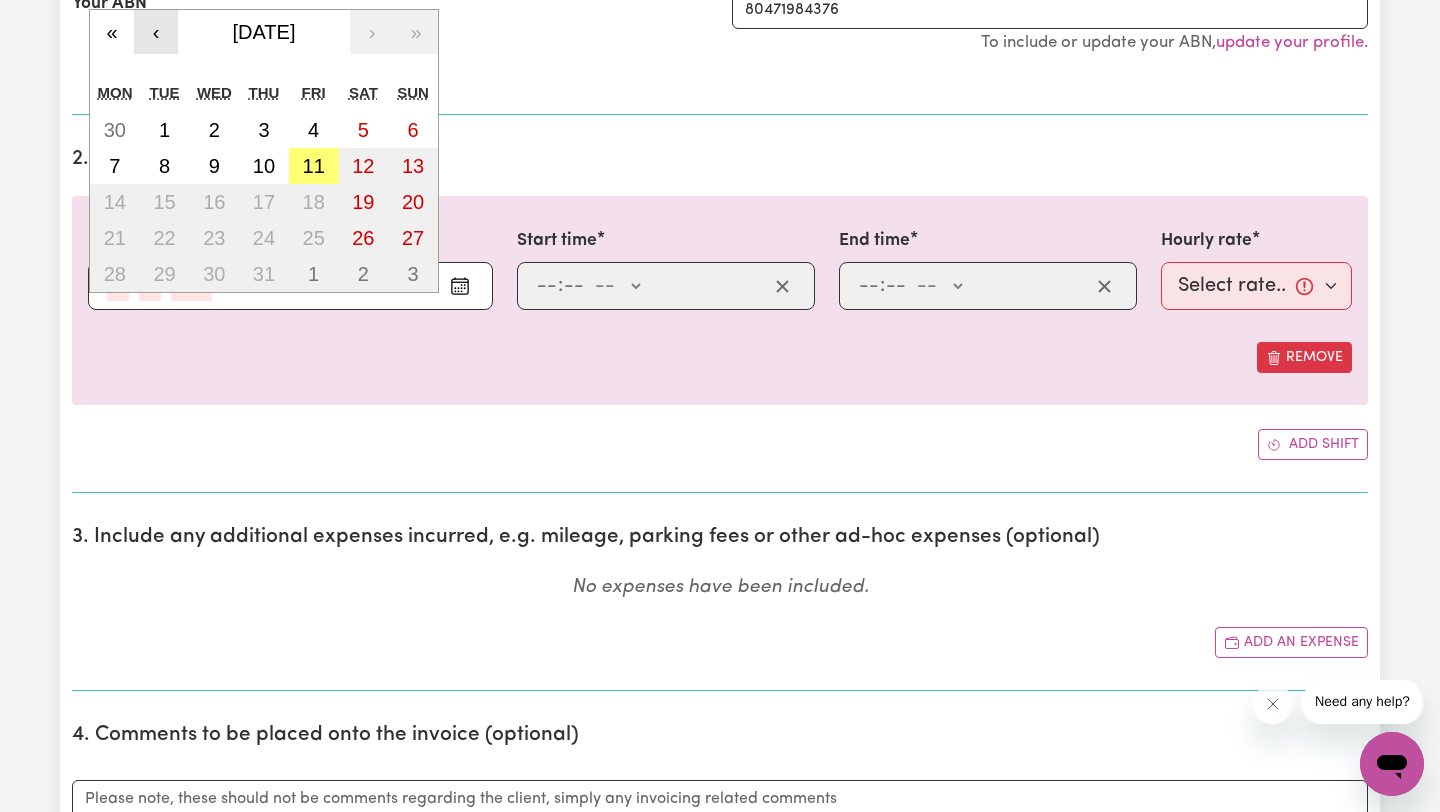click on "‹" at bounding box center (156, 32) 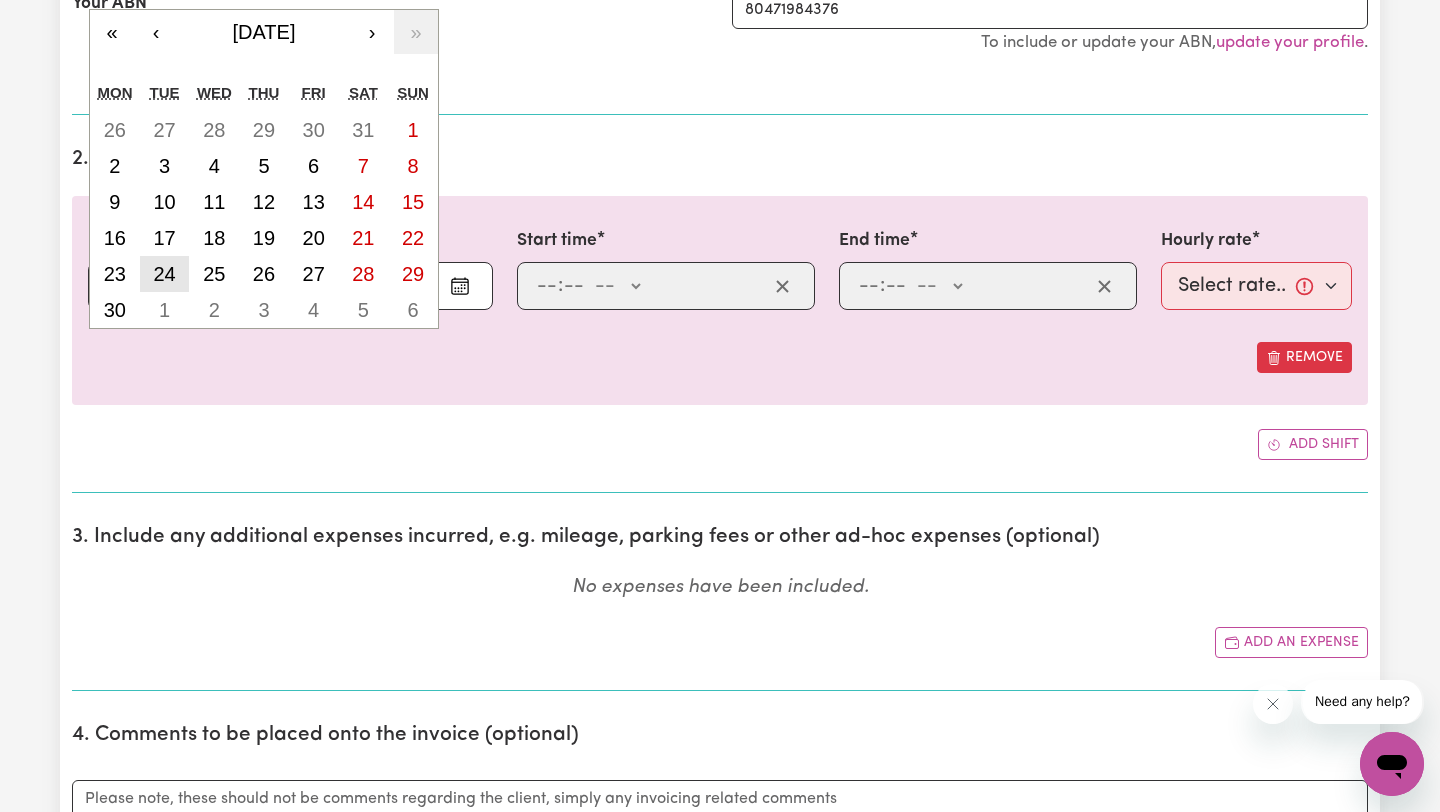 click on "24" at bounding box center (164, 274) 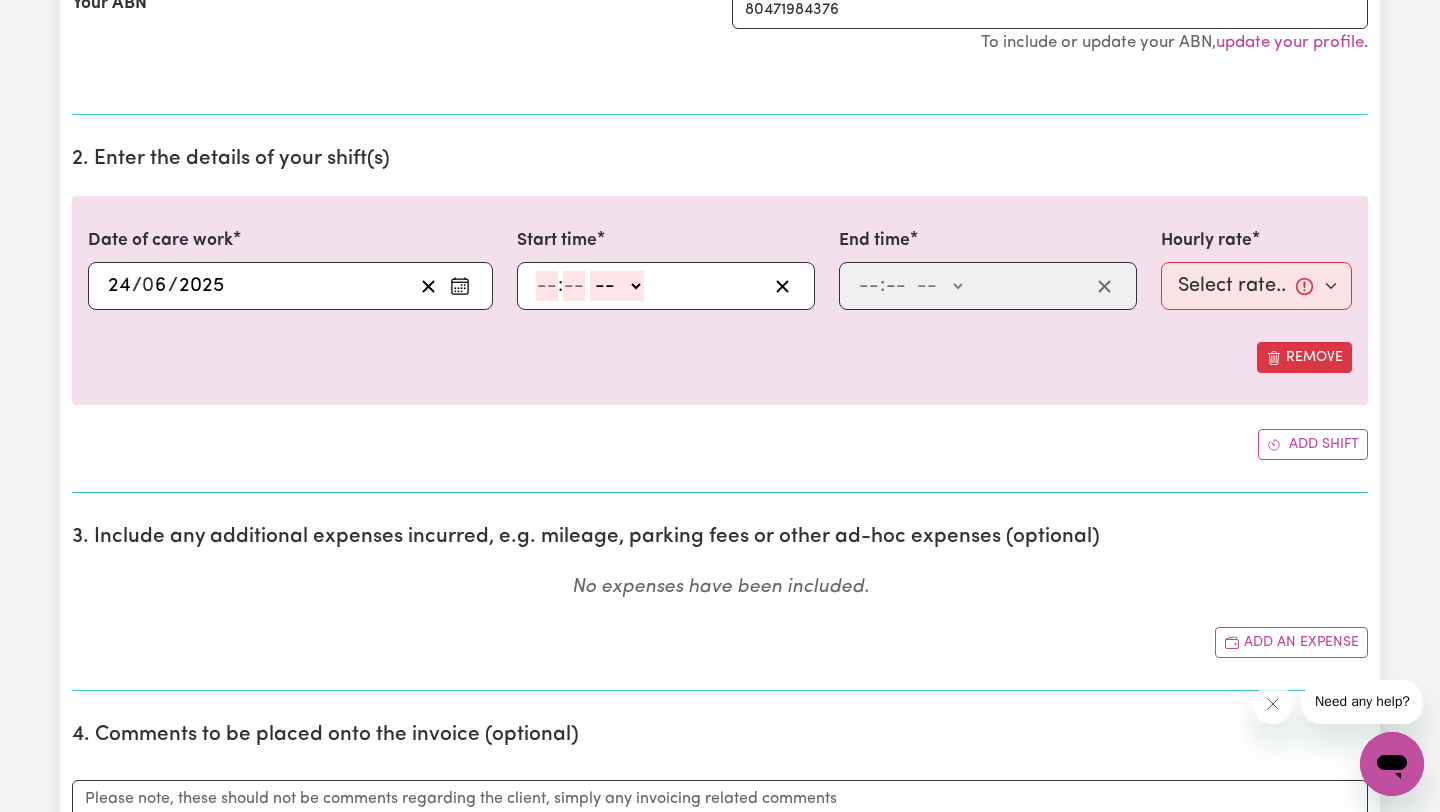 click 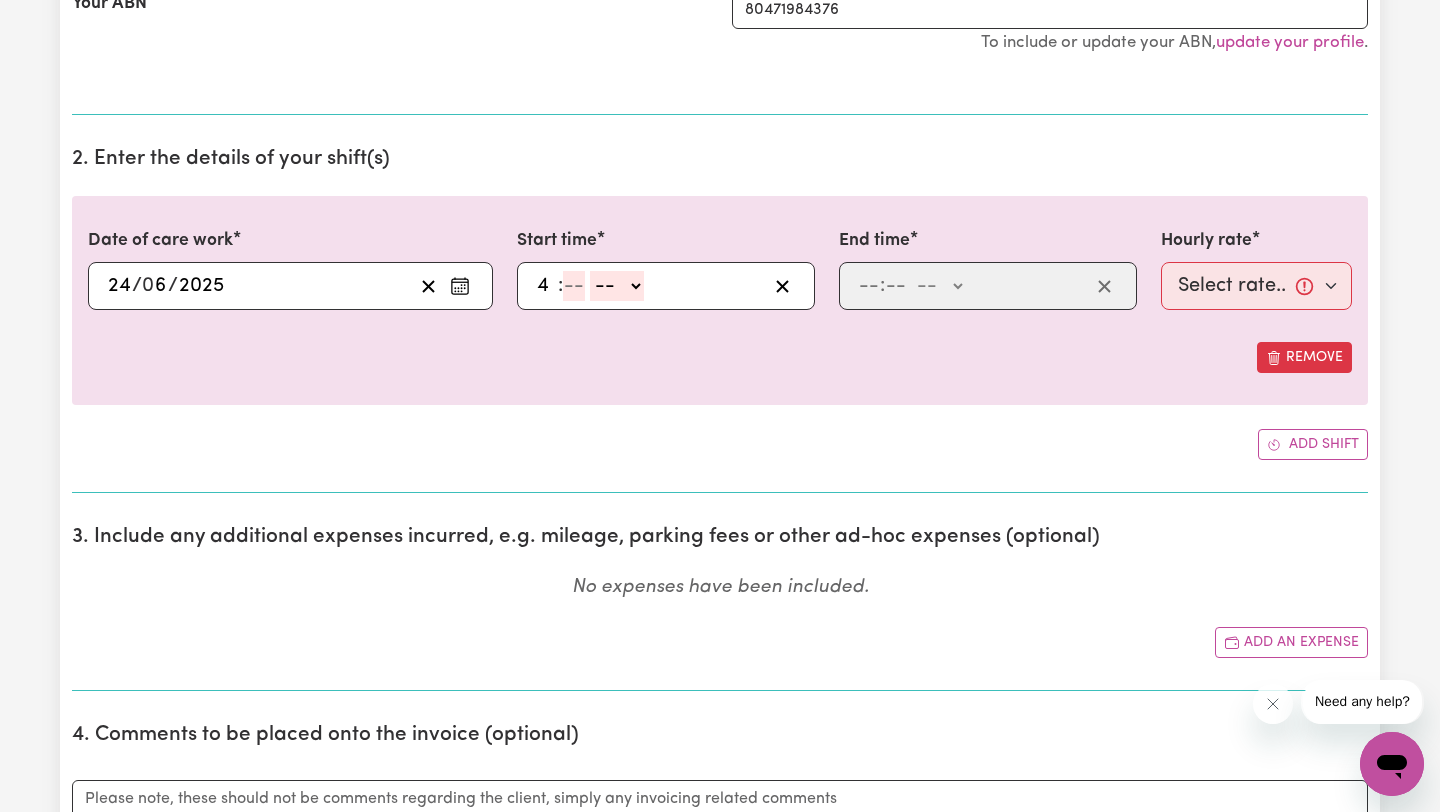 type on "4" 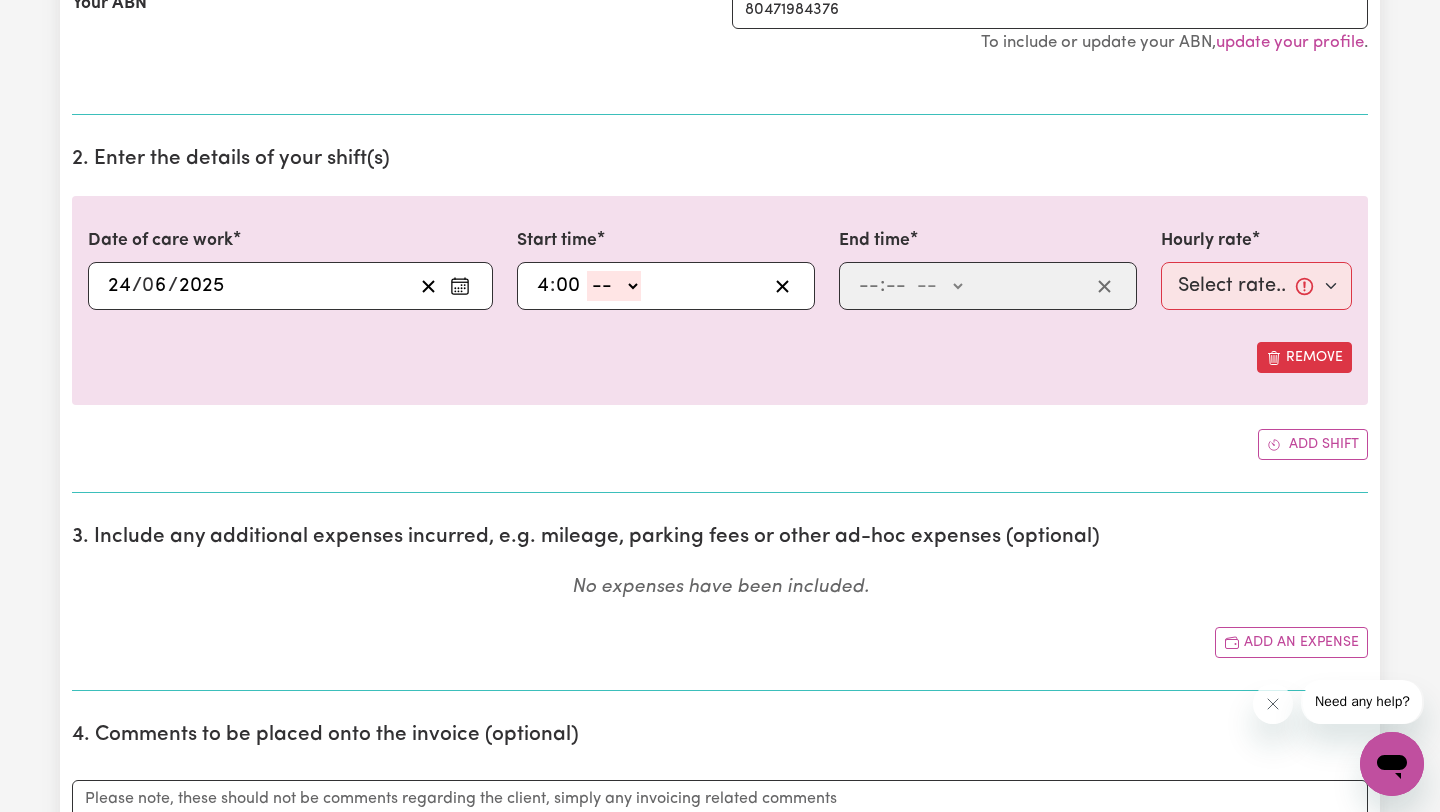type on "00" 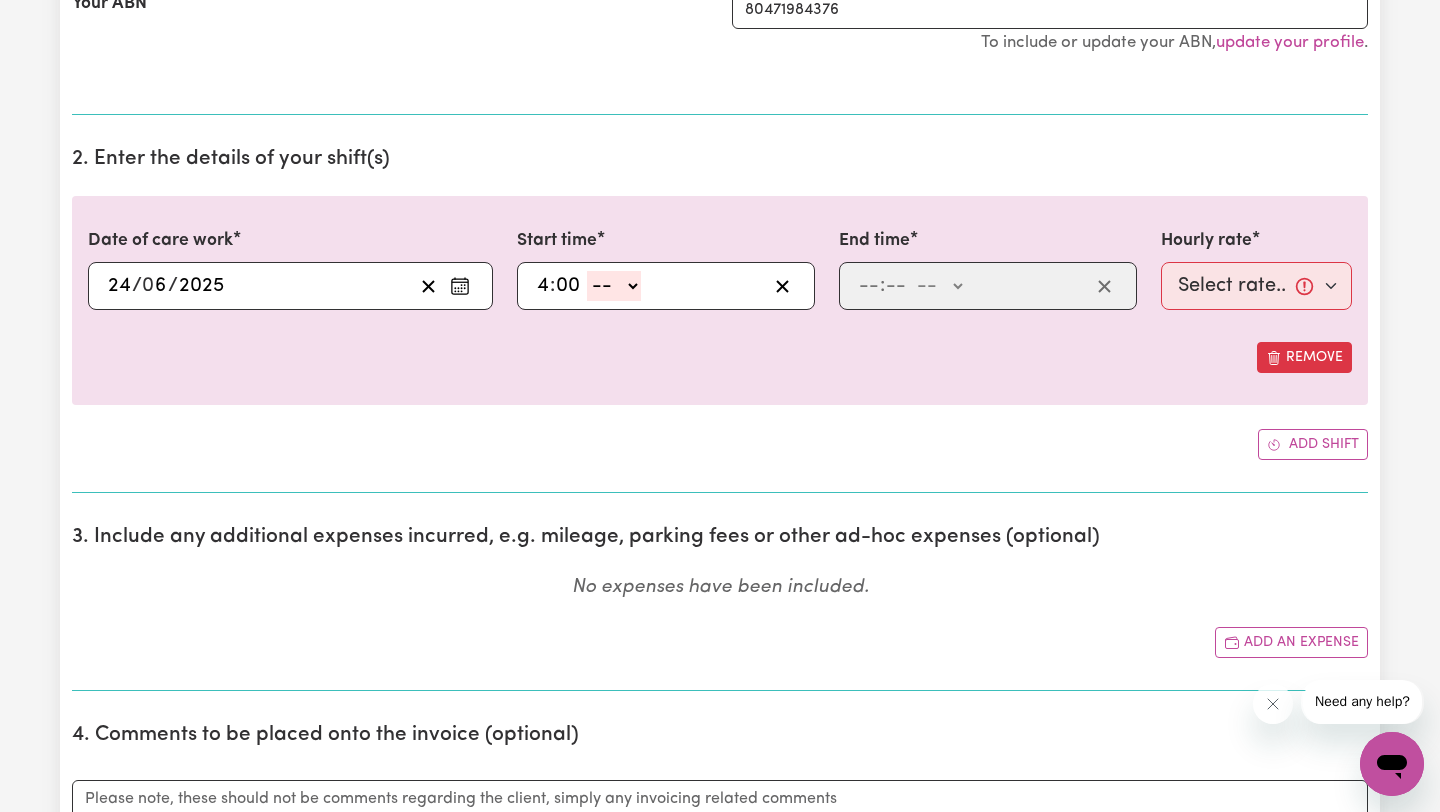 select on "pm" 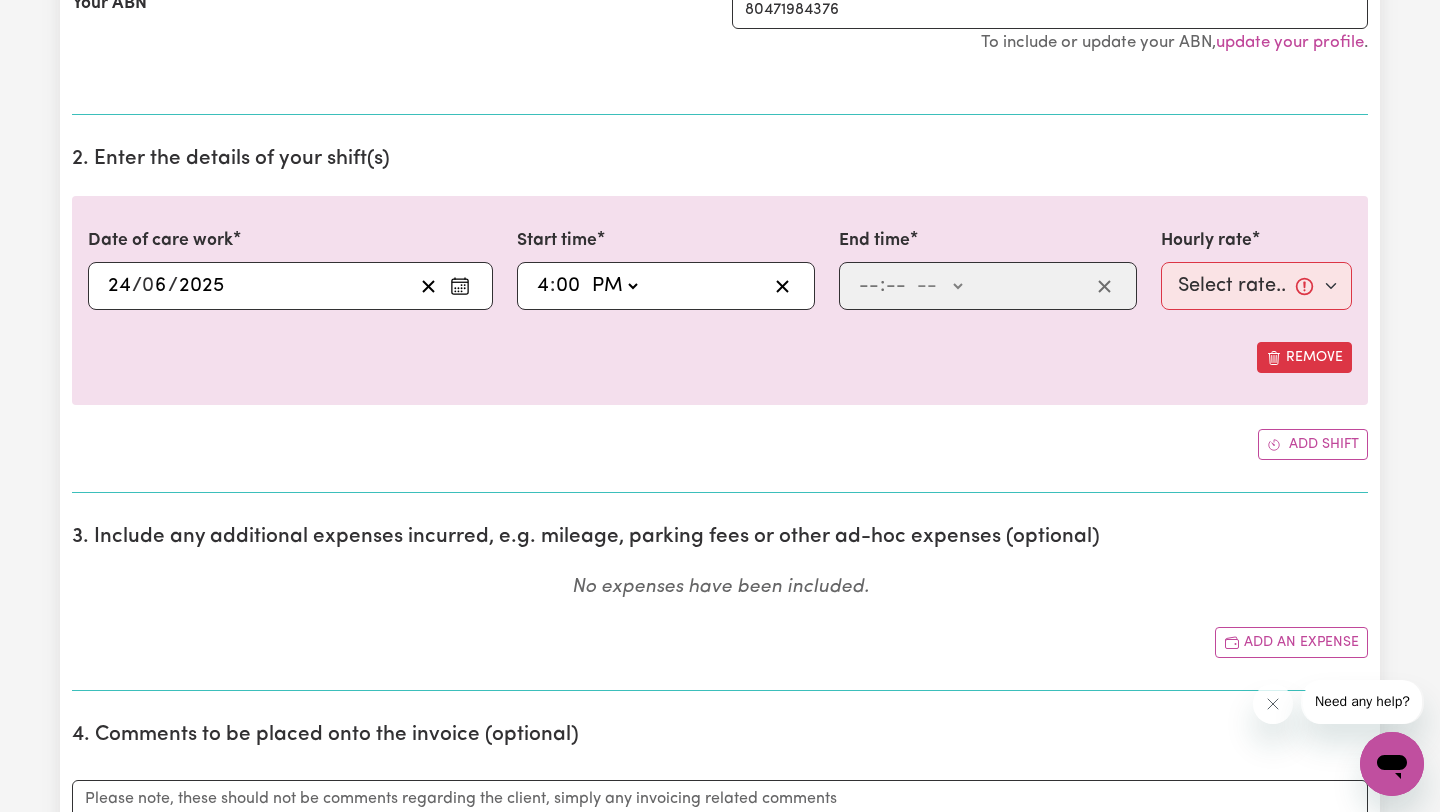 type on "16:00" 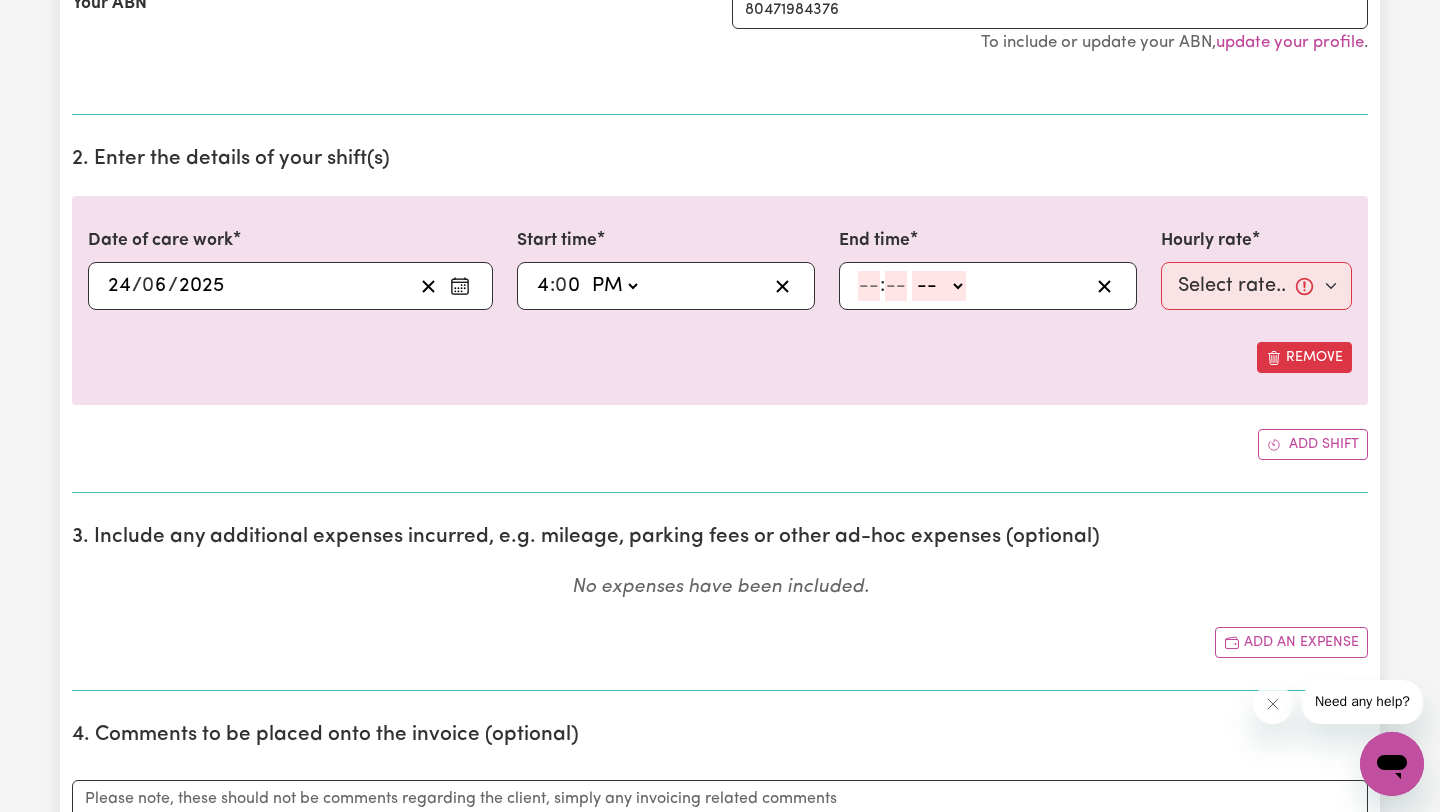 click 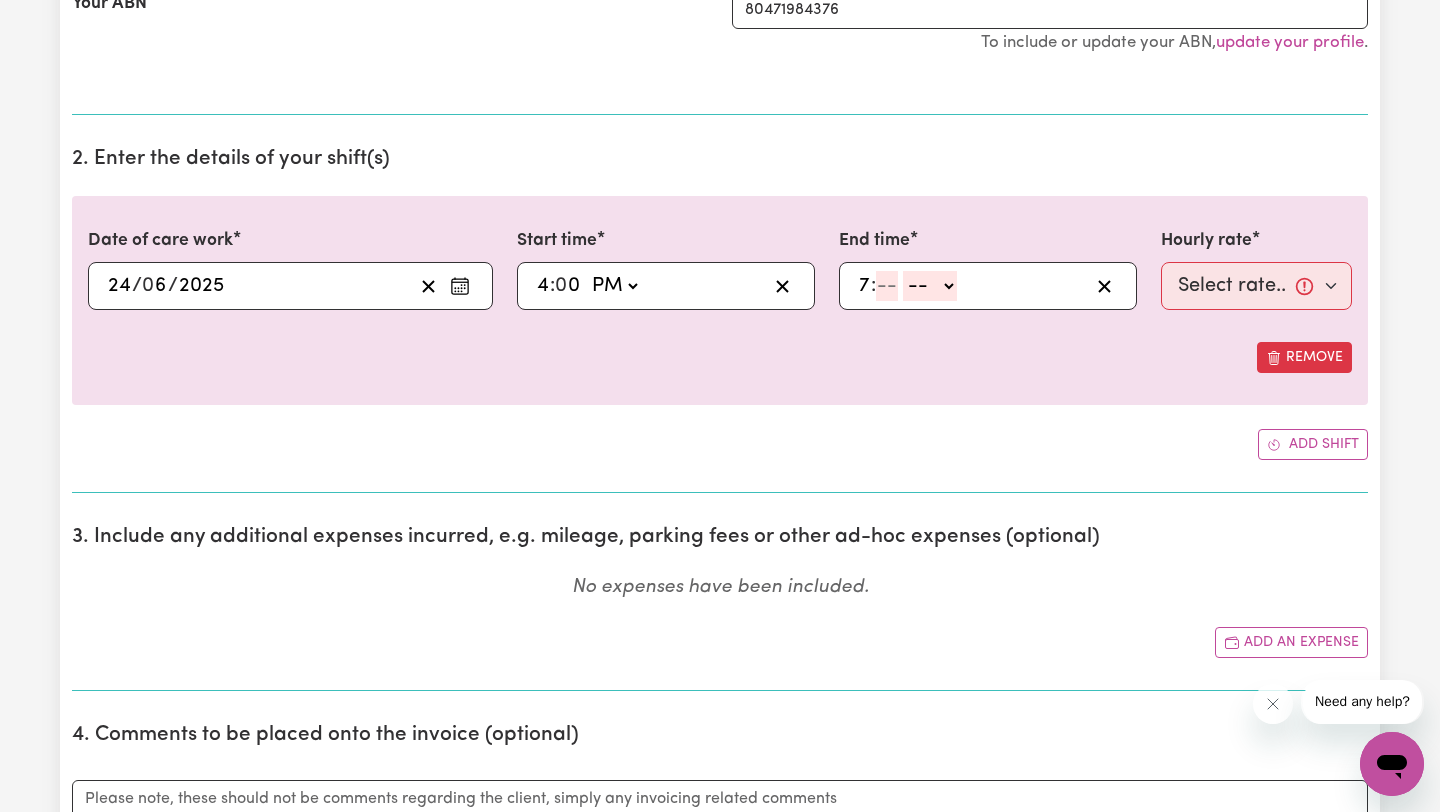 type on "7" 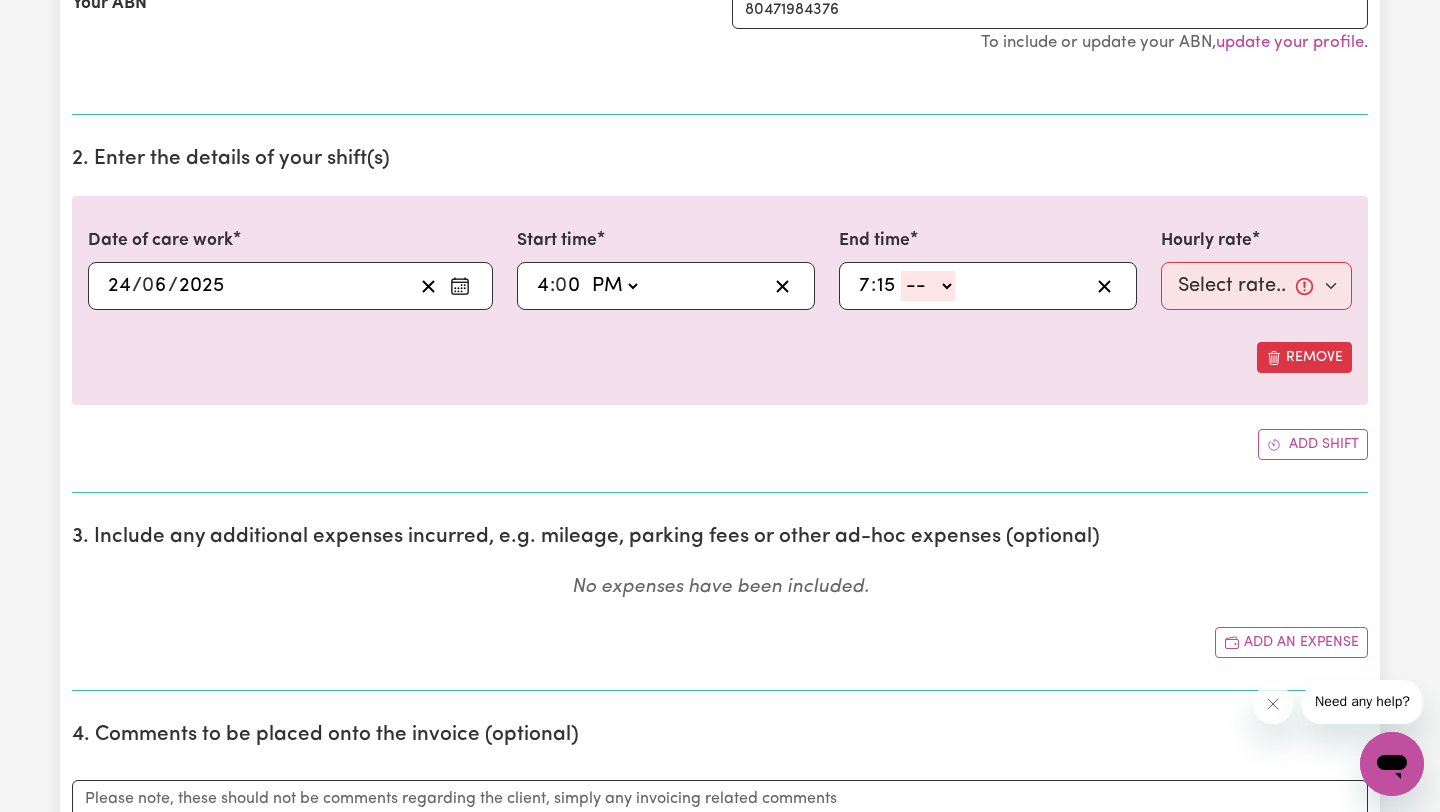 type on "15" 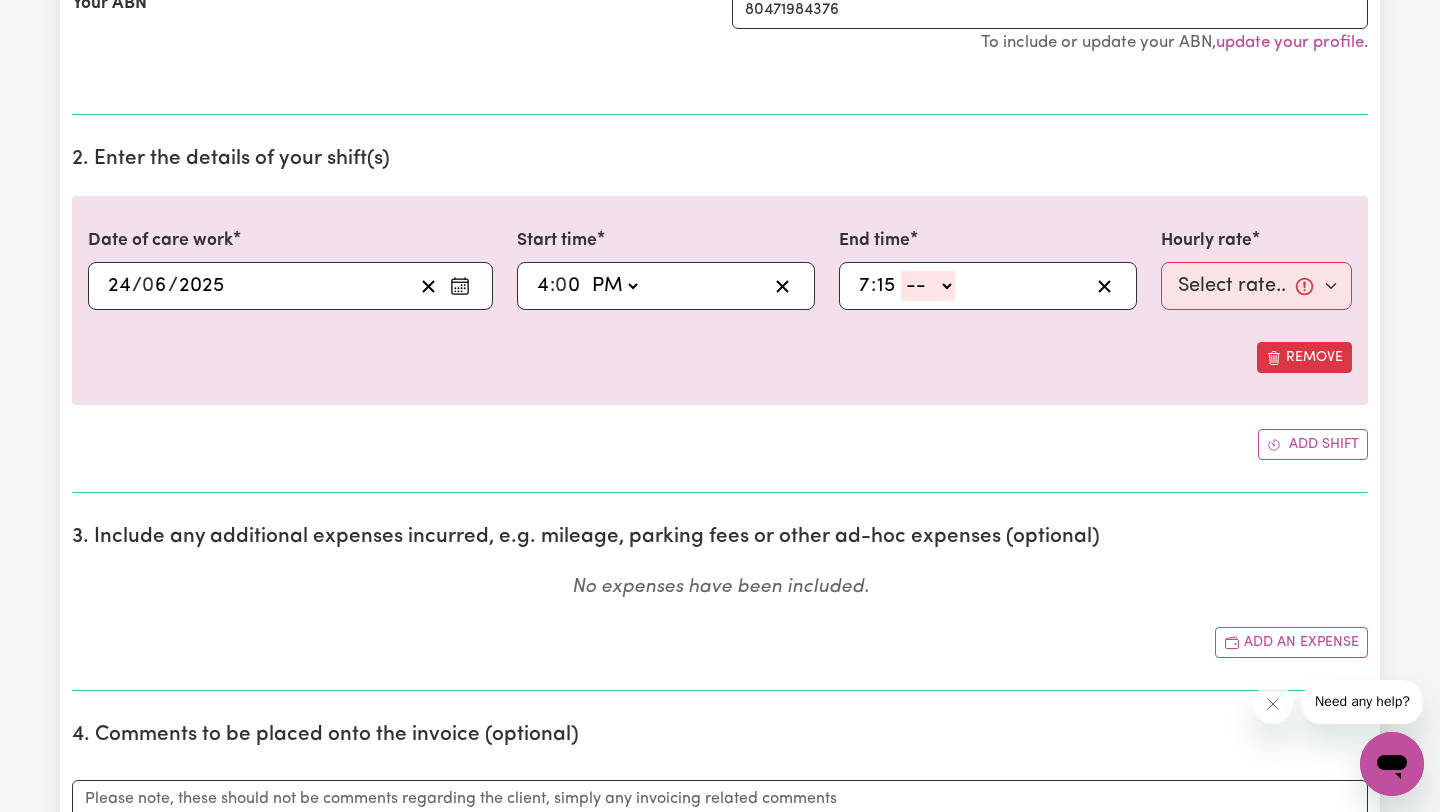 select on "pm" 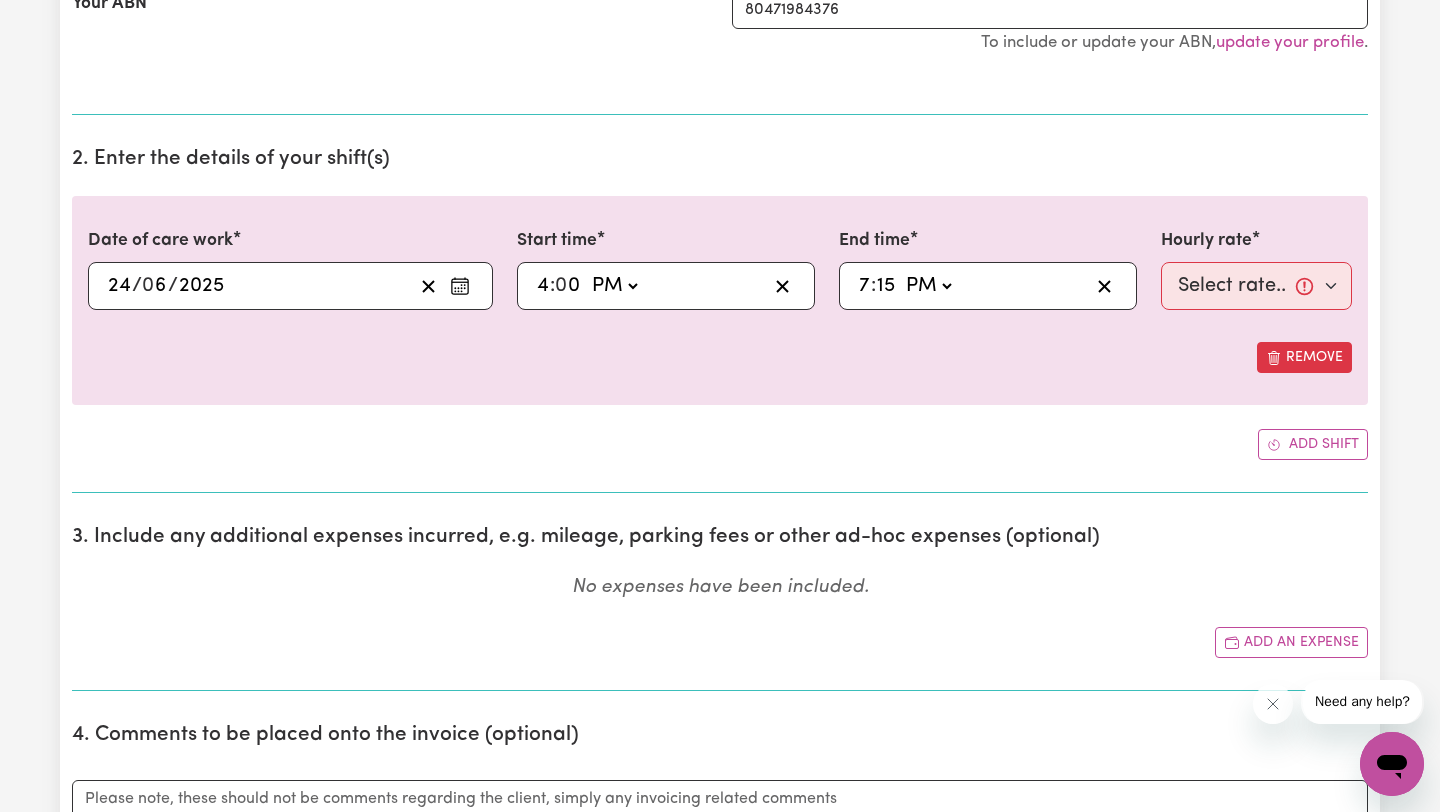 type on "19:15" 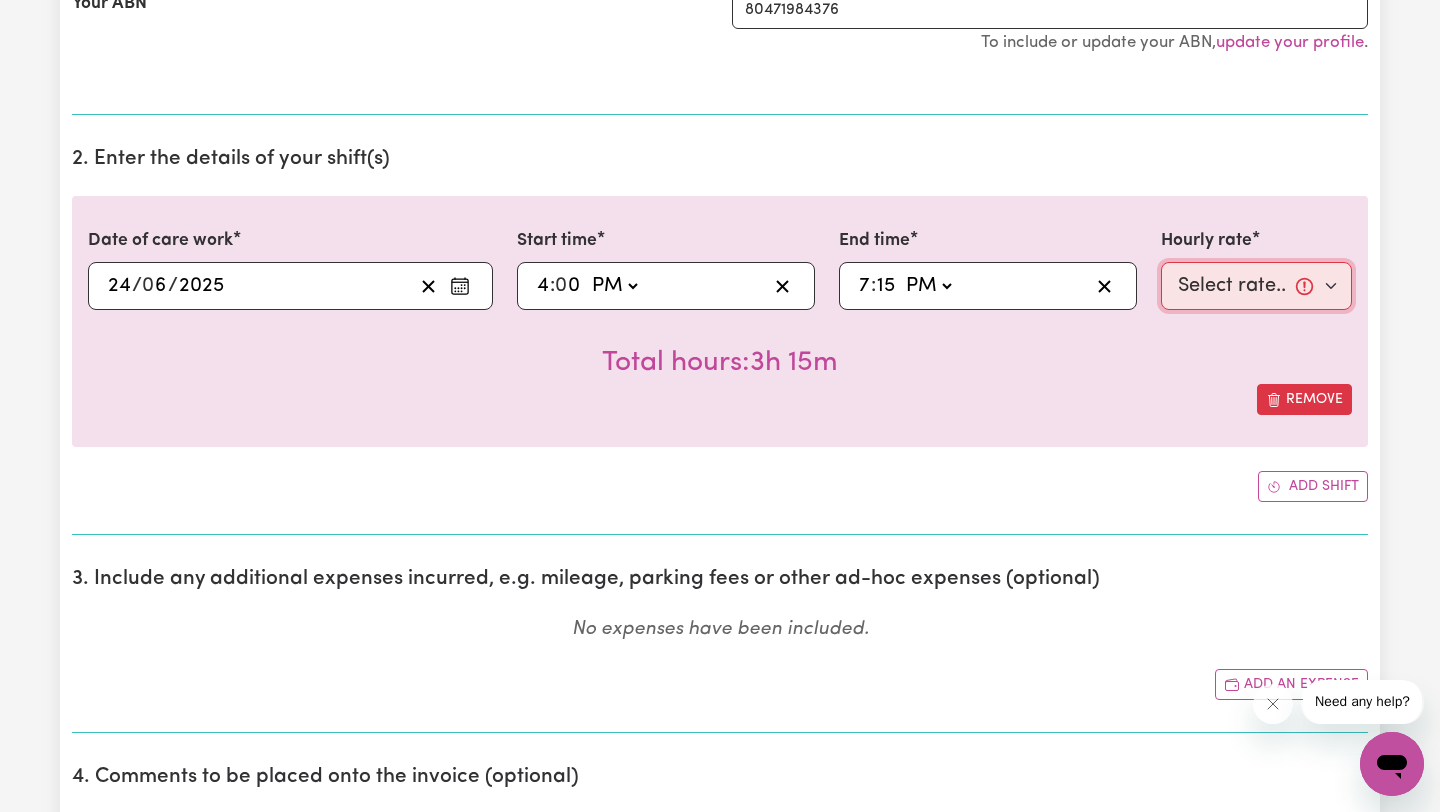 click on "Select rate... $46.15 (Weekday)" at bounding box center [1256, 286] 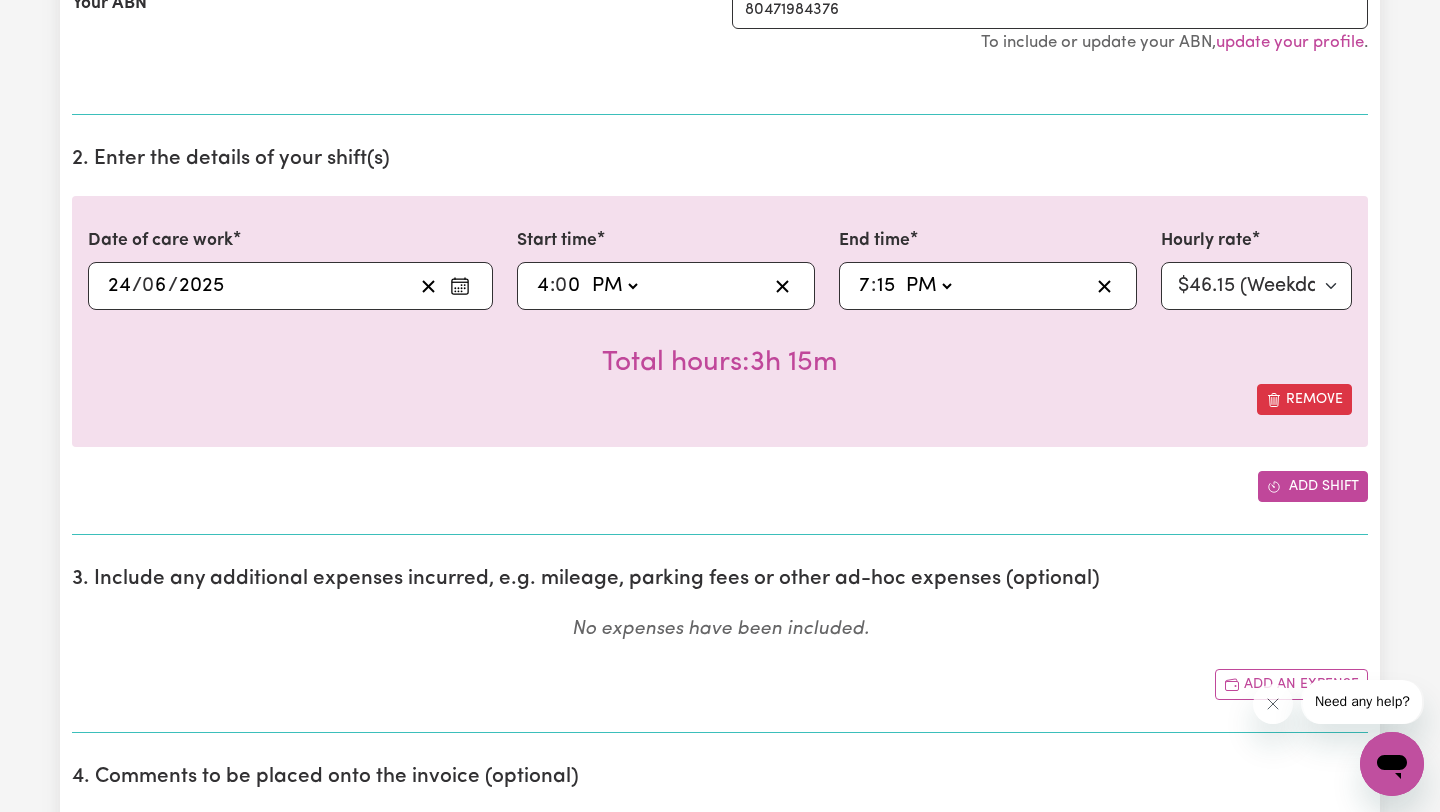 click on "Add shift" at bounding box center (1313, 486) 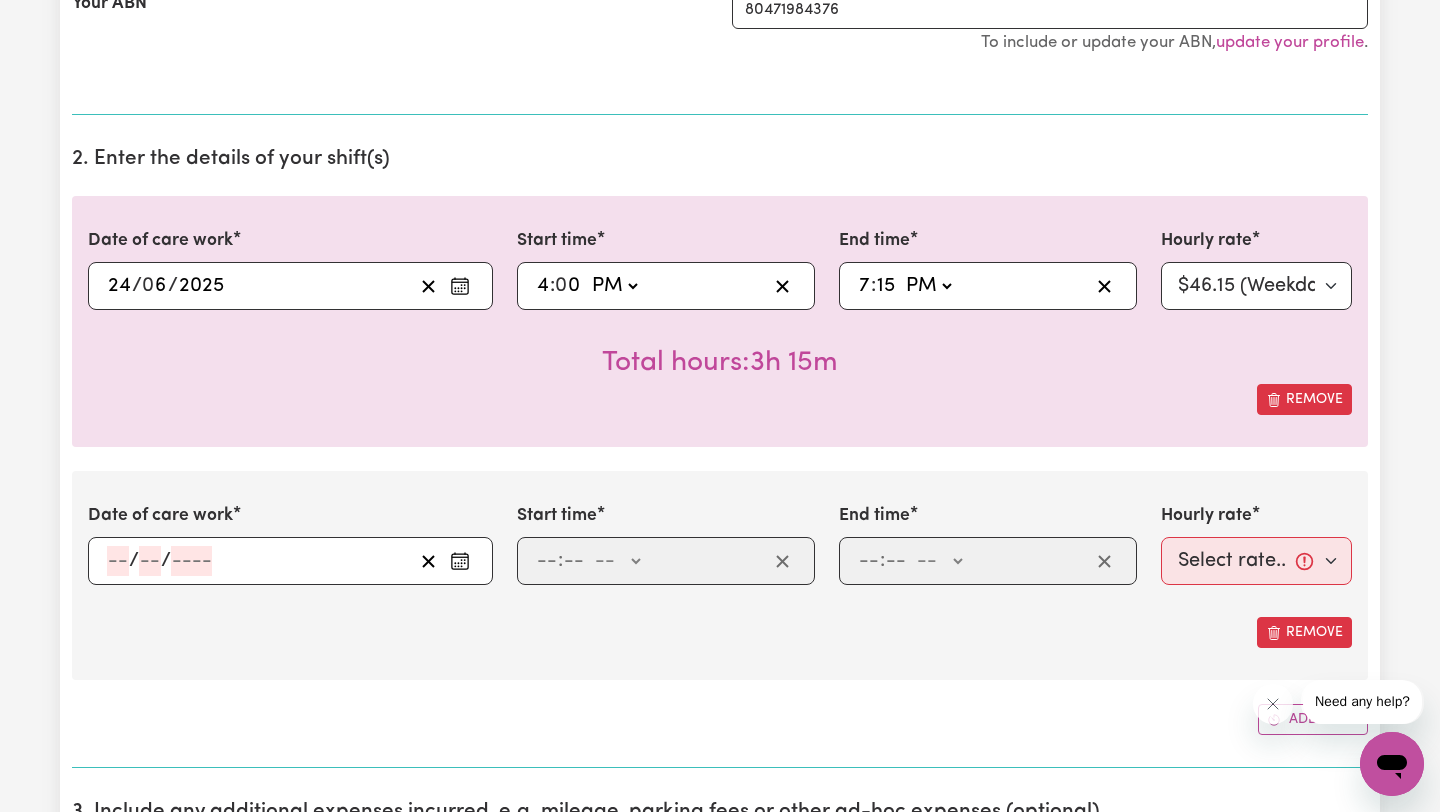 click 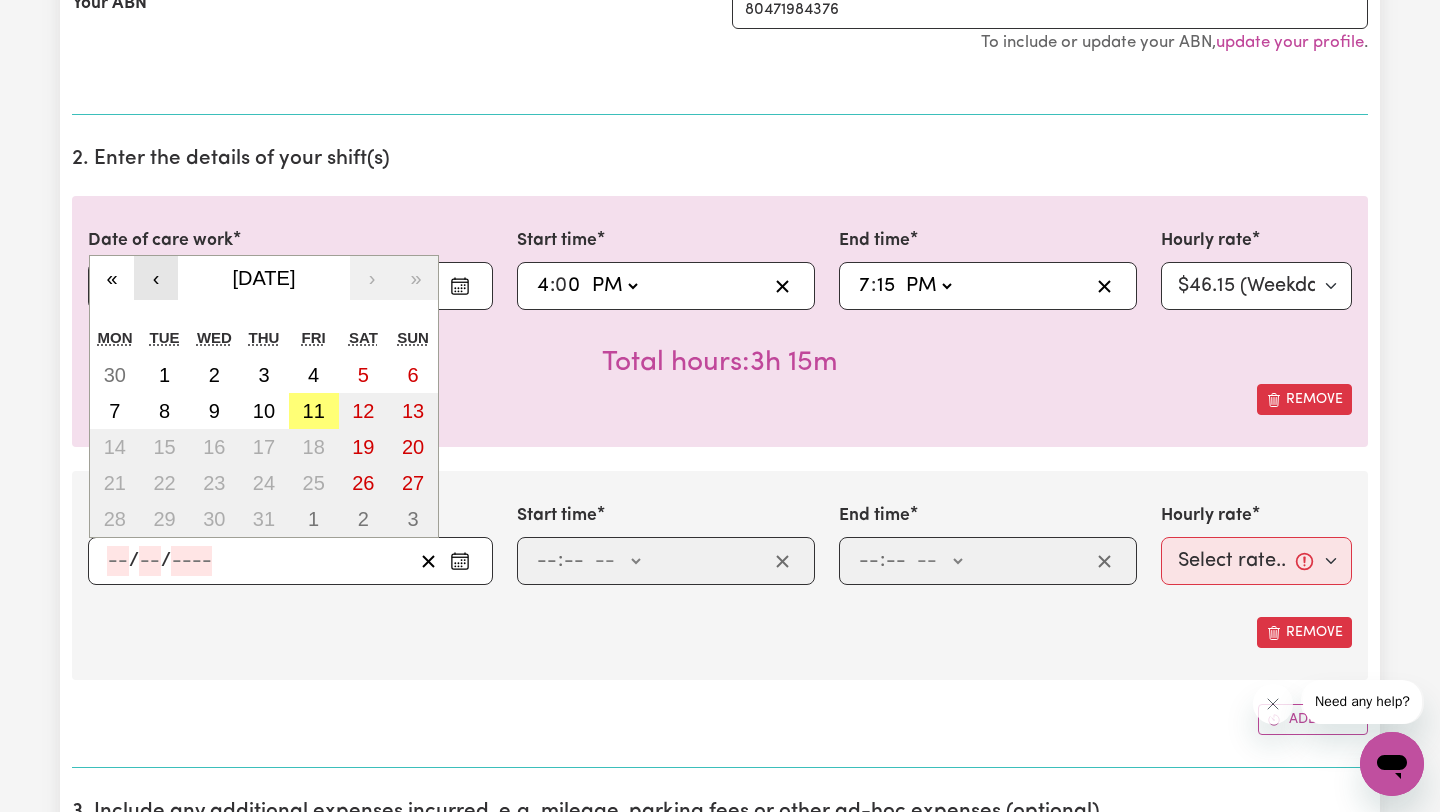 click on "‹" at bounding box center (156, 278) 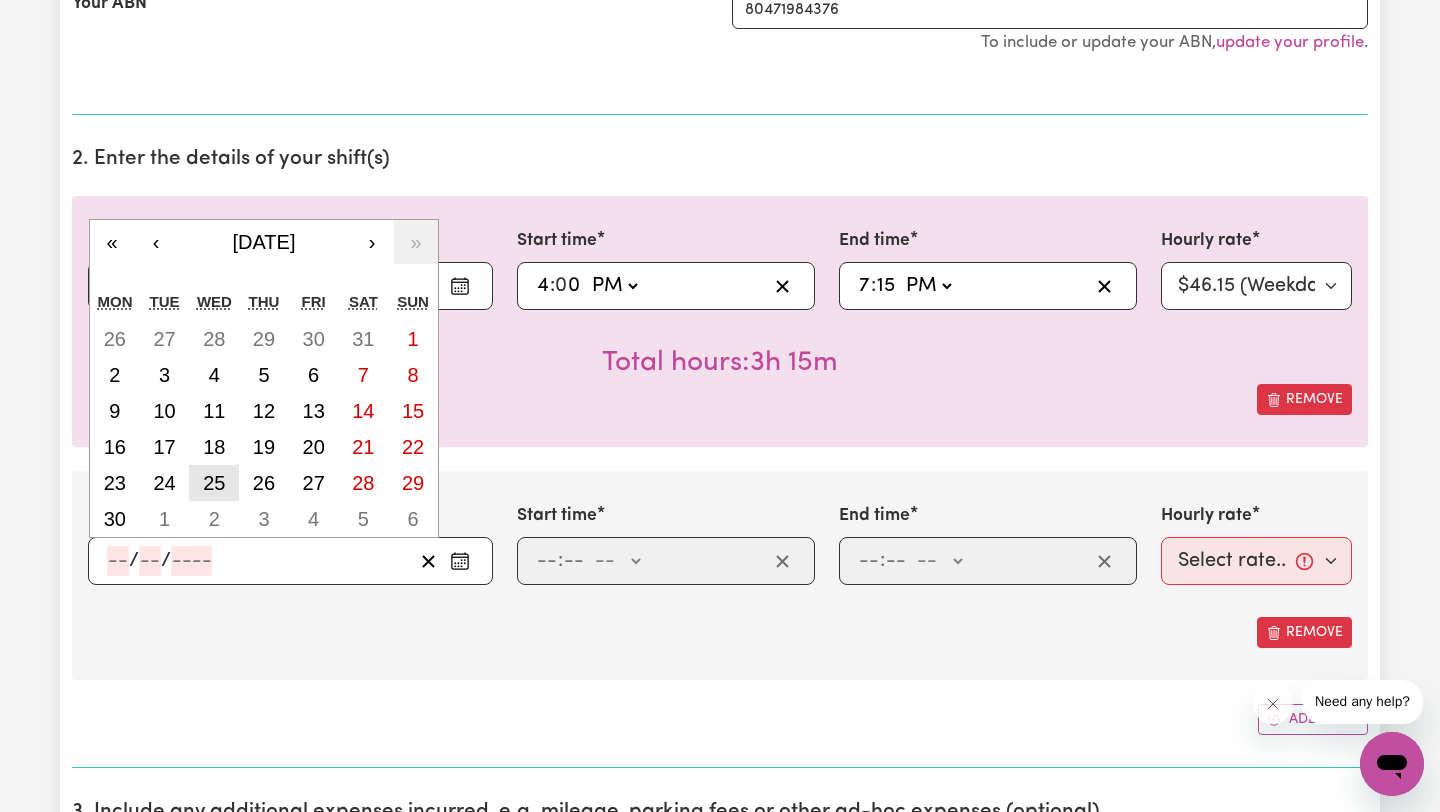 click on "25" at bounding box center (214, 483) 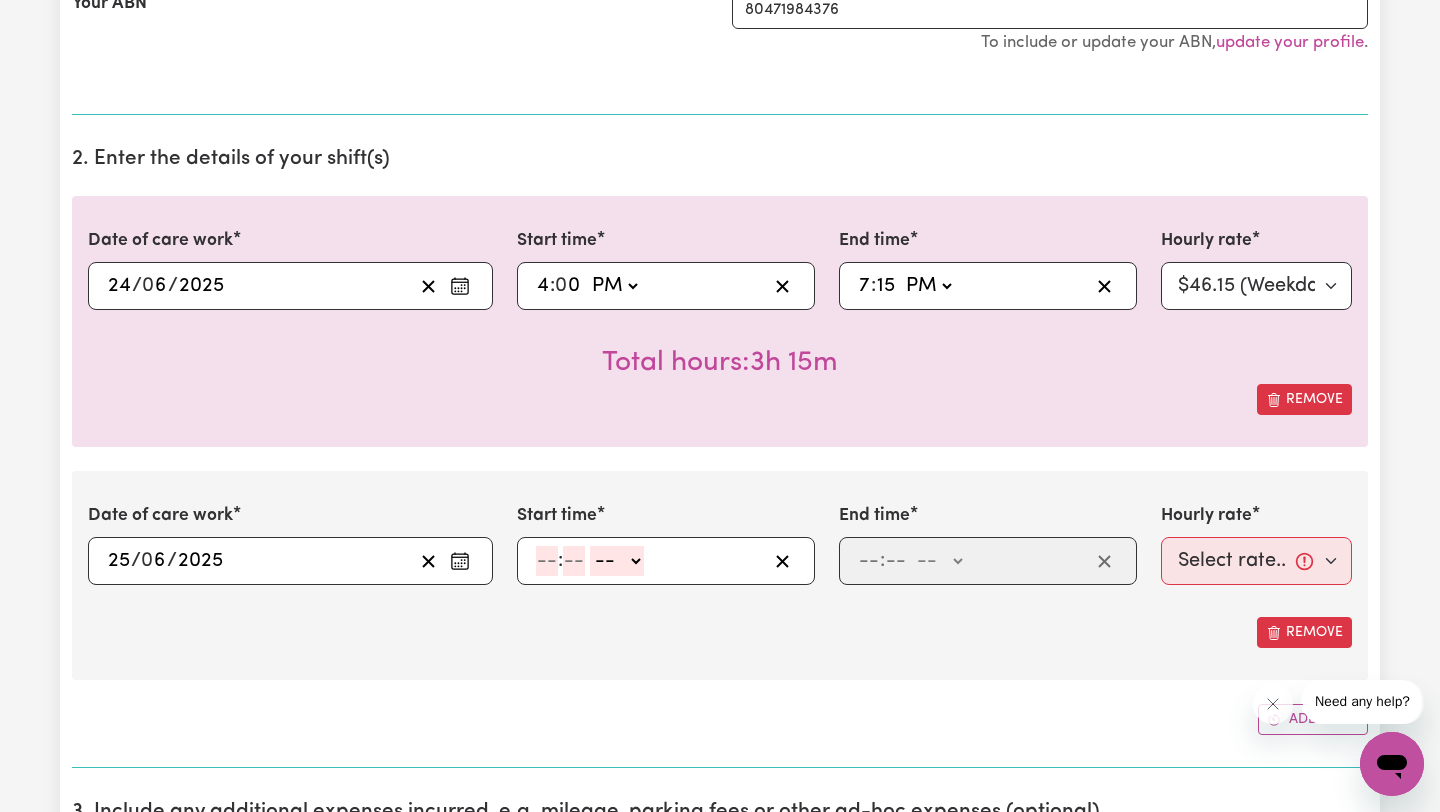 click 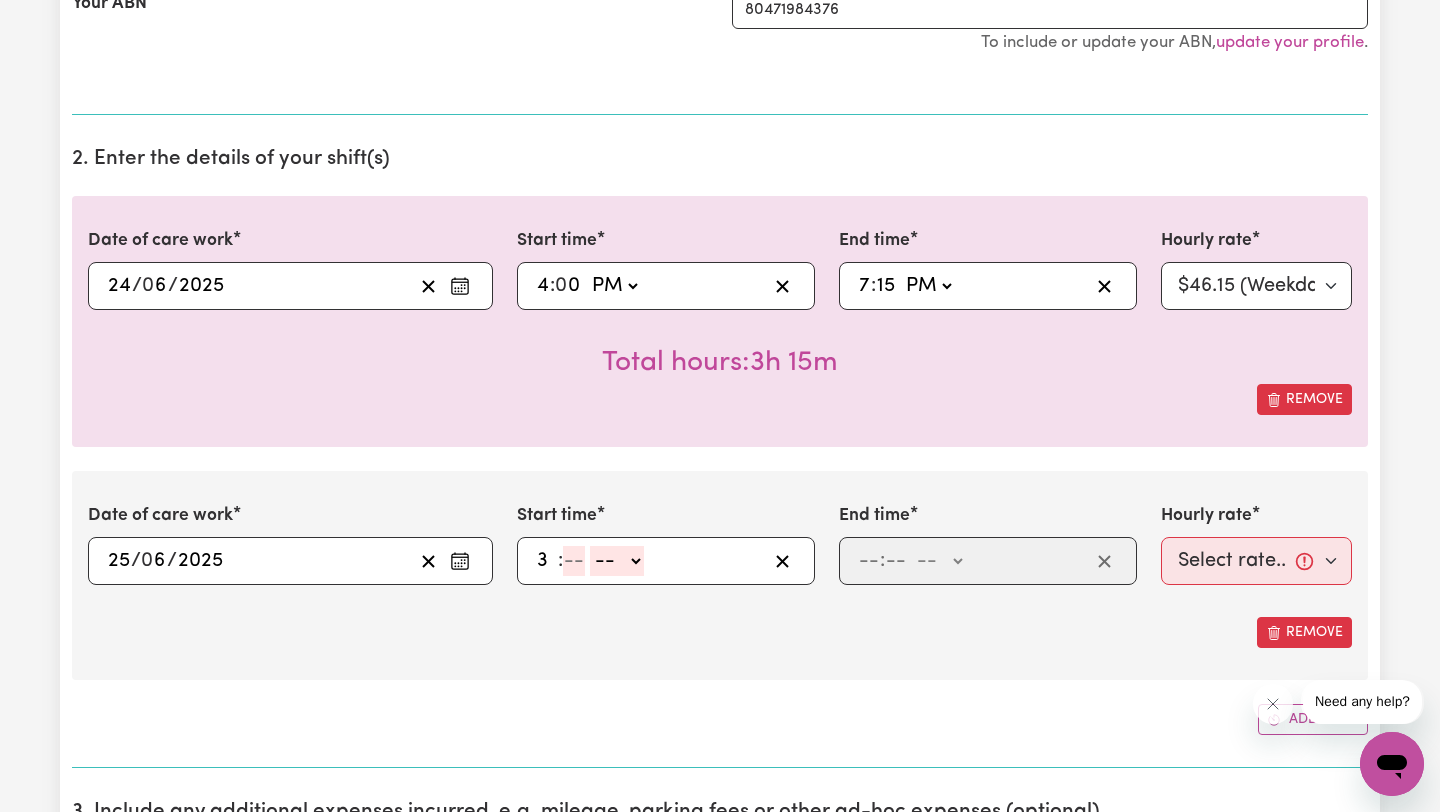 type on "3" 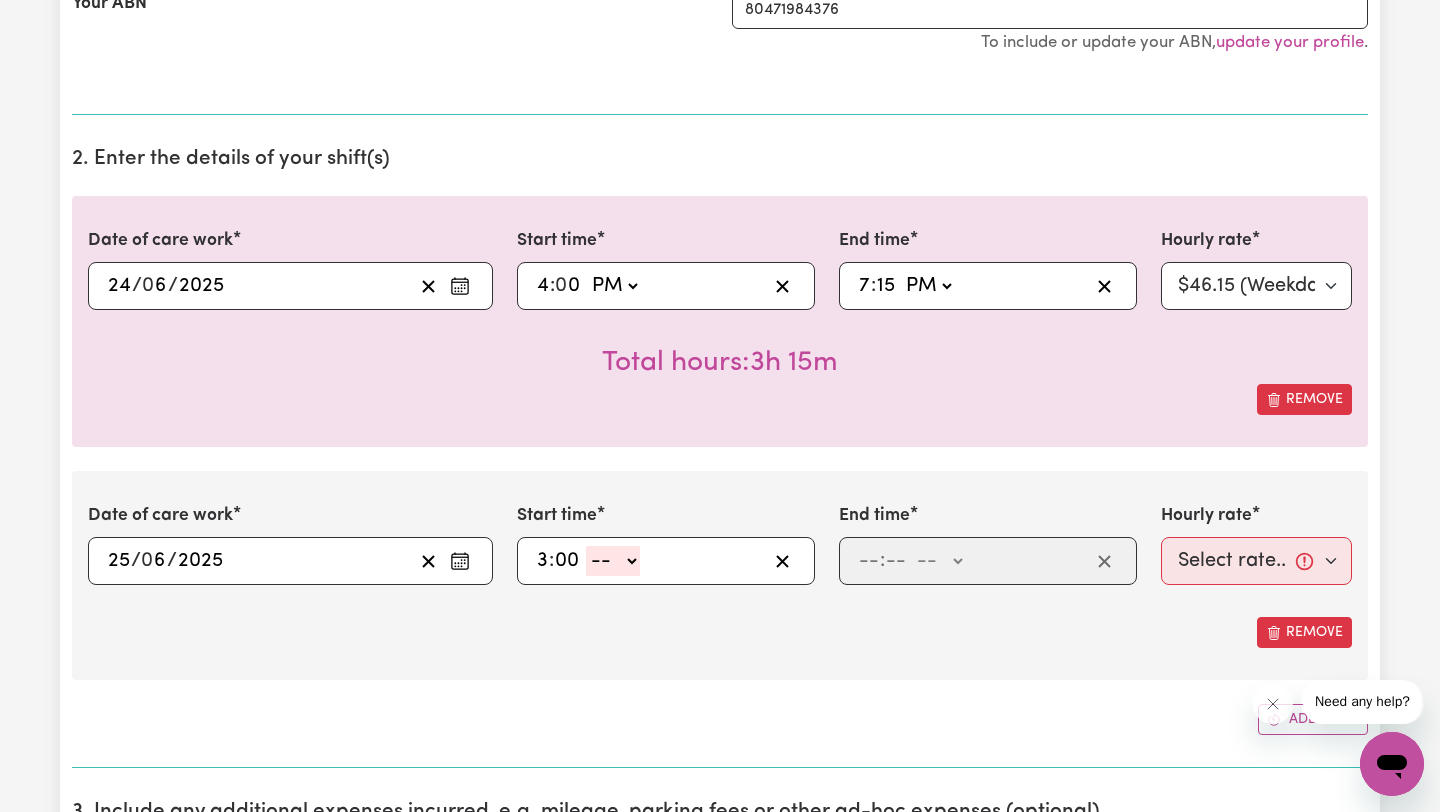 type on "00" 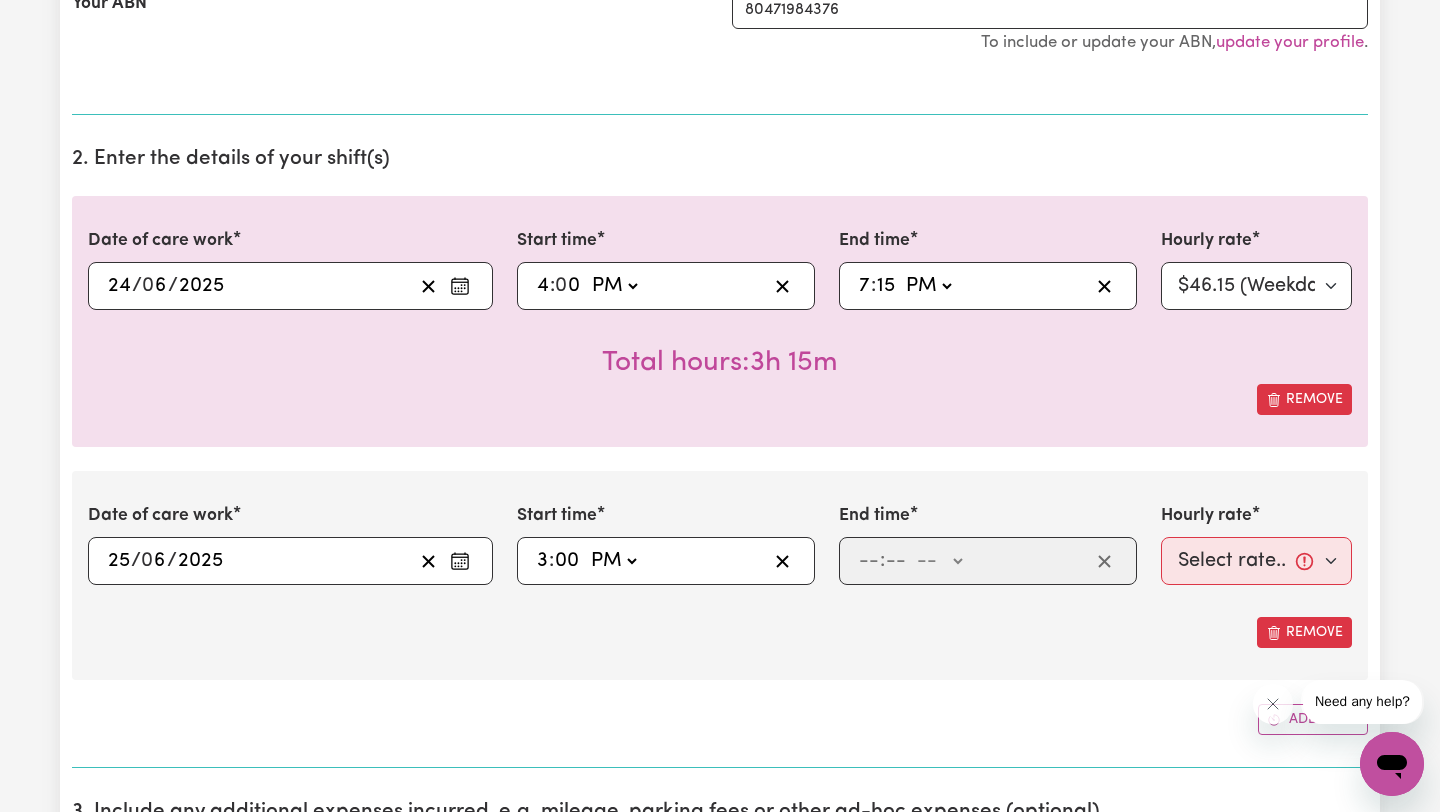 type on "15:00" 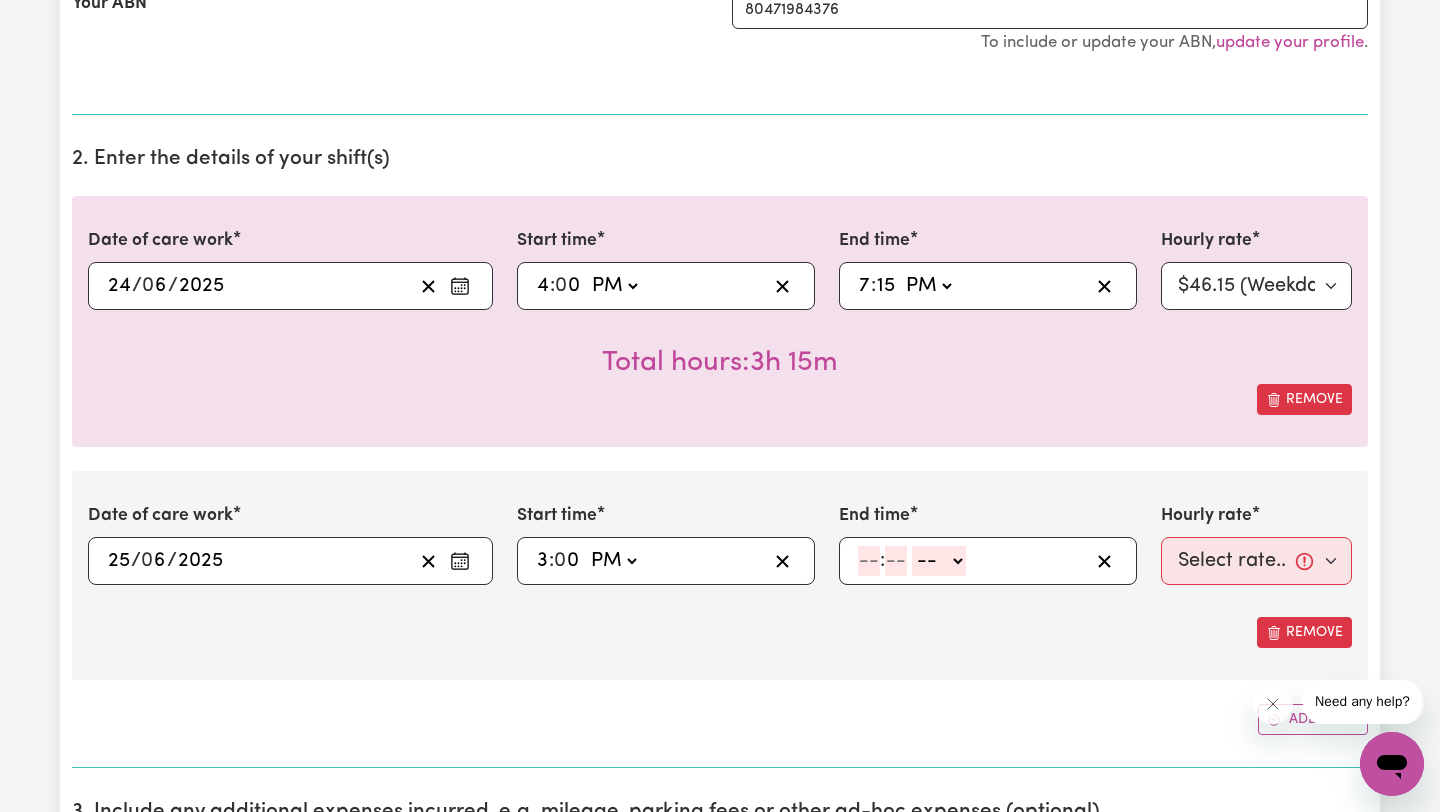 click 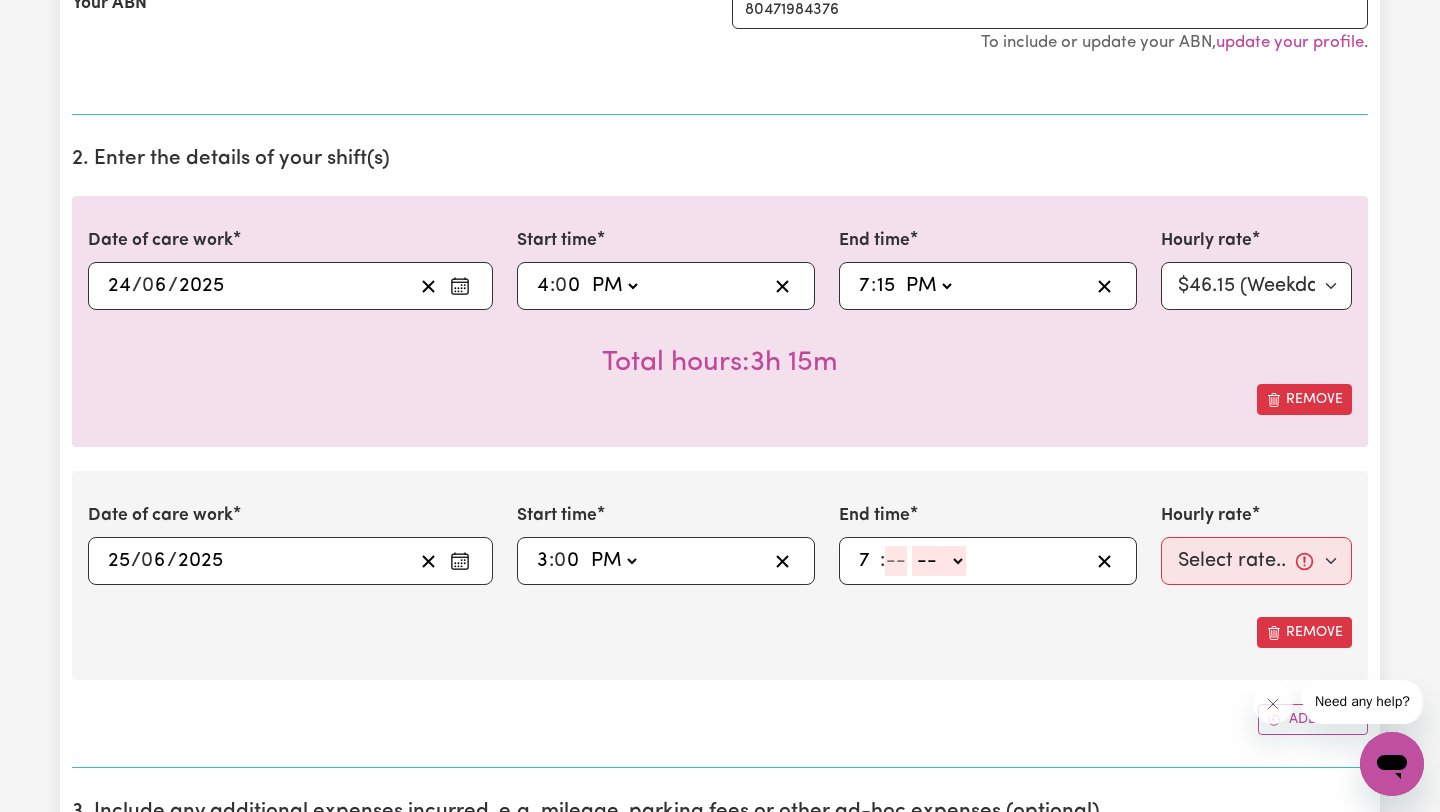 type on "7" 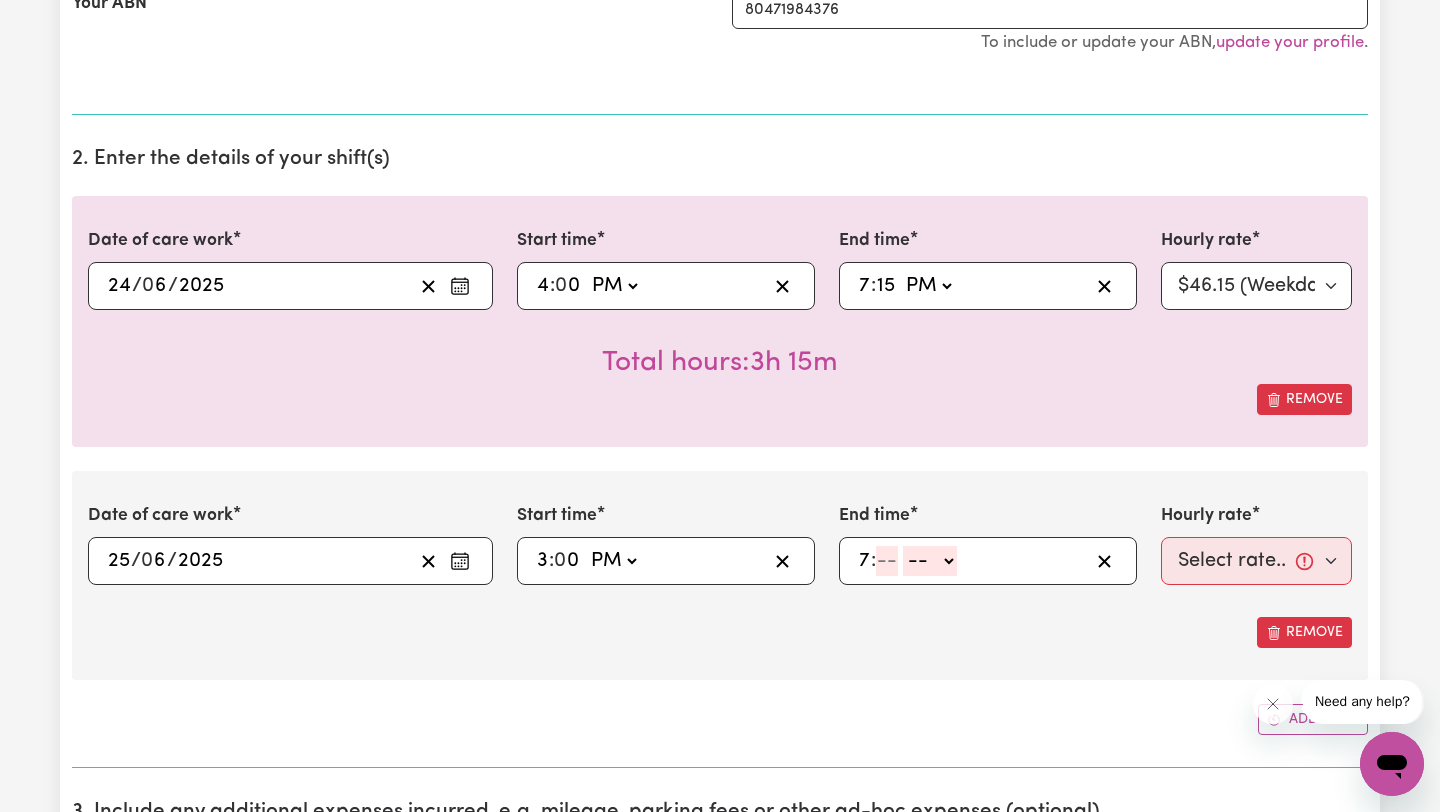 type on "1" 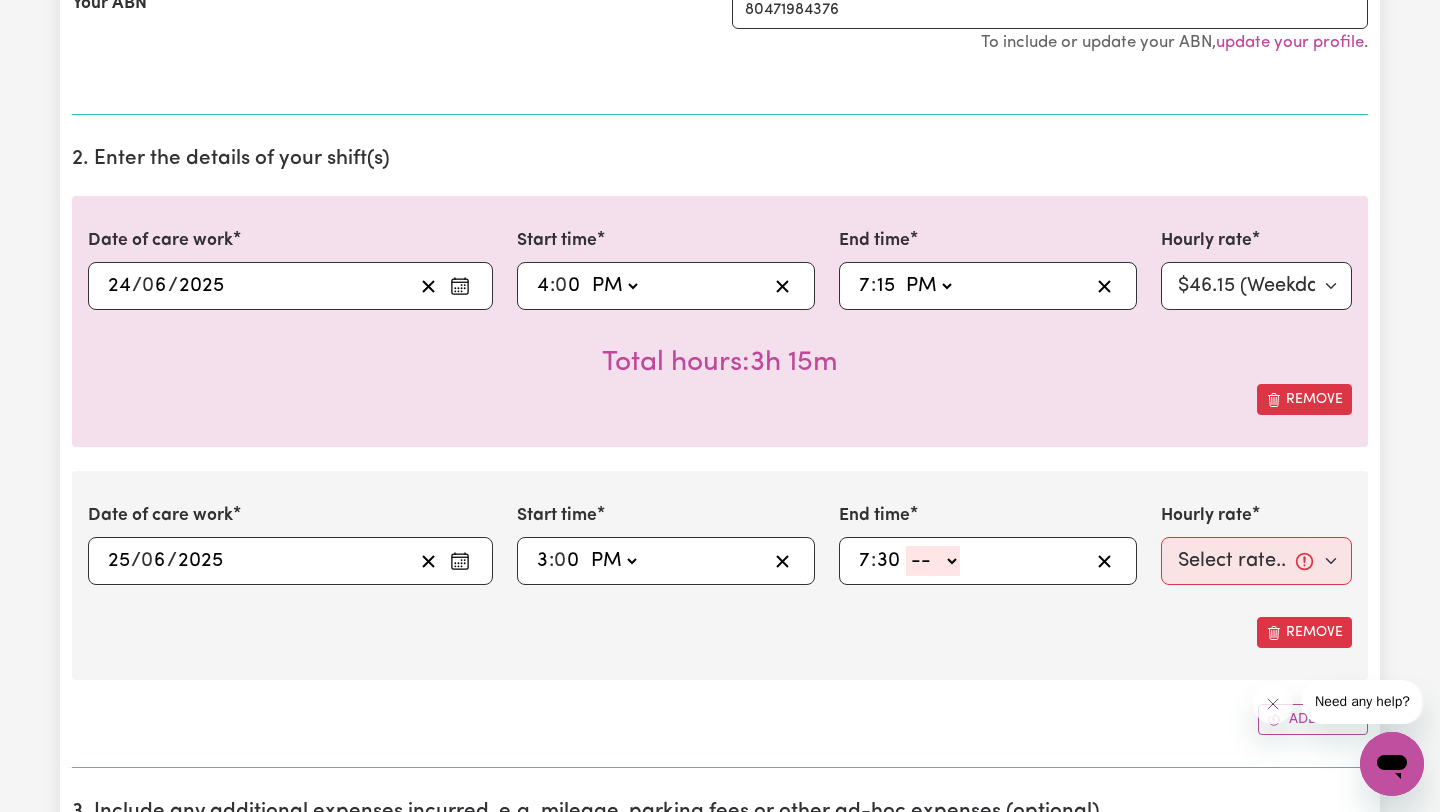 type on "30" 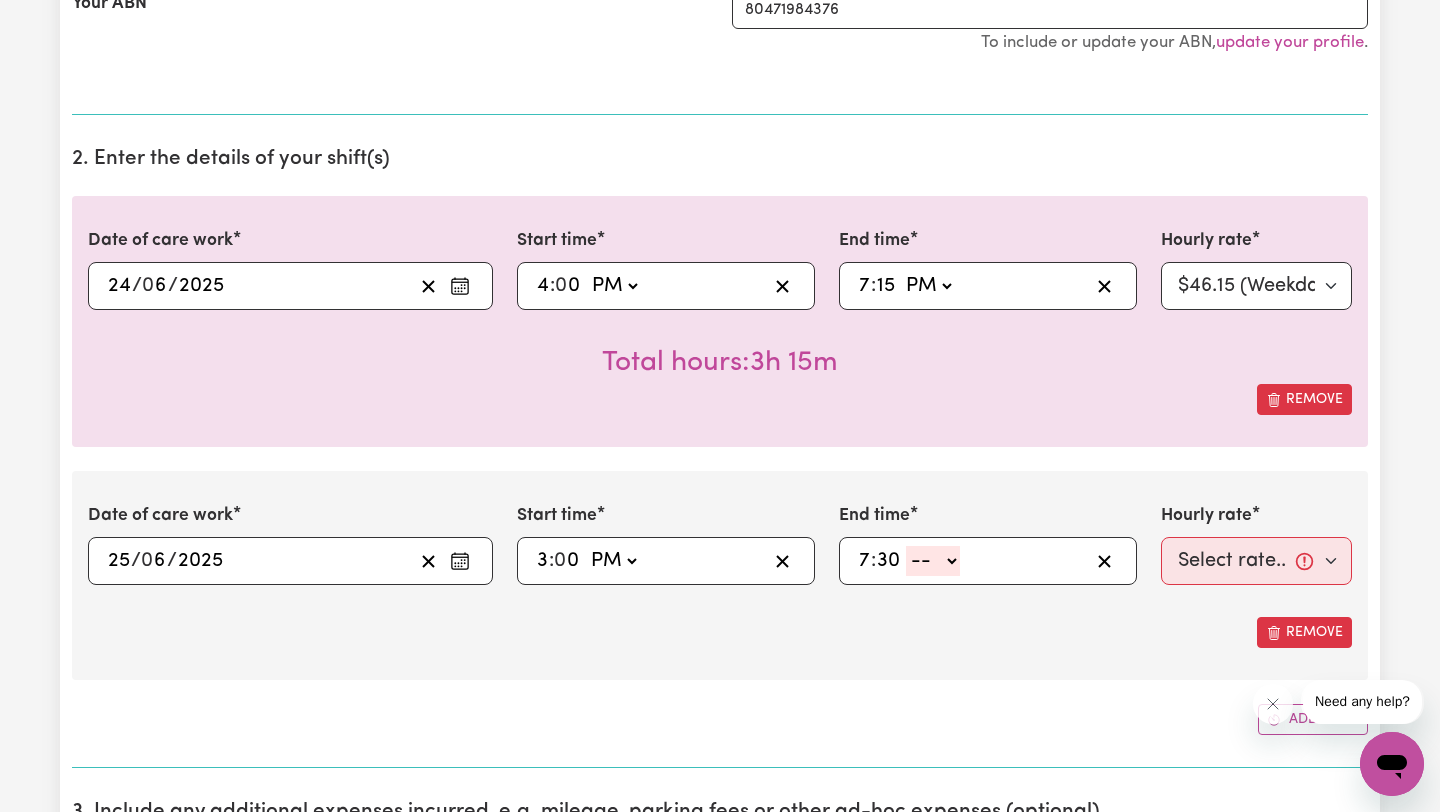 click on "-- AM PM" 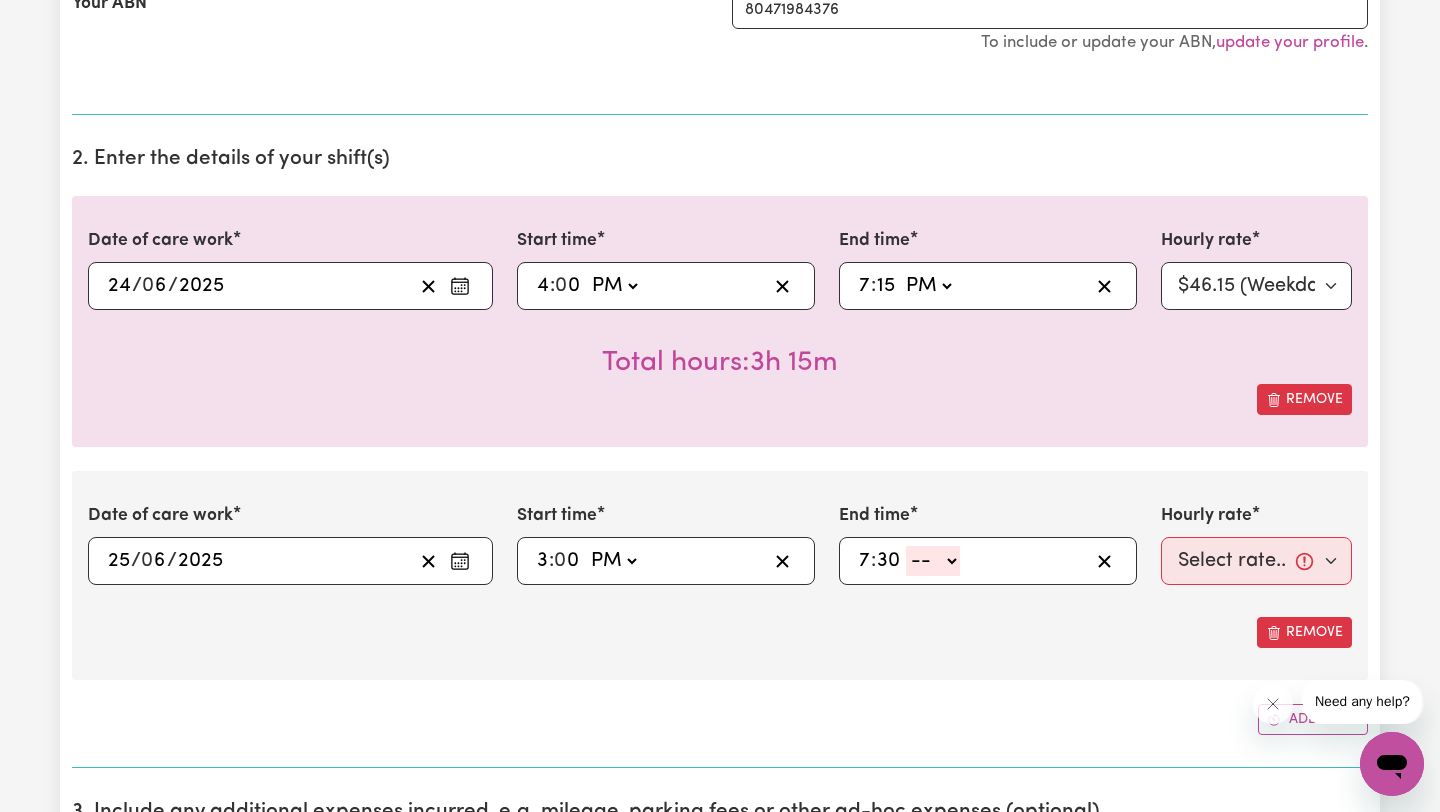 select on "pm" 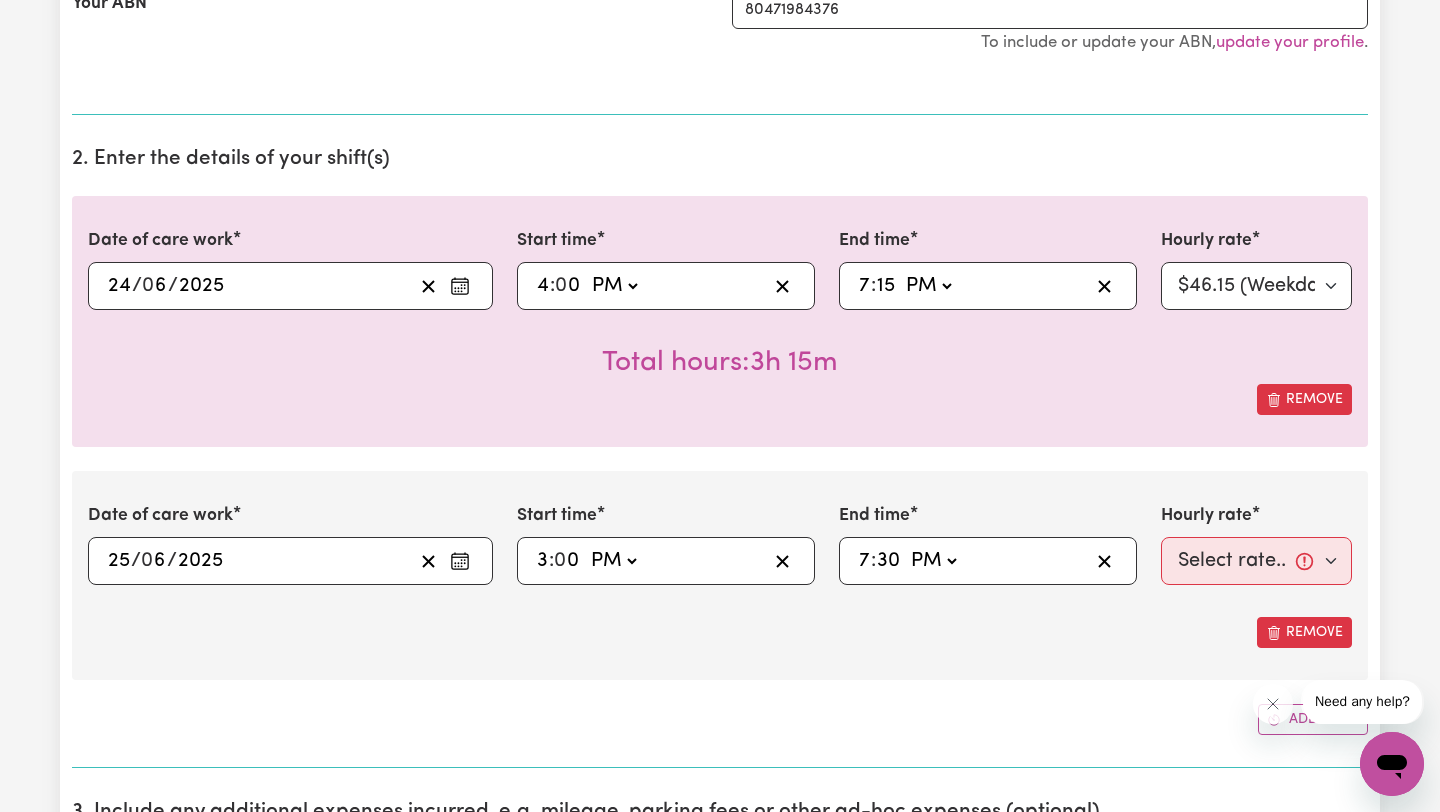 type on "19:30" 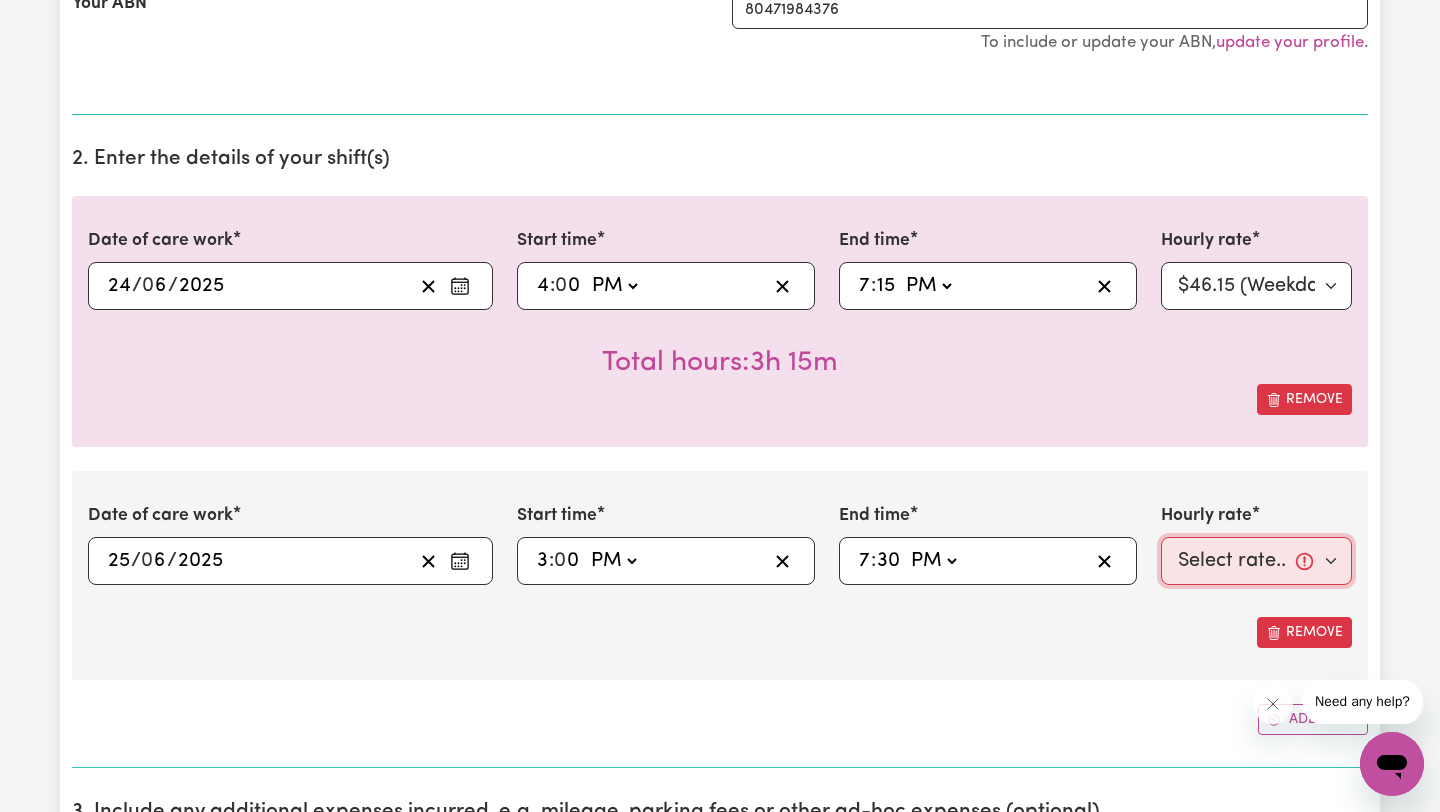 click on "Select rate... $46.15 (Weekday)" at bounding box center [1256, 561] 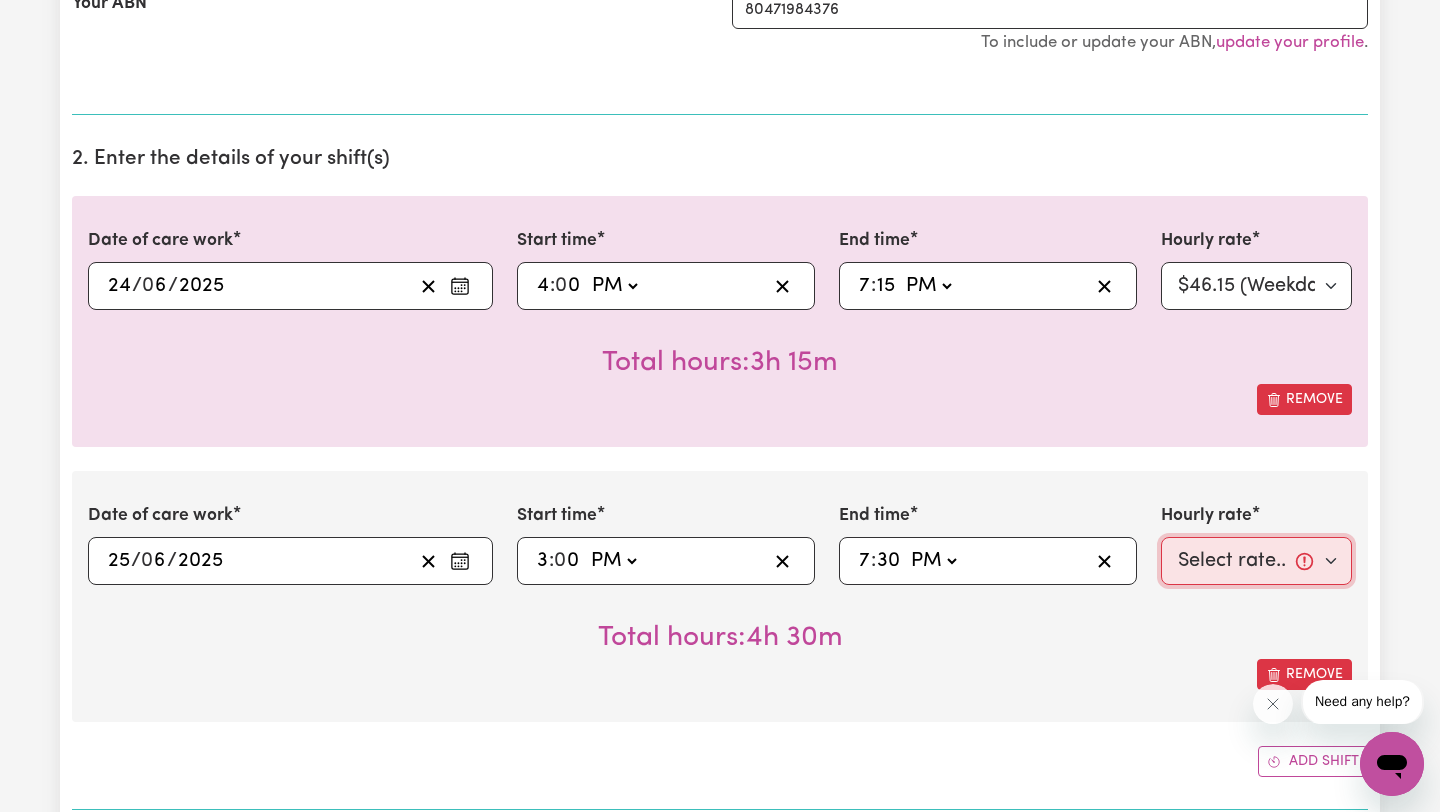 select on "46.15-Weekday" 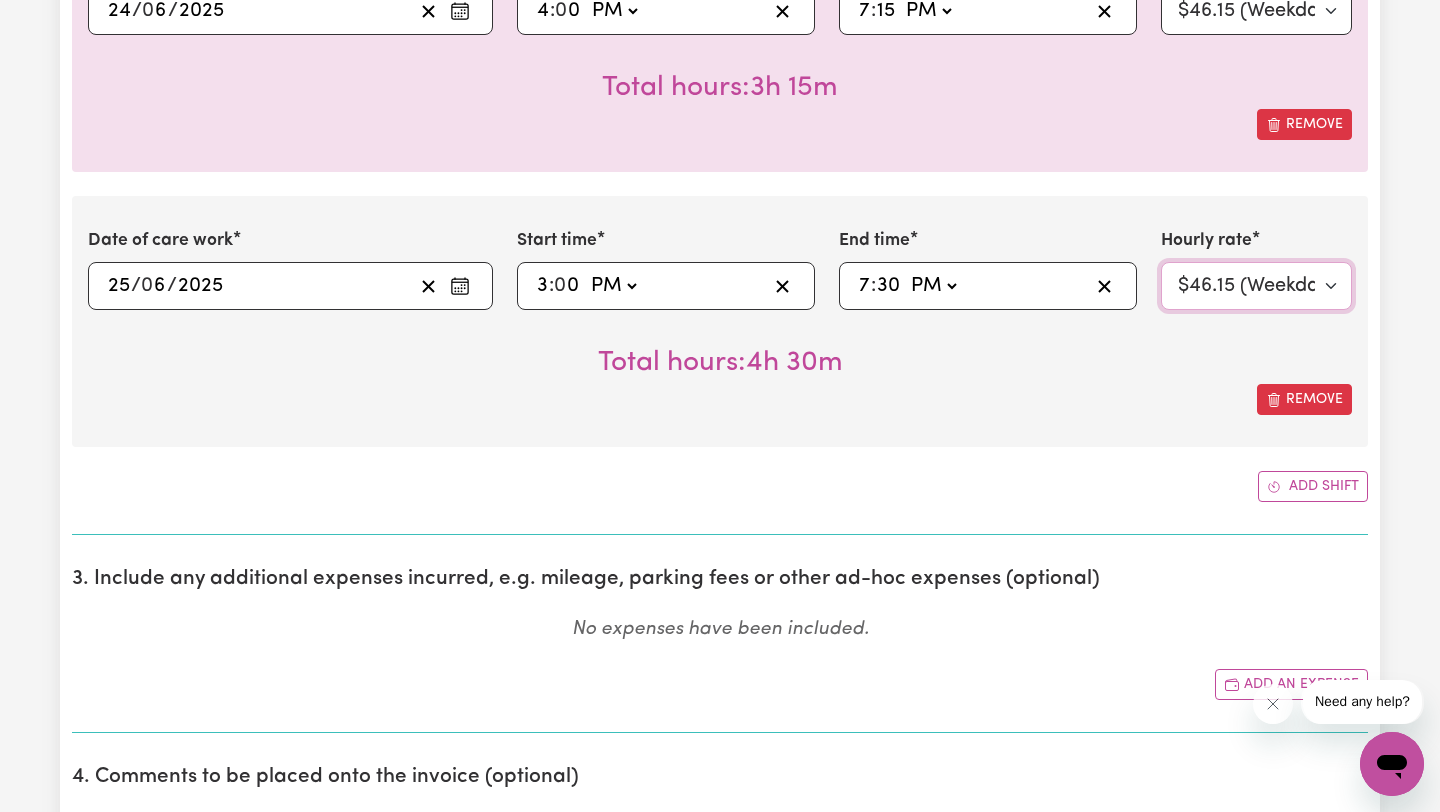 scroll, scrollTop: 745, scrollLeft: 0, axis: vertical 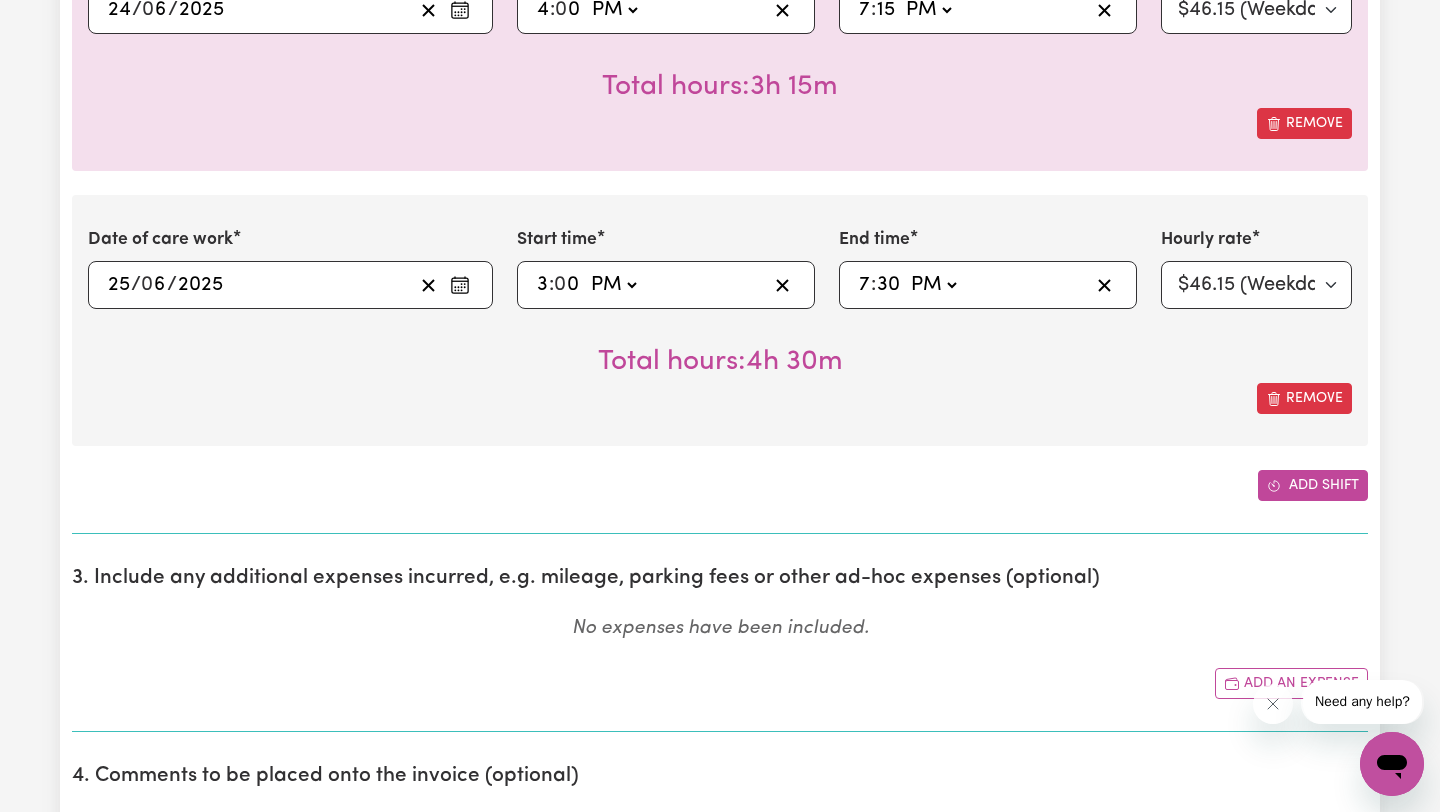 click on "Add shift" at bounding box center (1313, 485) 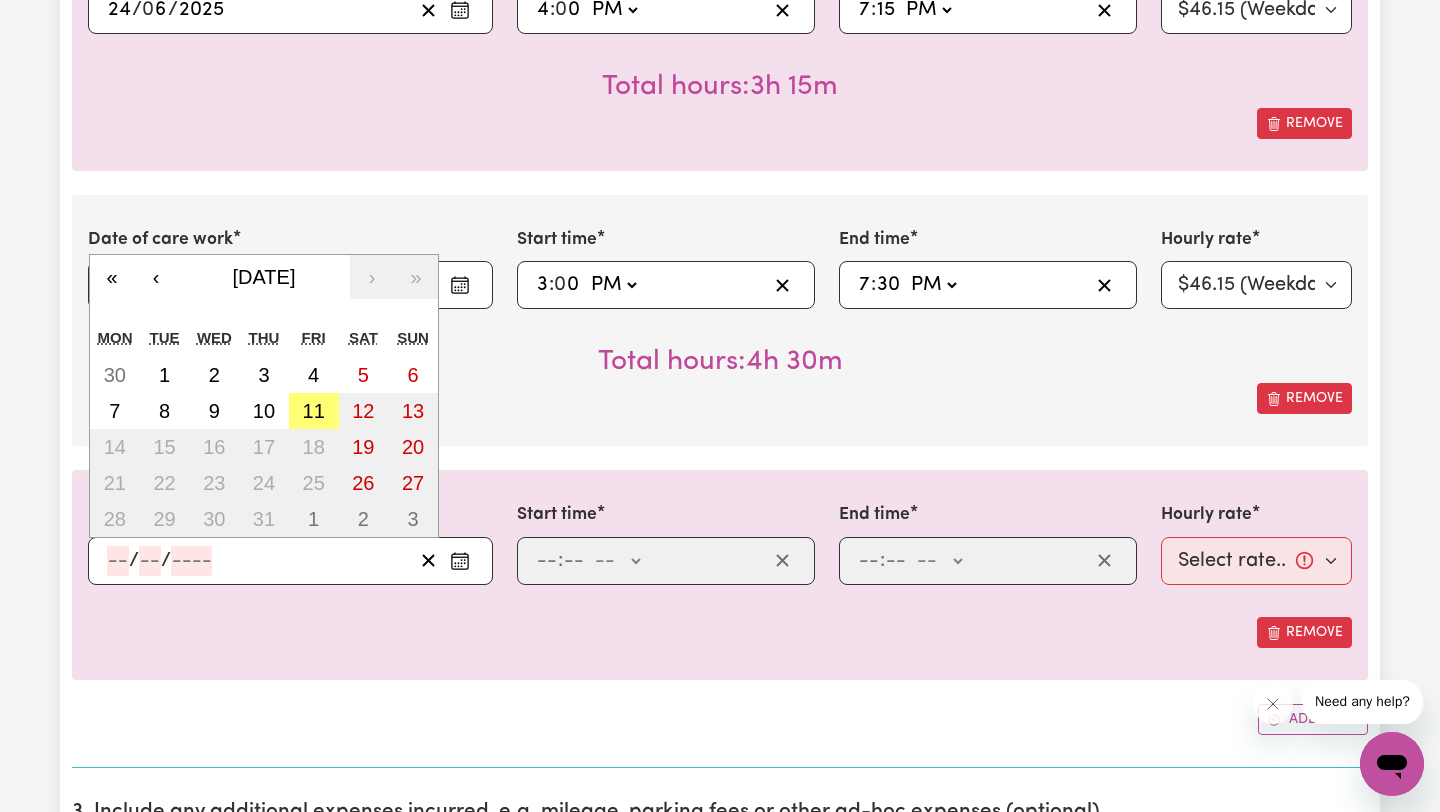 click 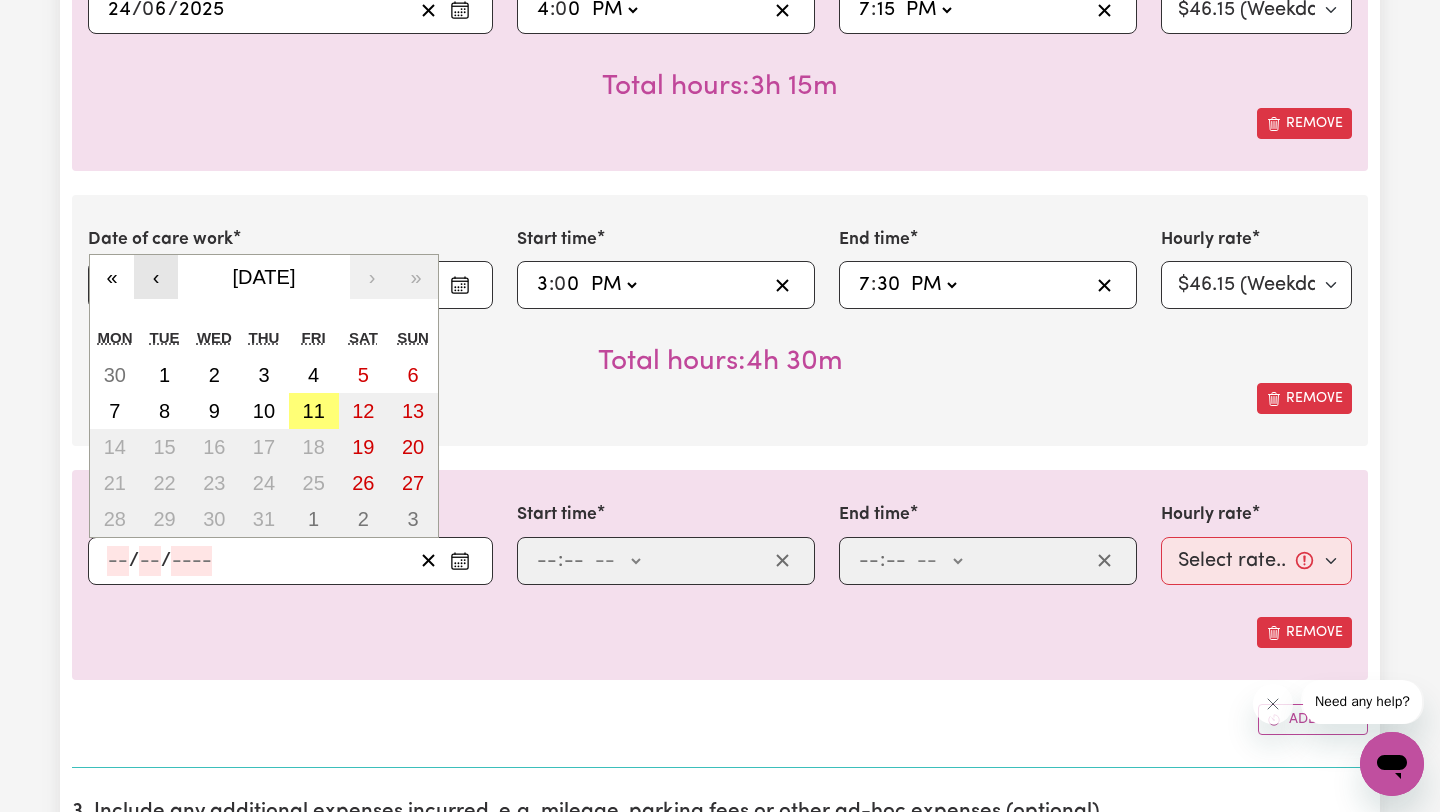 click on "‹" at bounding box center [156, 277] 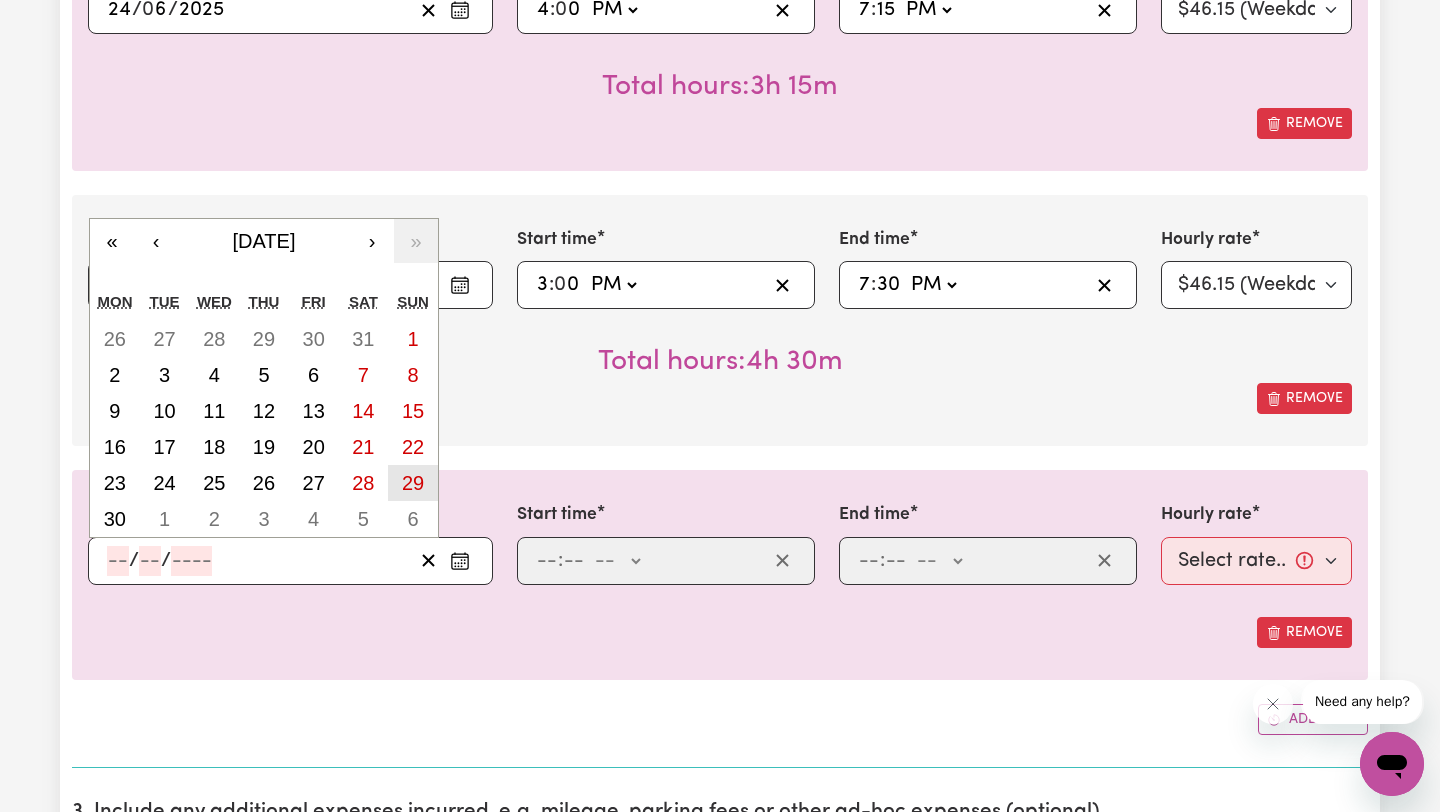 click on "29" at bounding box center [413, 483] 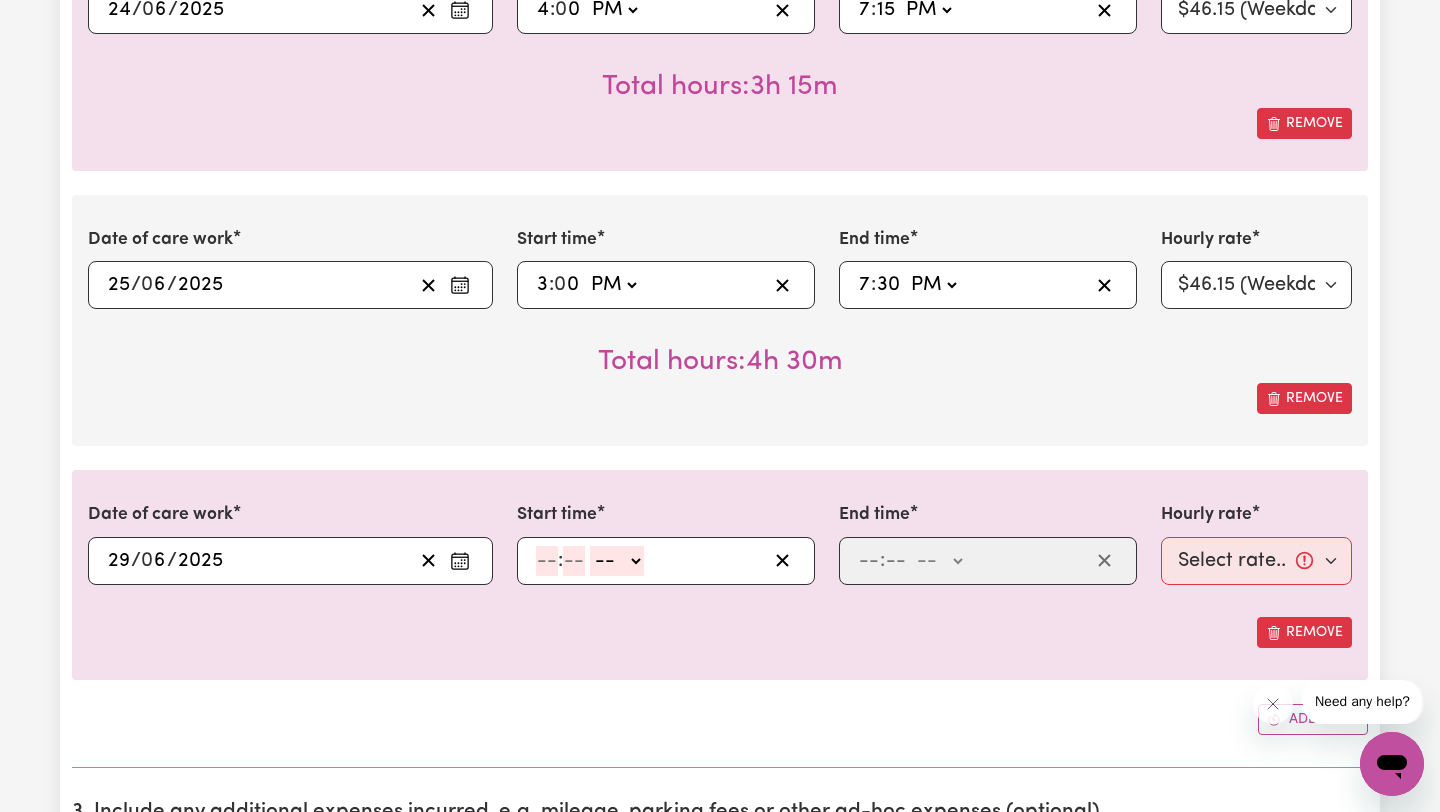 click on ":" 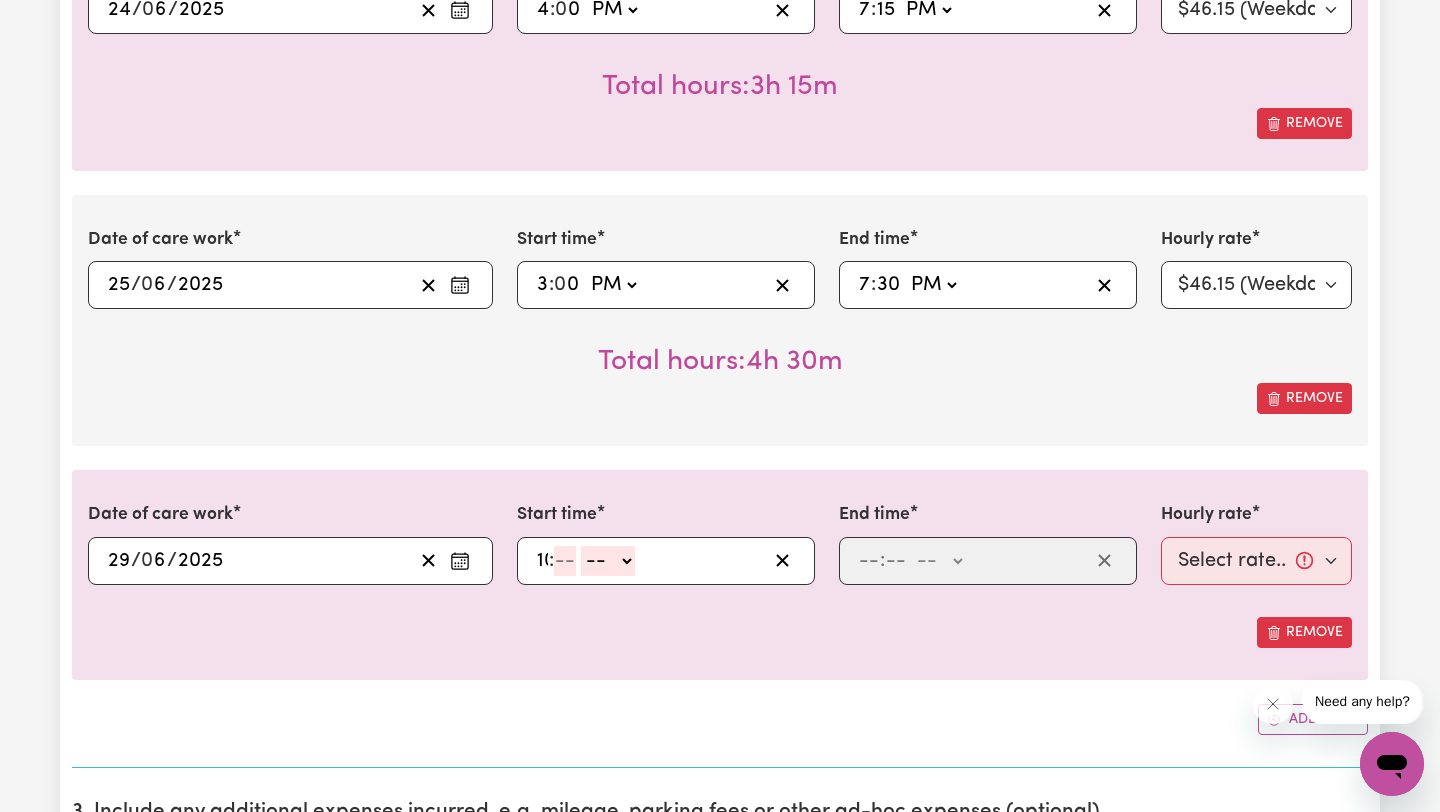 type on "10" 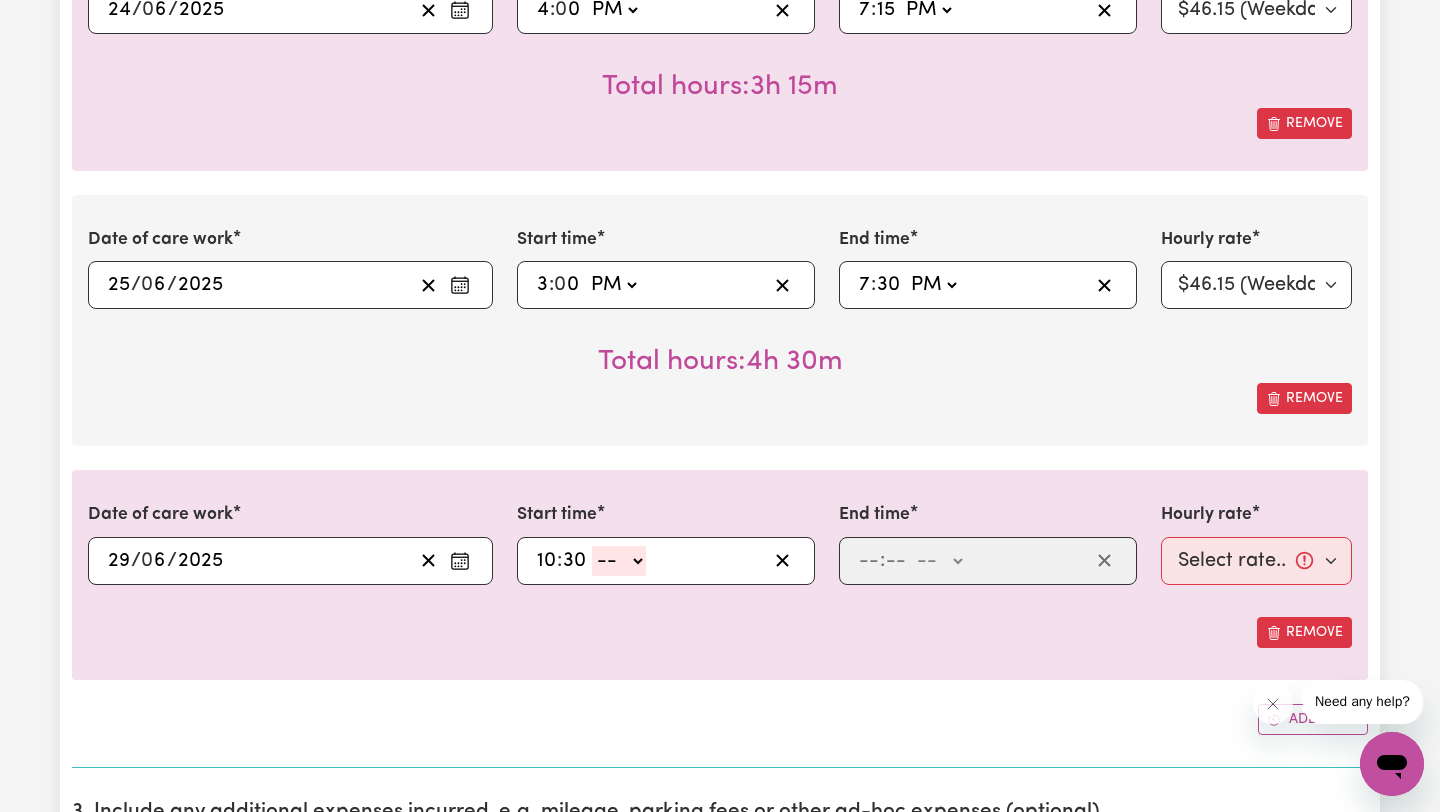 type on "30" 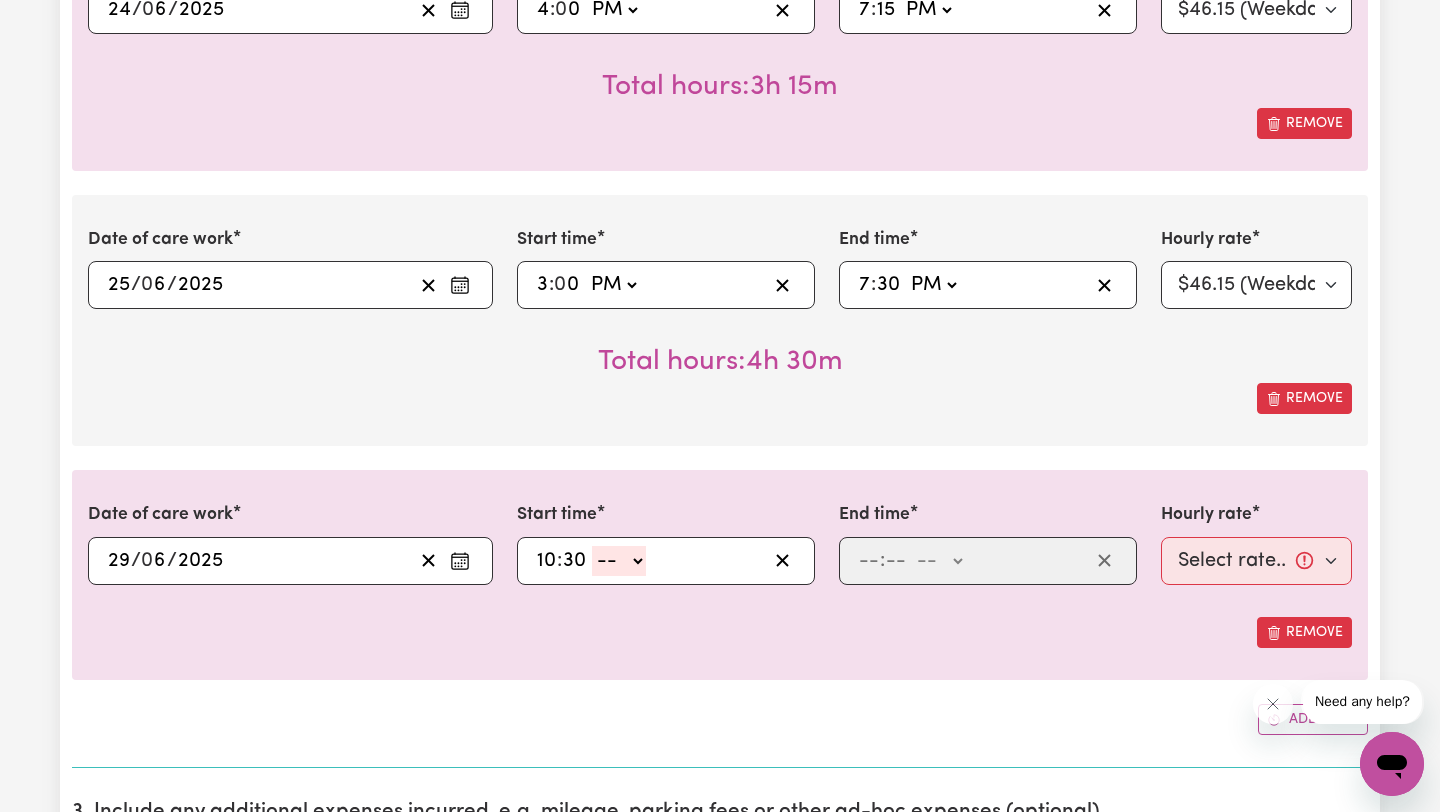 click on "-- AM PM" 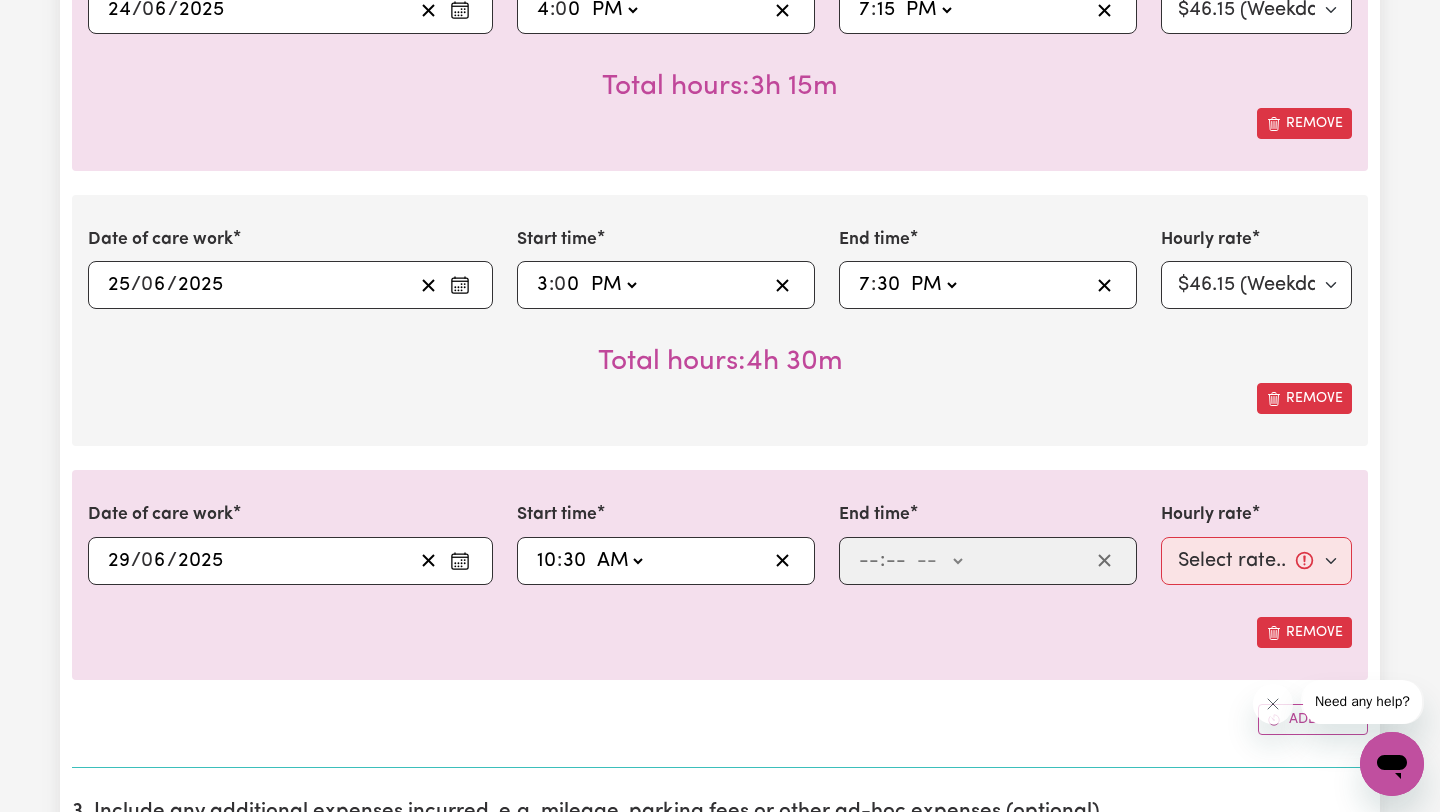 type on "10:30" 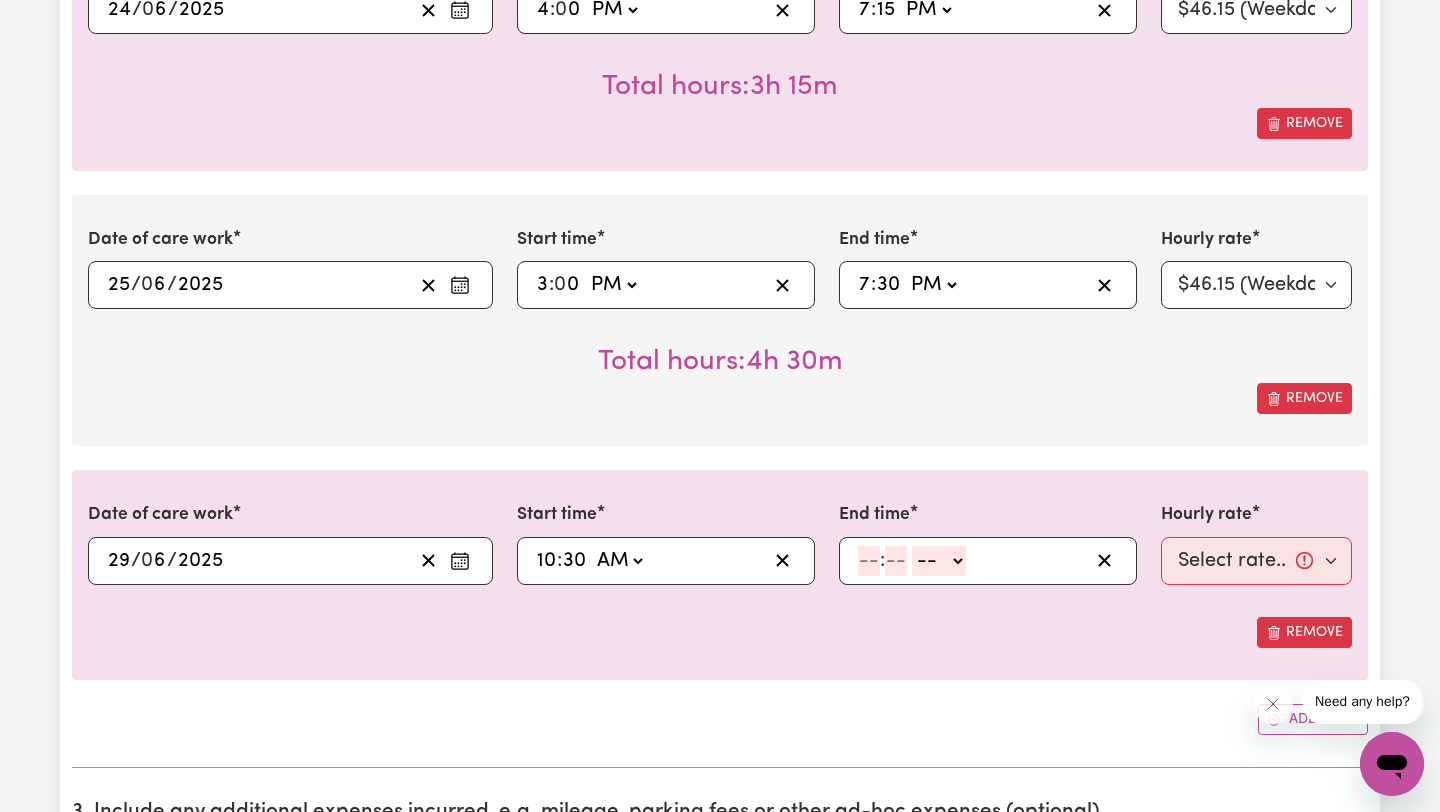 click 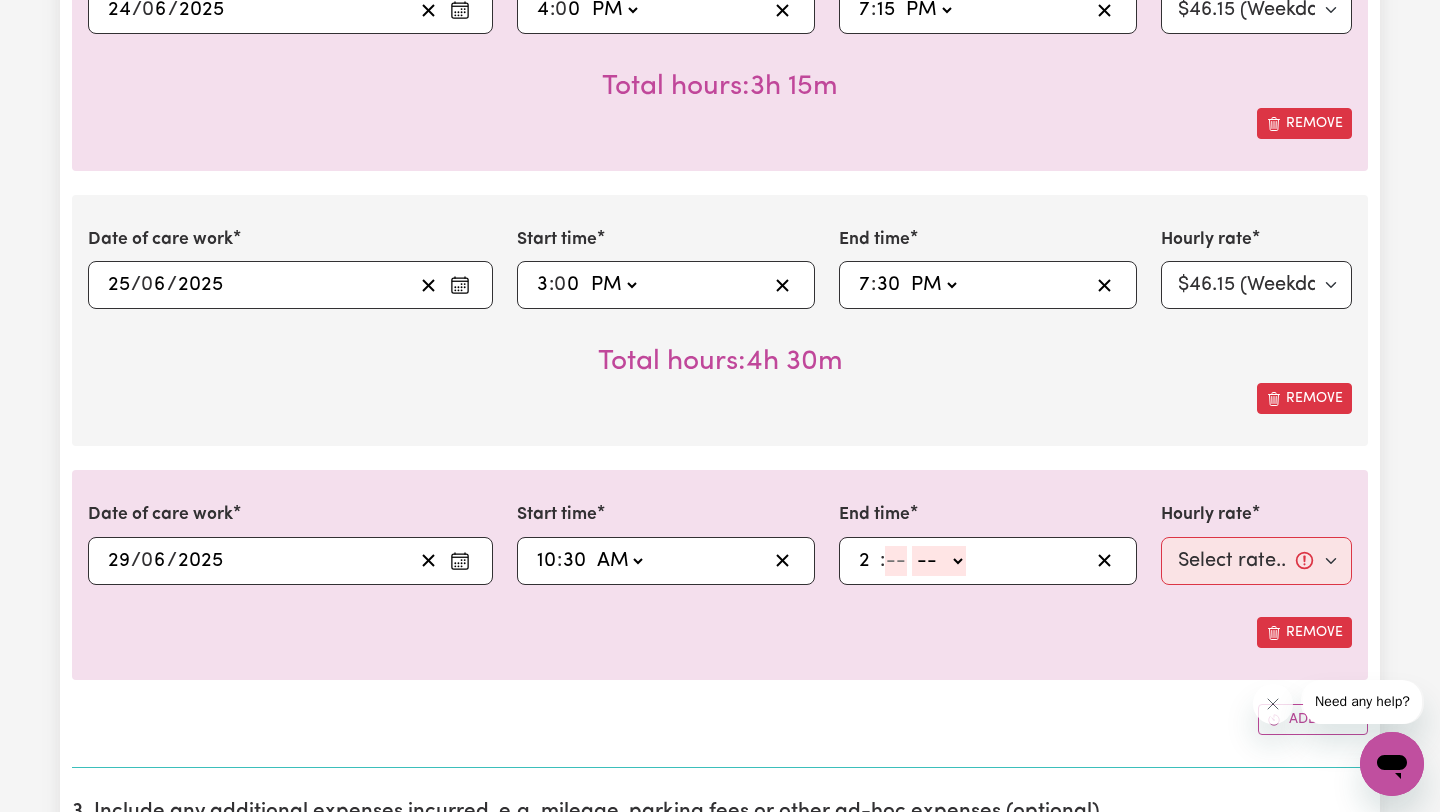 type on "2" 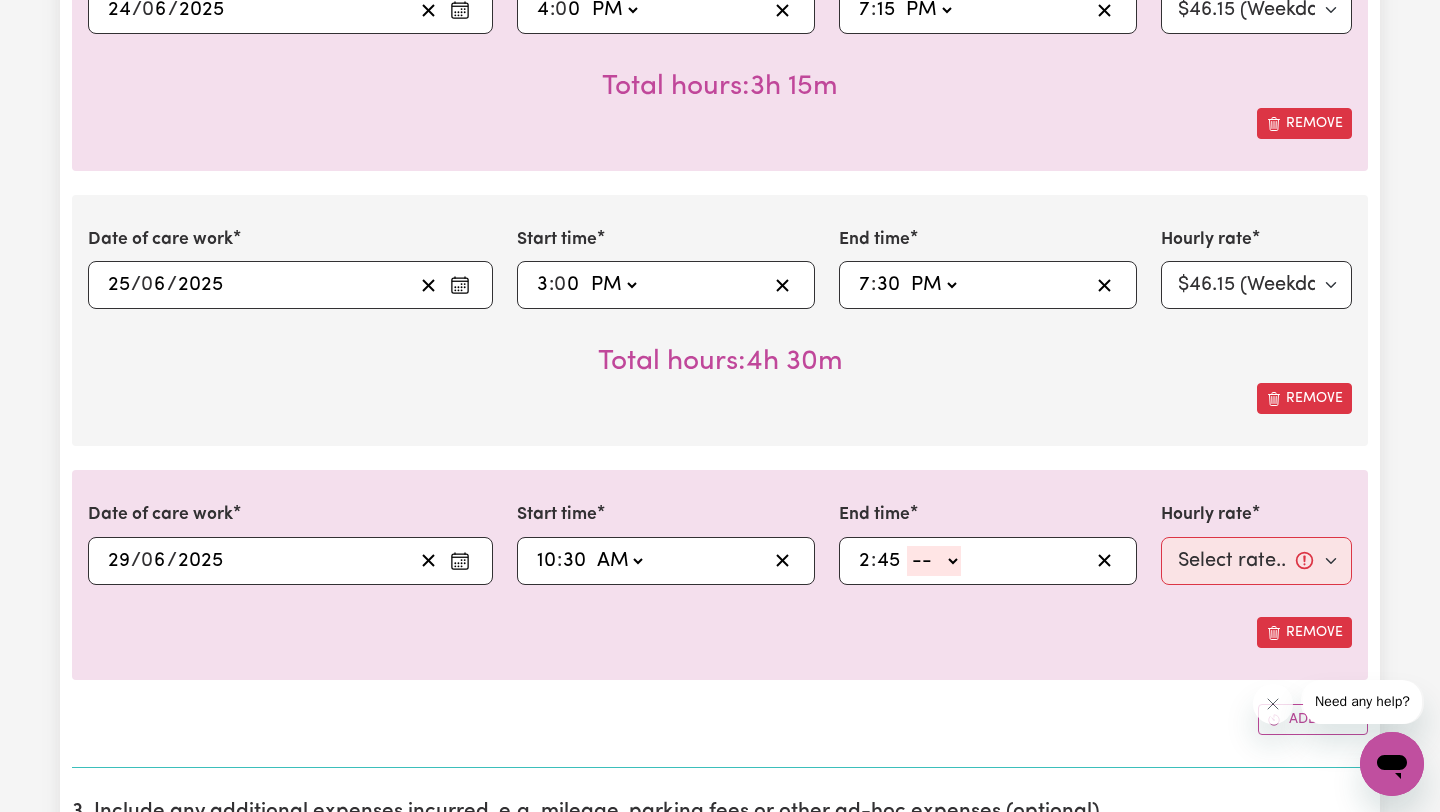type on "45" 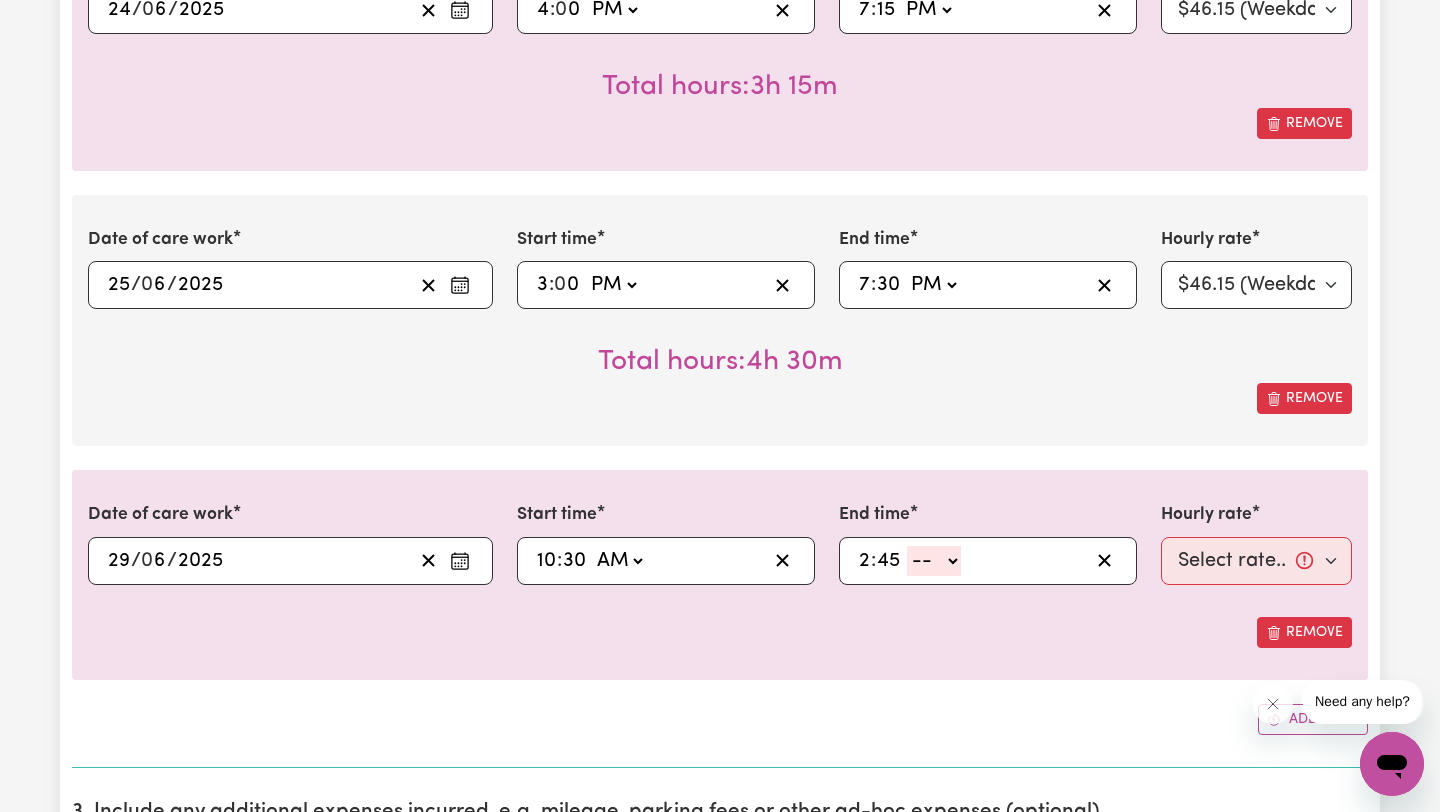 click on "-- AM PM" 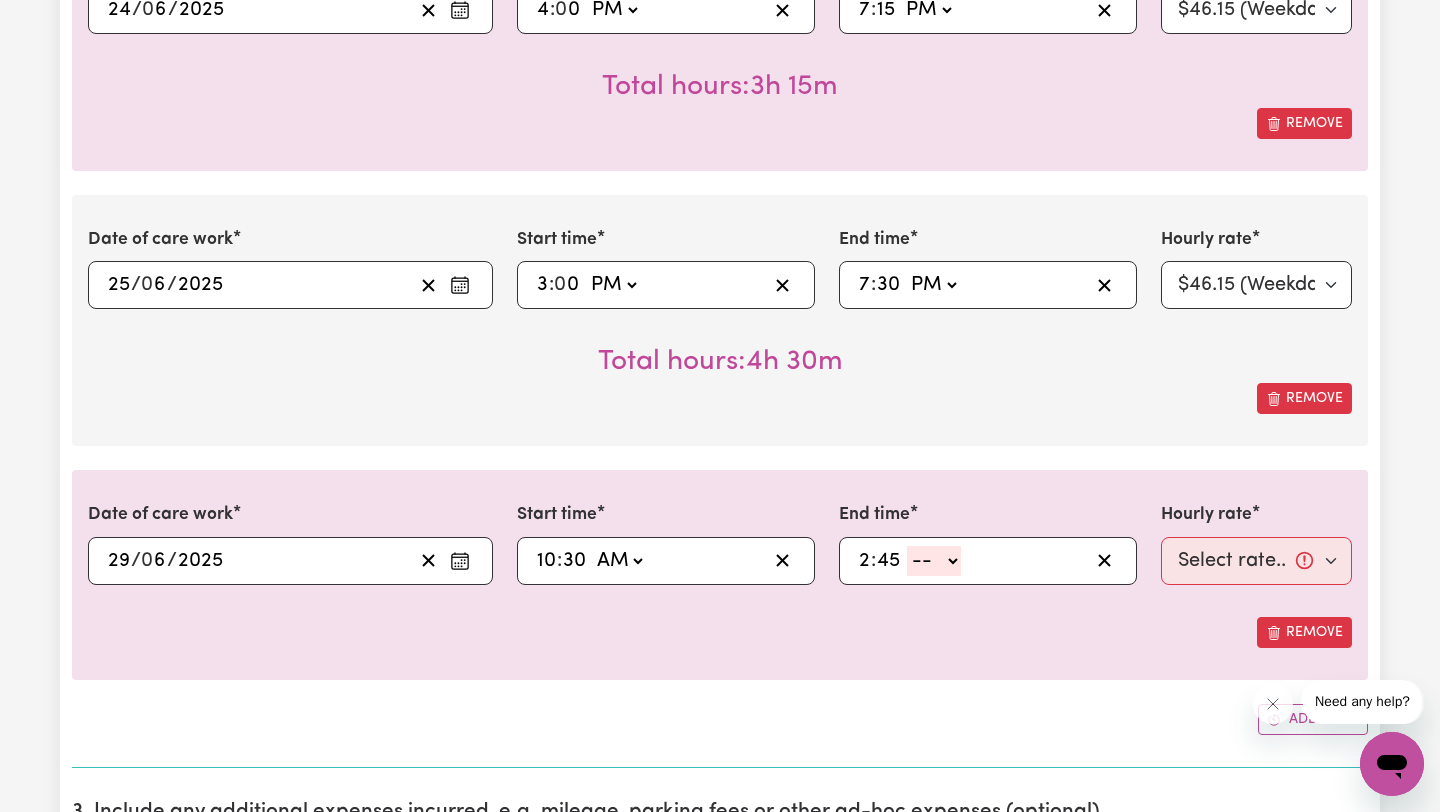 select on "am" 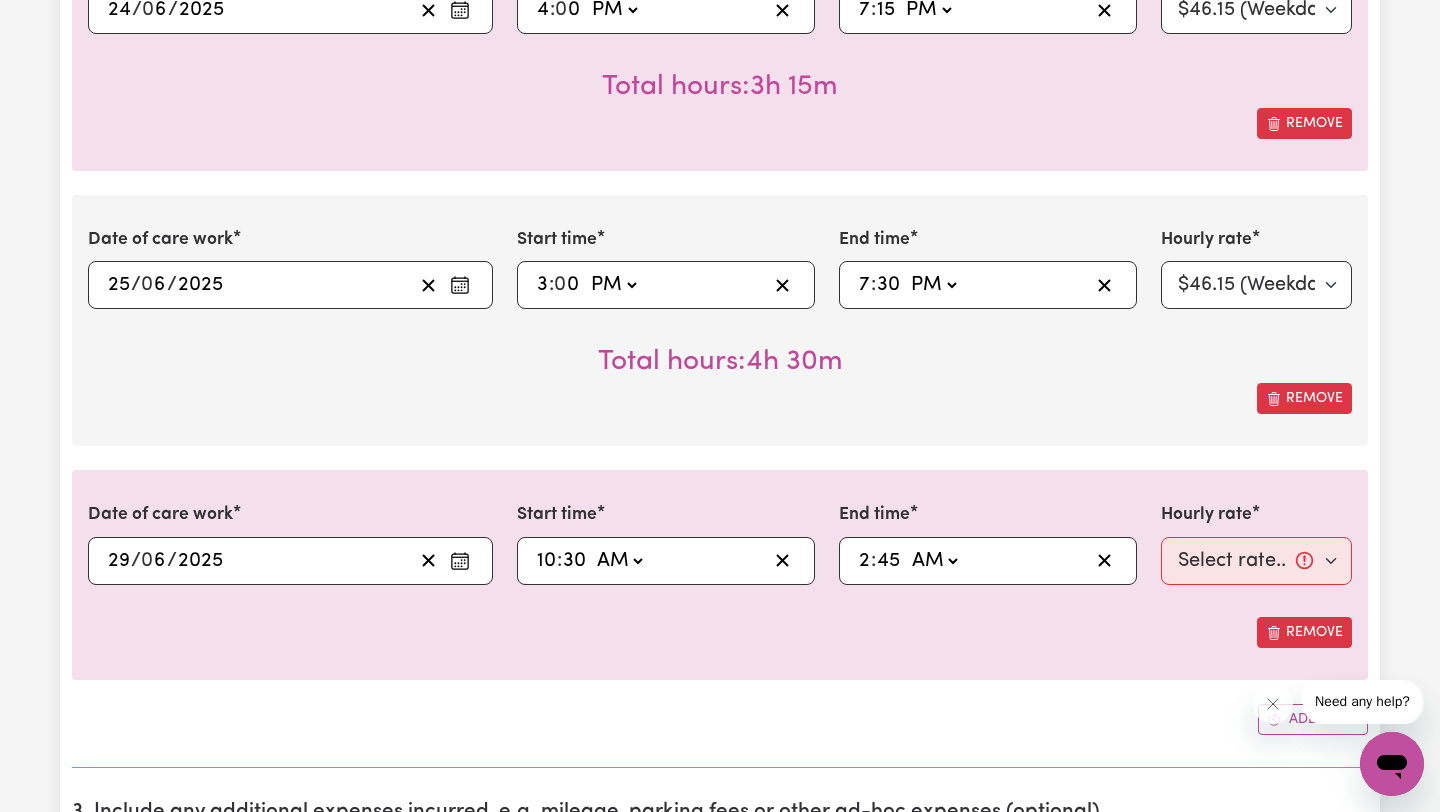 type on "02:45" 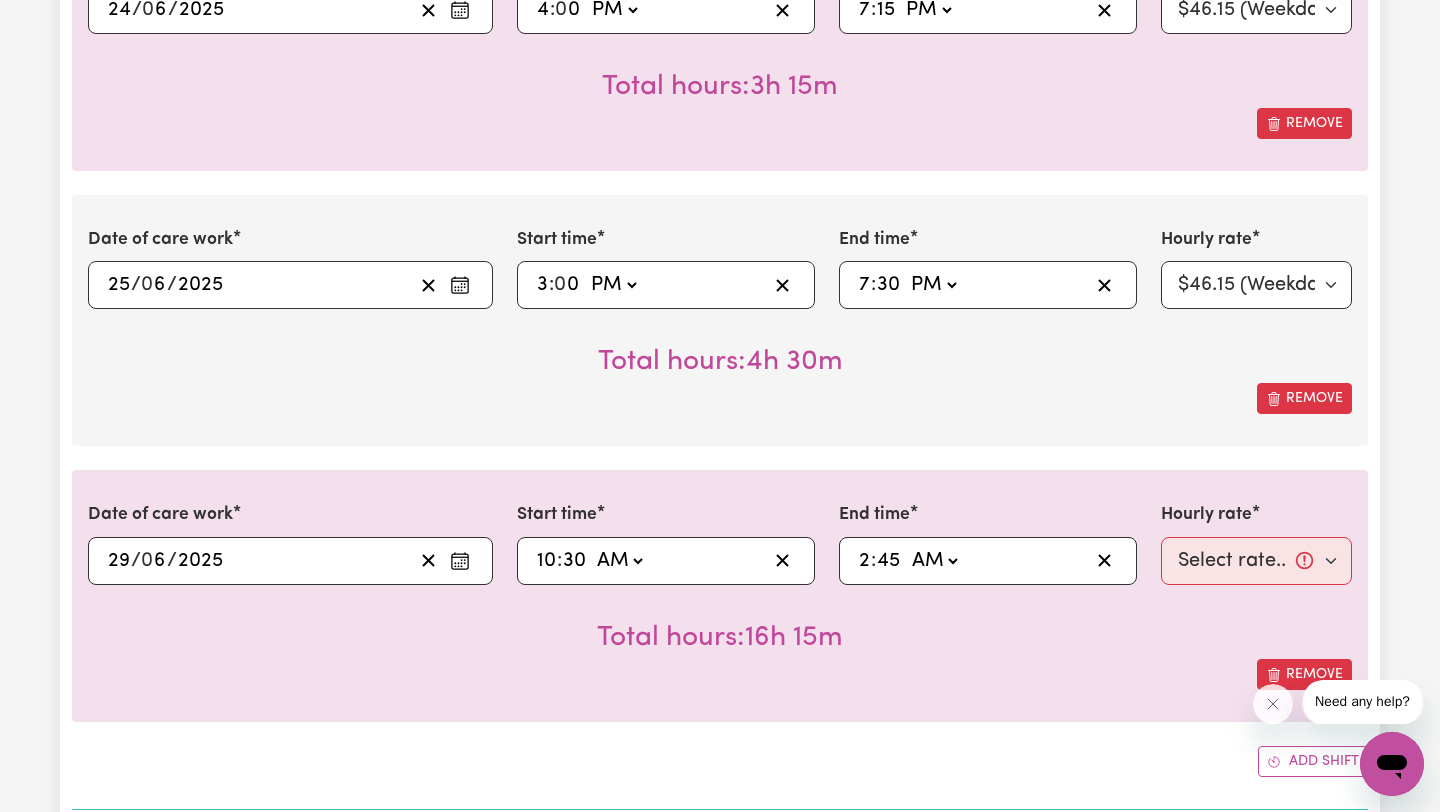 click on "AM PM" 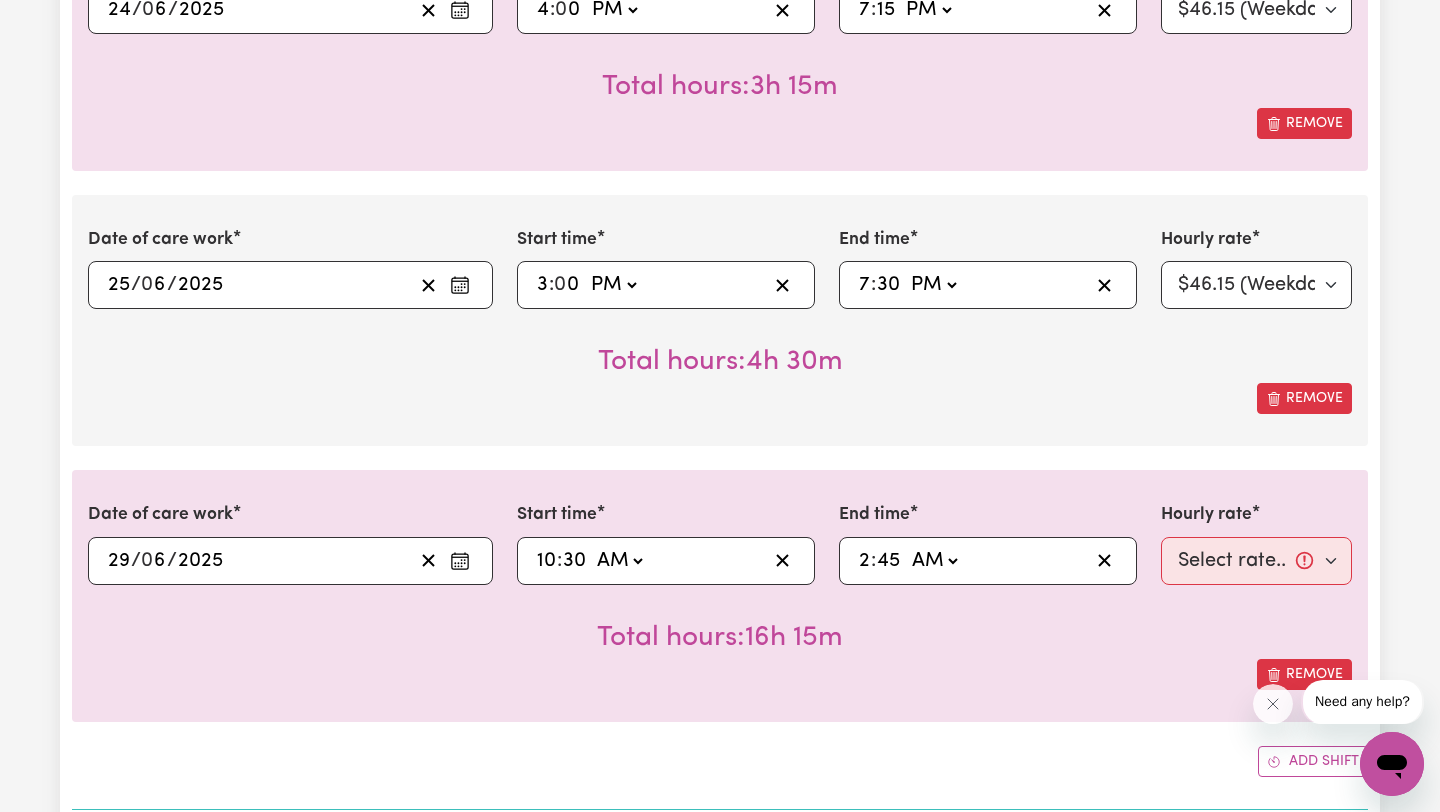 select on "pm" 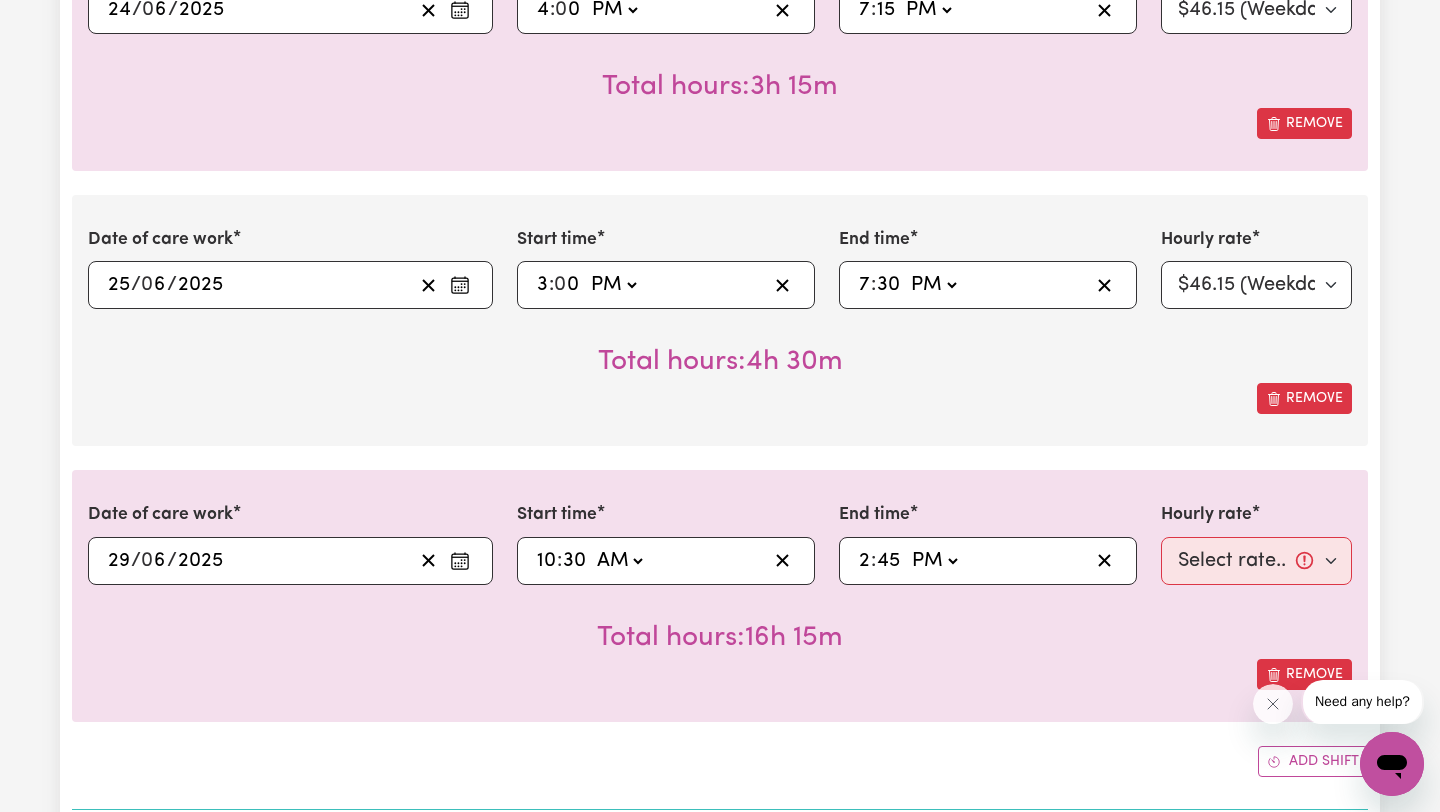 type on "14:45" 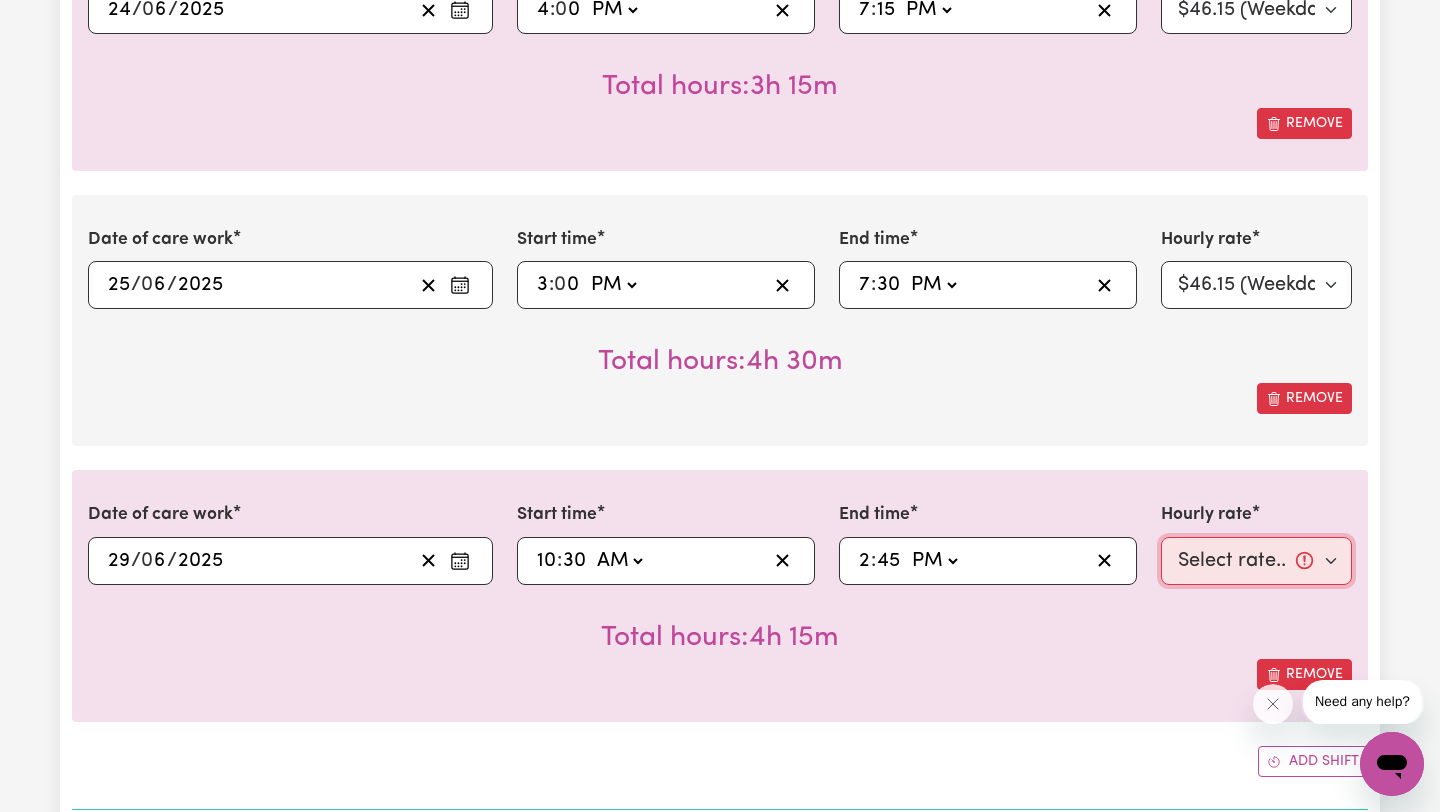 click on "Select rate... $46.15 (Weekday)" at bounding box center (1256, 561) 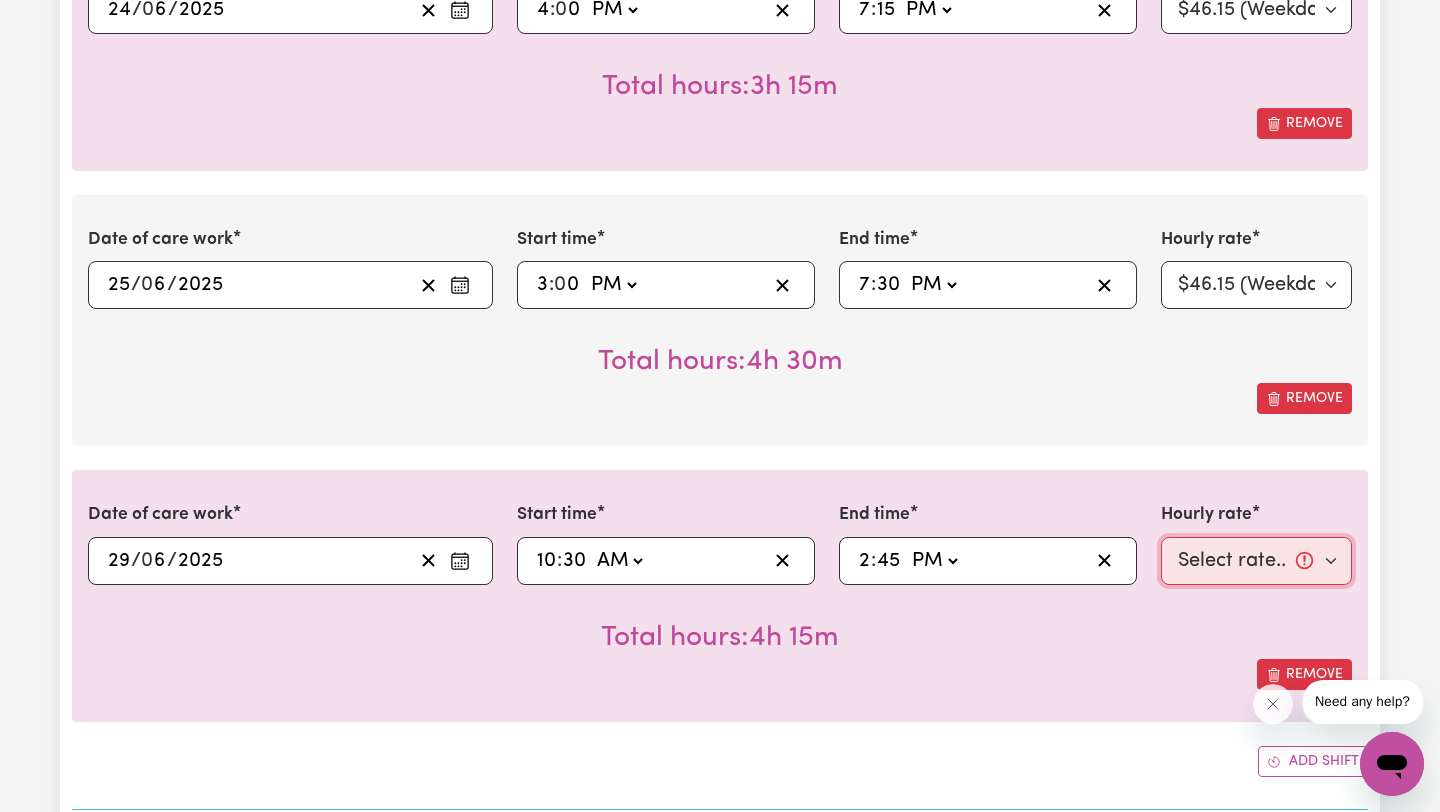 select on "46.15-Weekday" 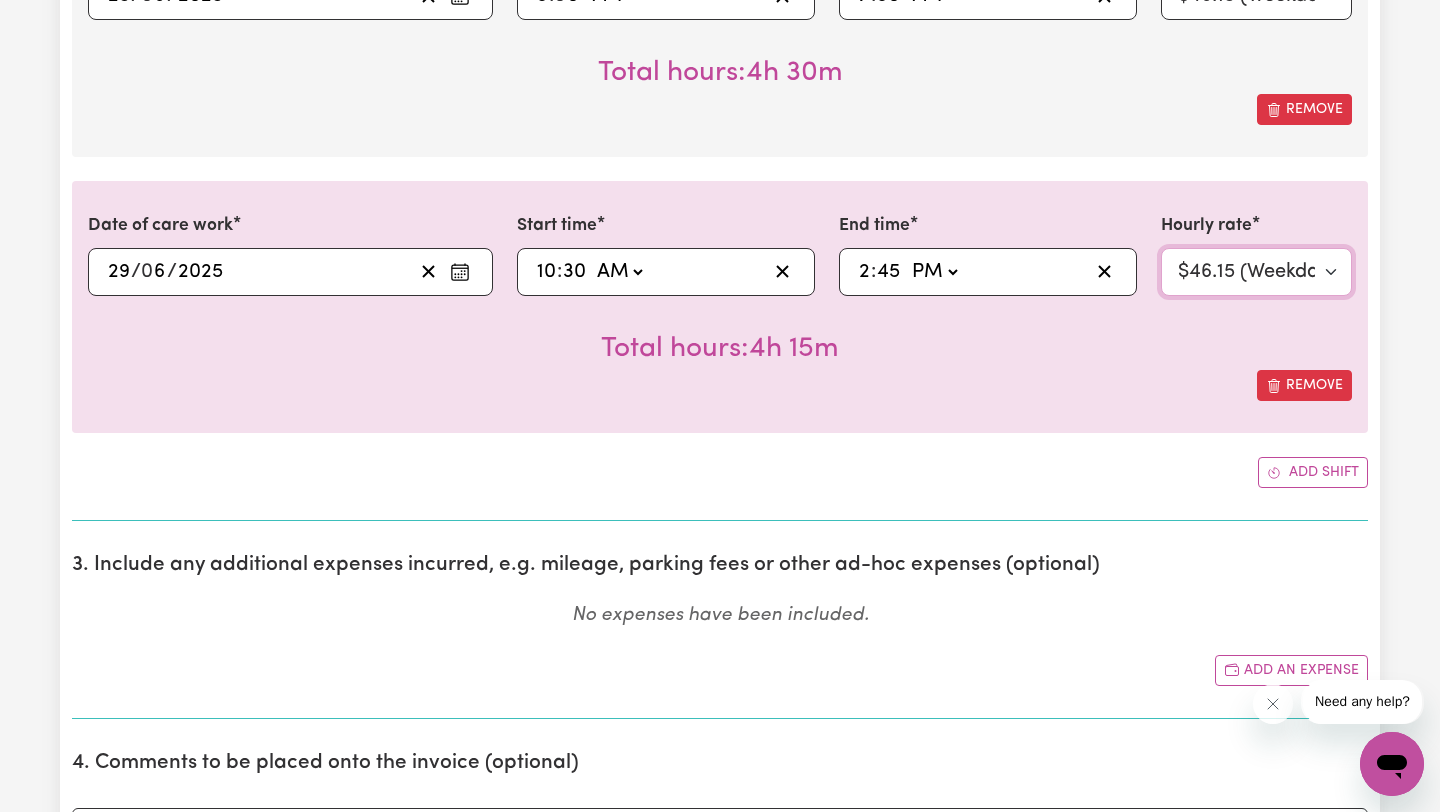 scroll, scrollTop: 1036, scrollLeft: 0, axis: vertical 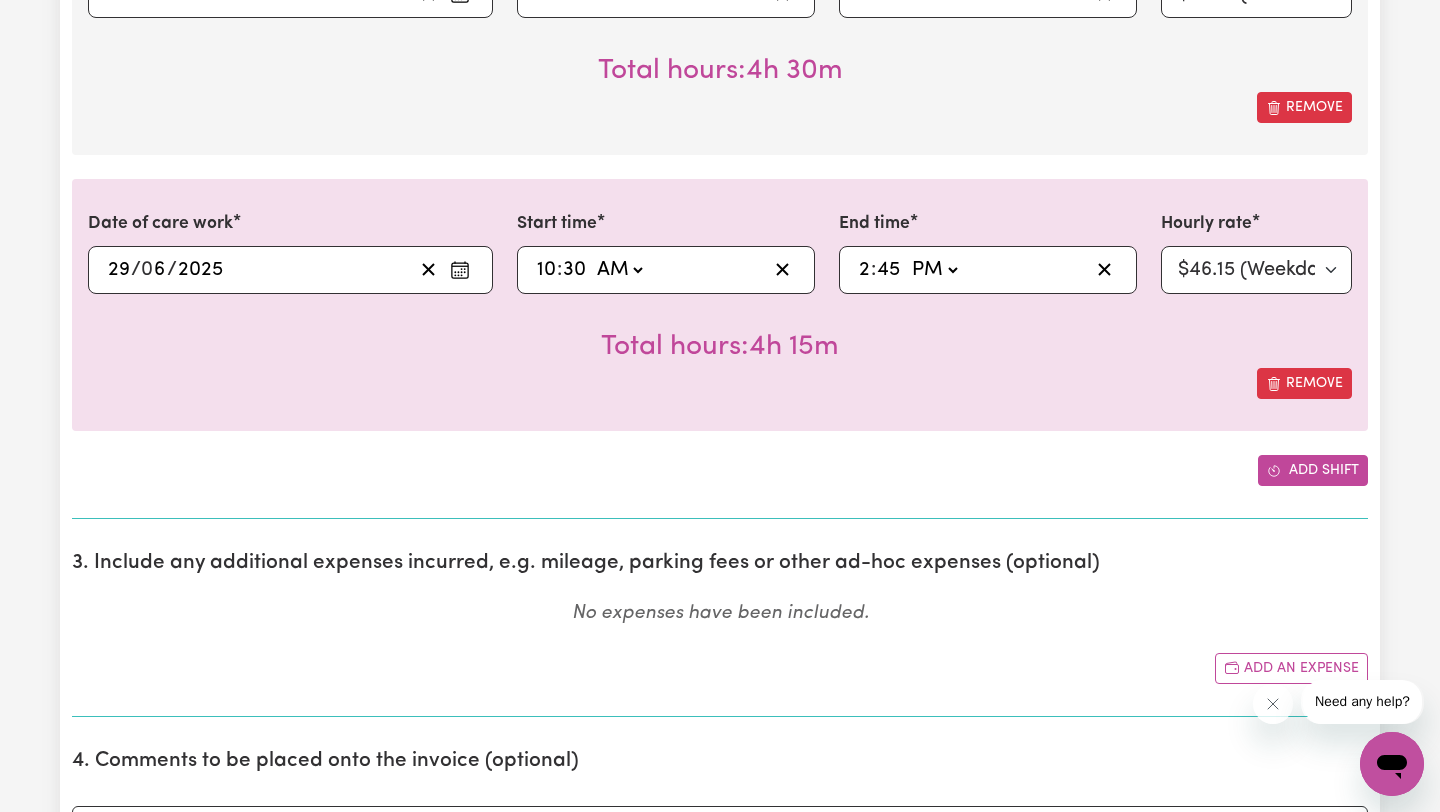 click on "Add shift" at bounding box center (1313, 470) 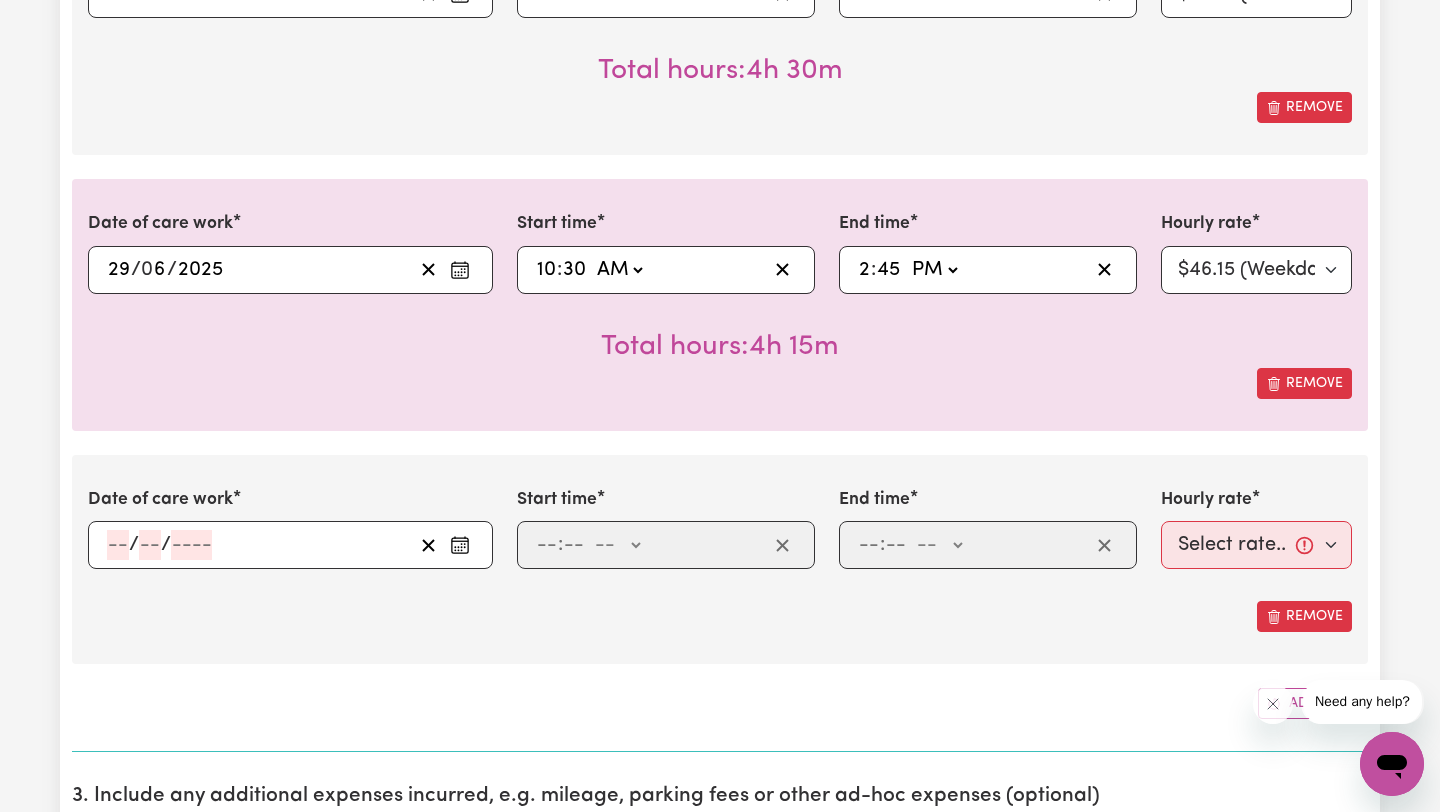 click 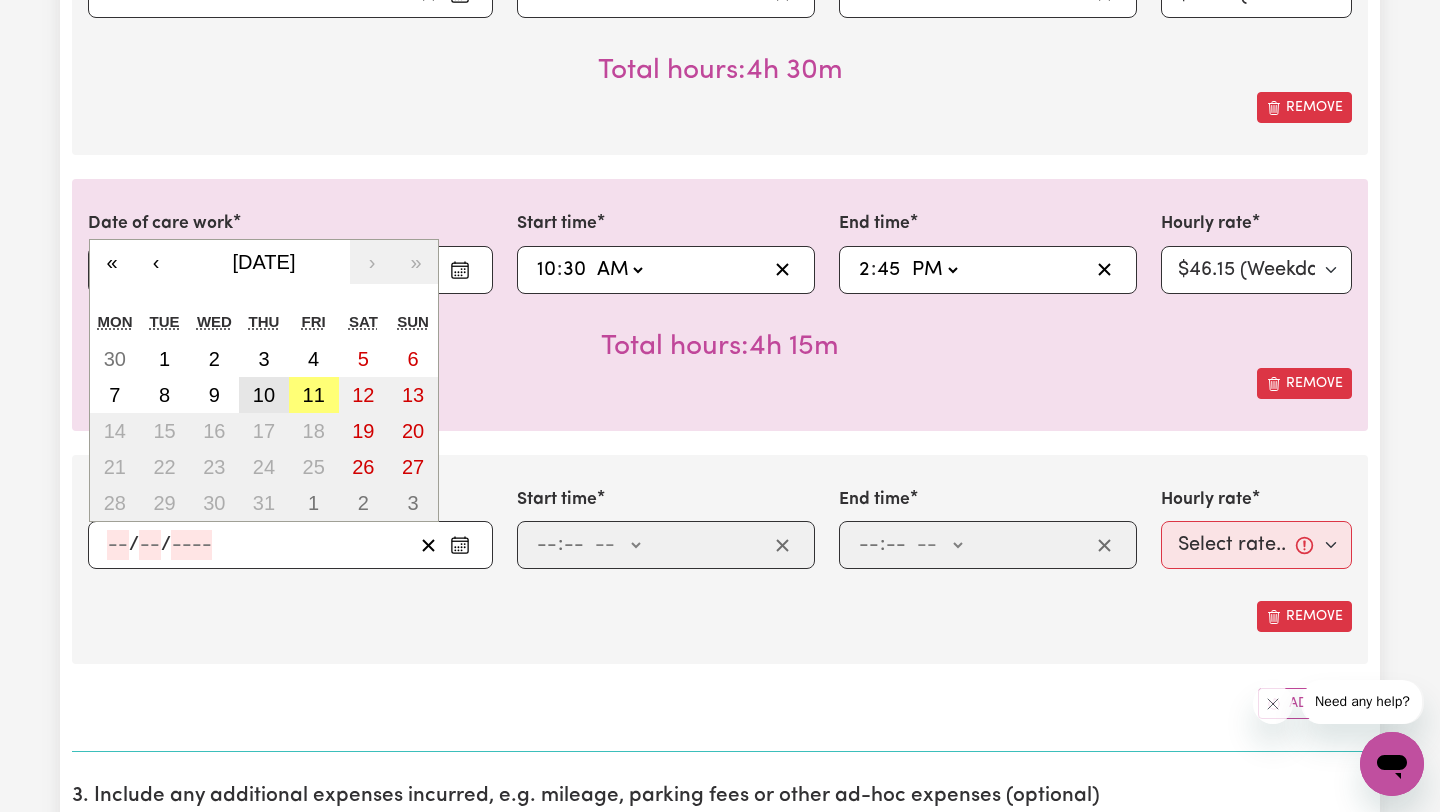 click on "10" at bounding box center [264, 395] 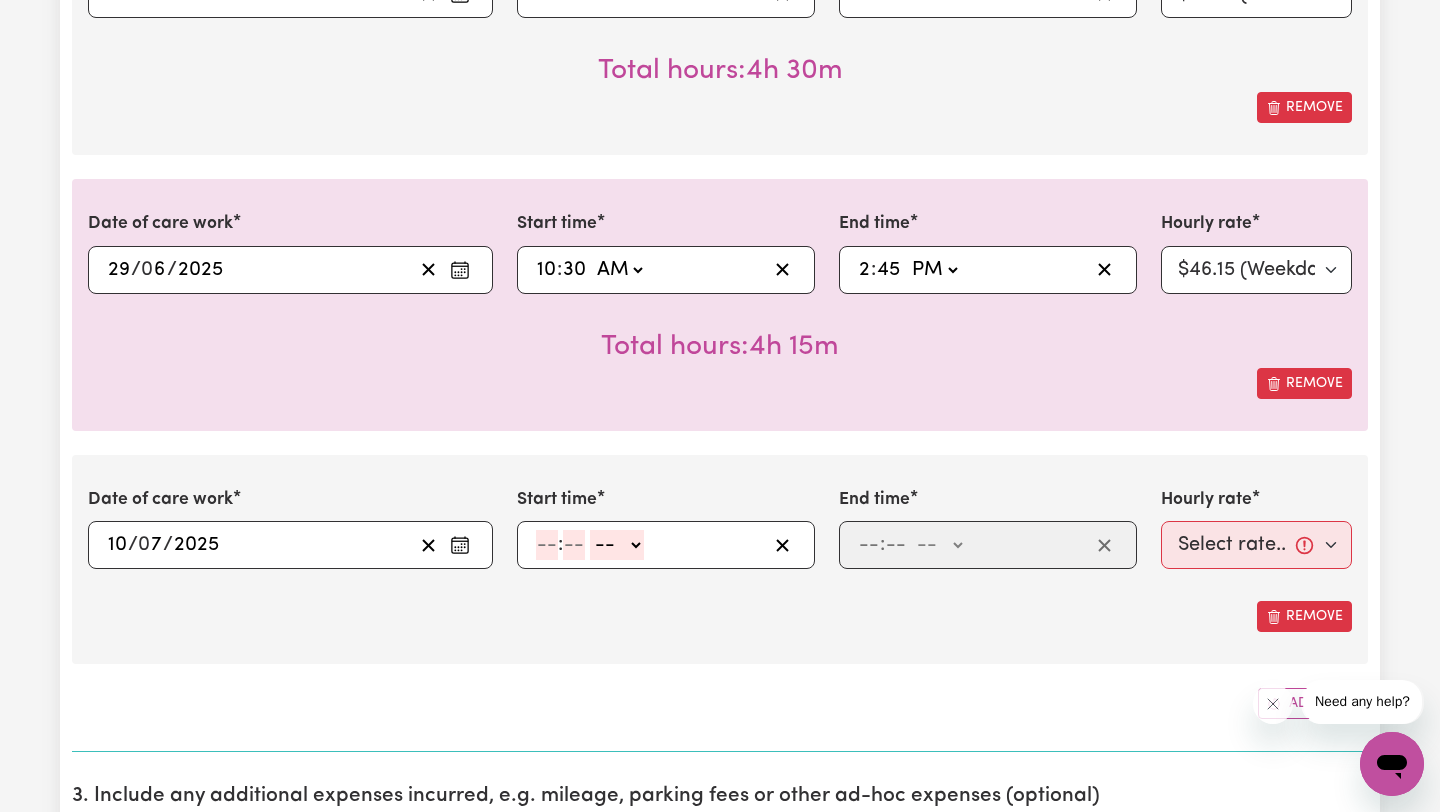 click 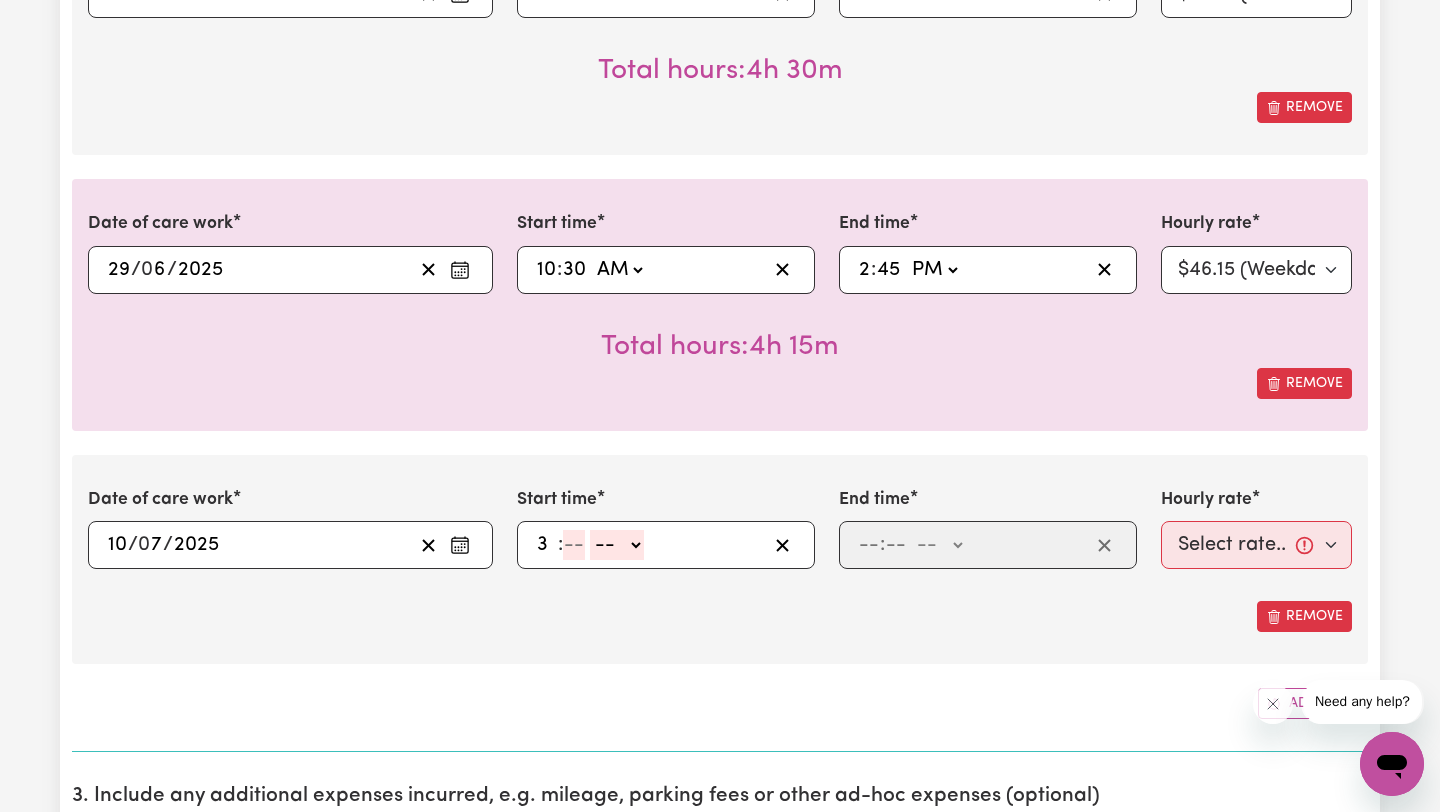 type on "3" 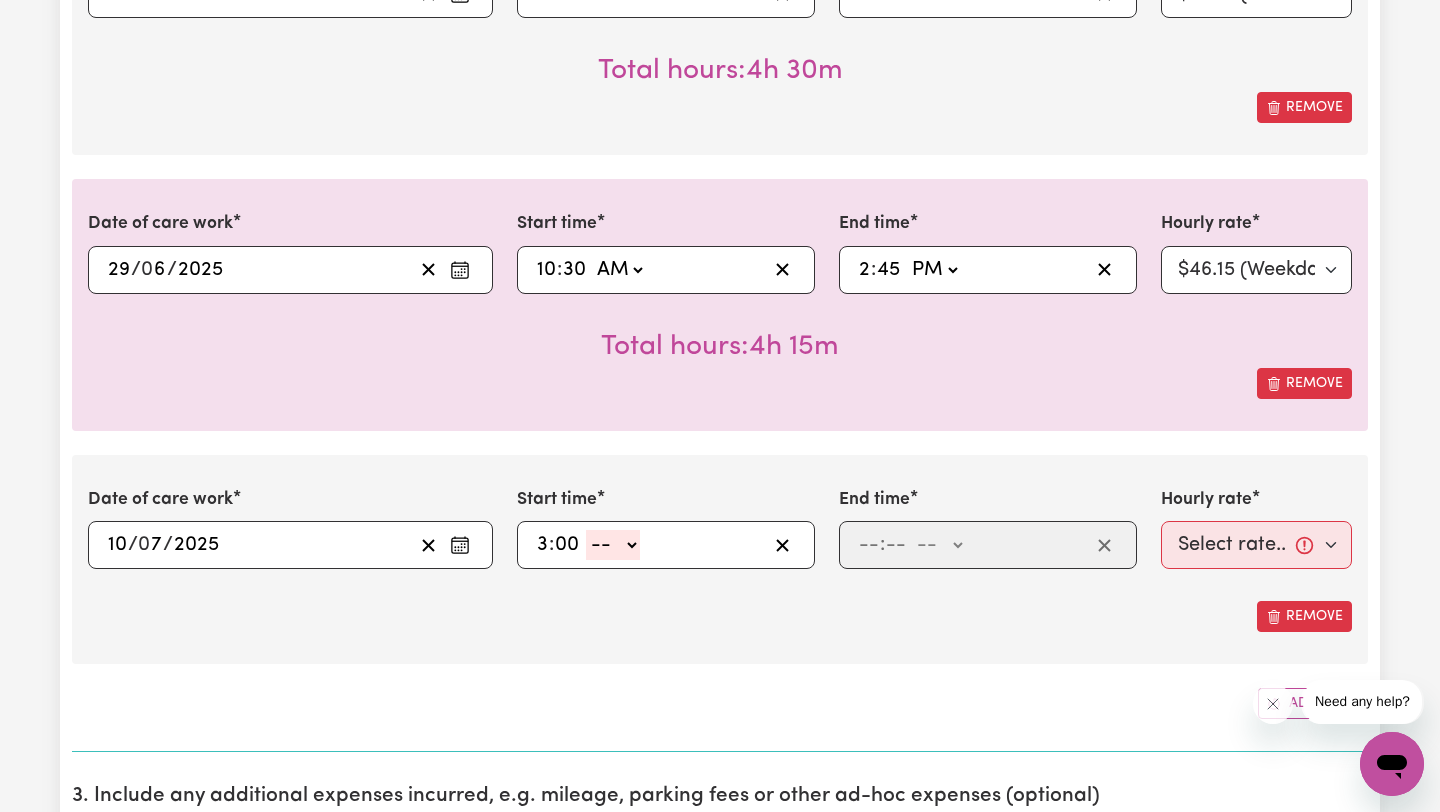 type on "0" 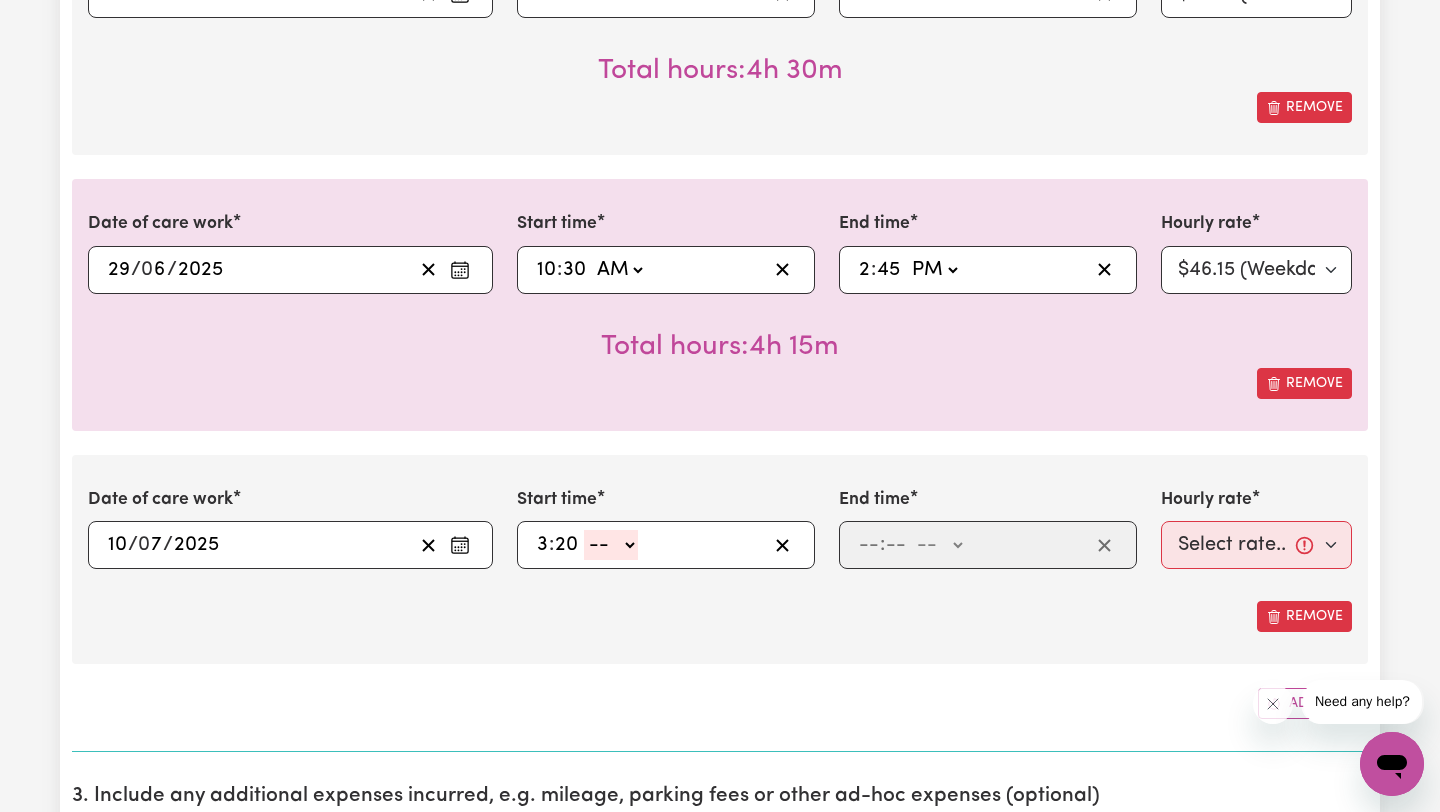 type on "20" 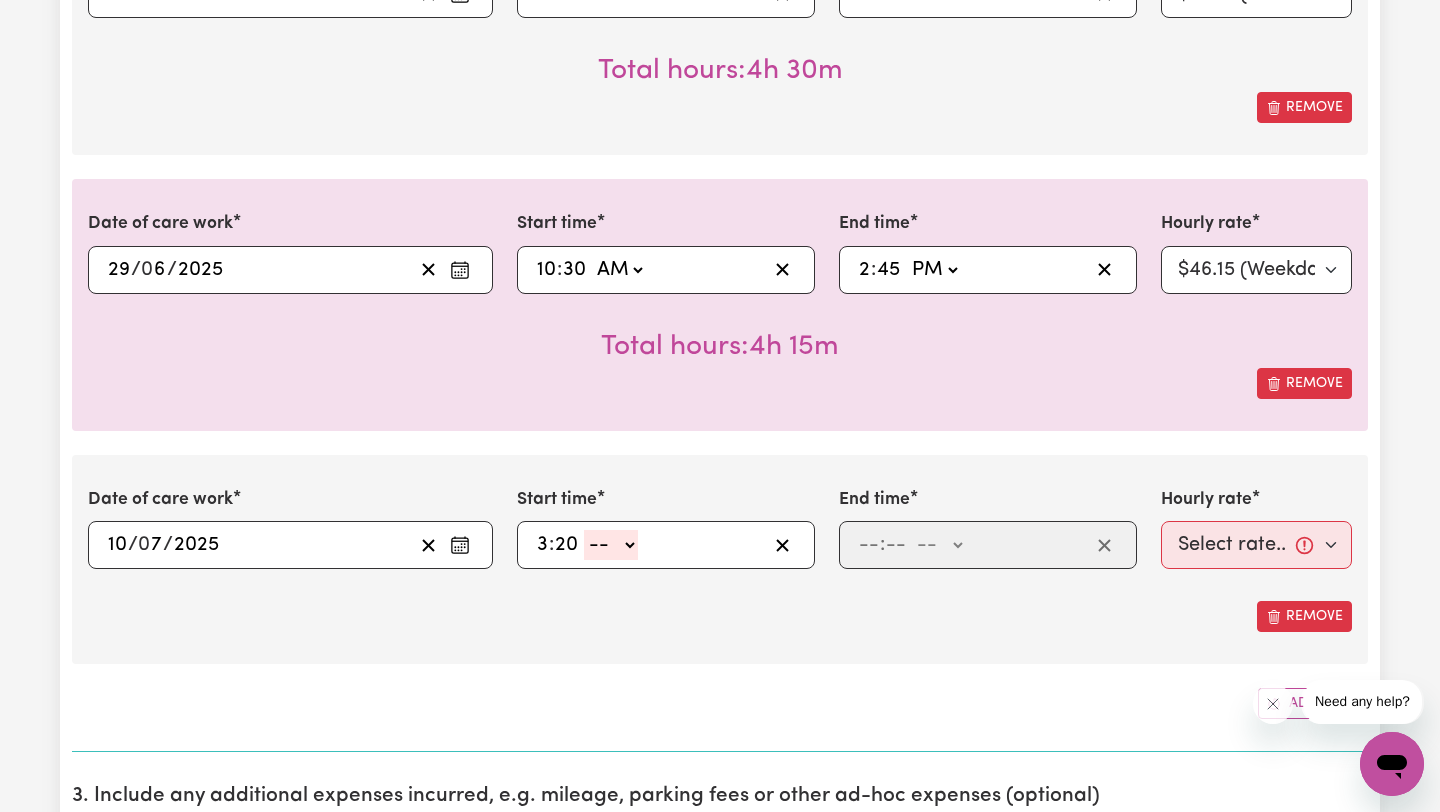 select on "pm" 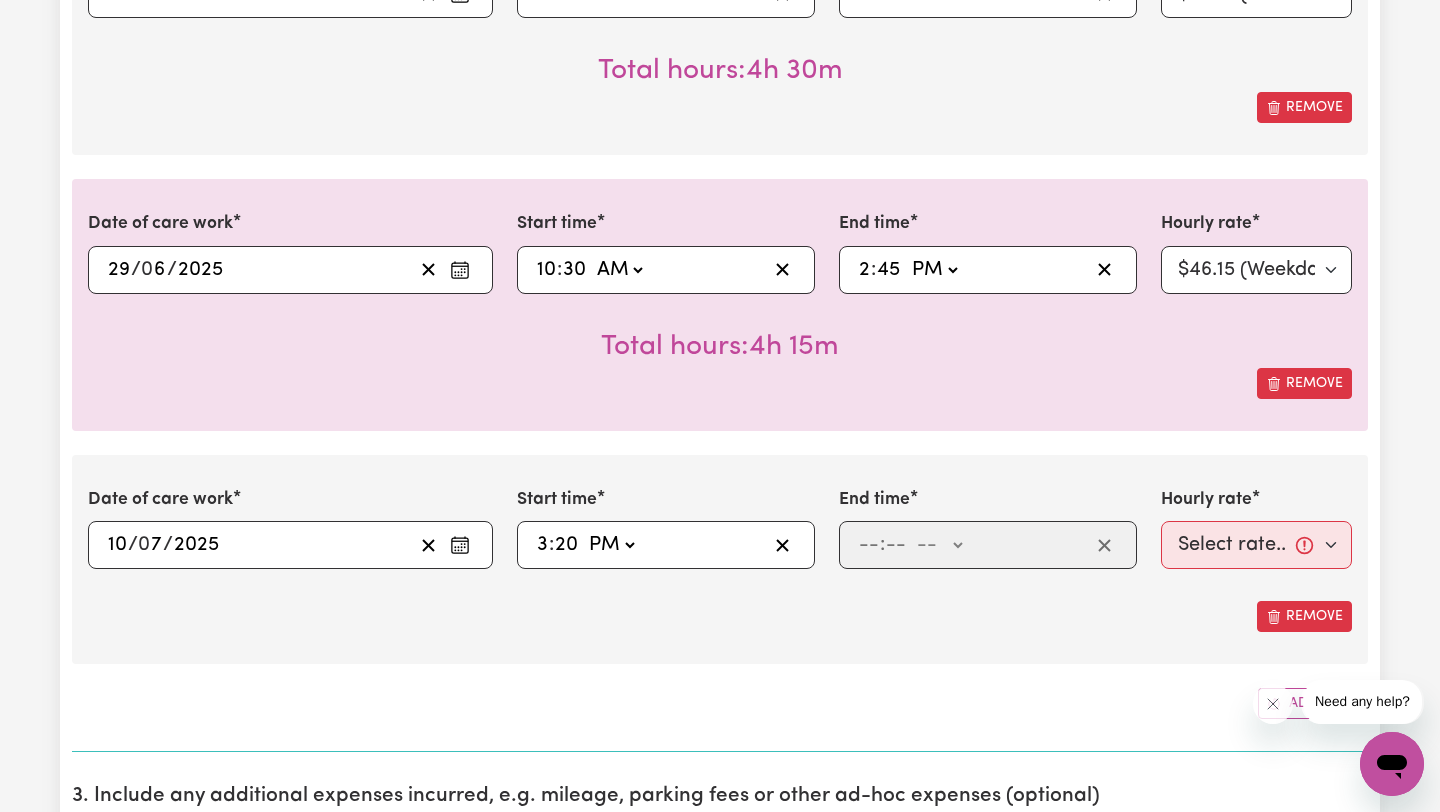 type on "15:20" 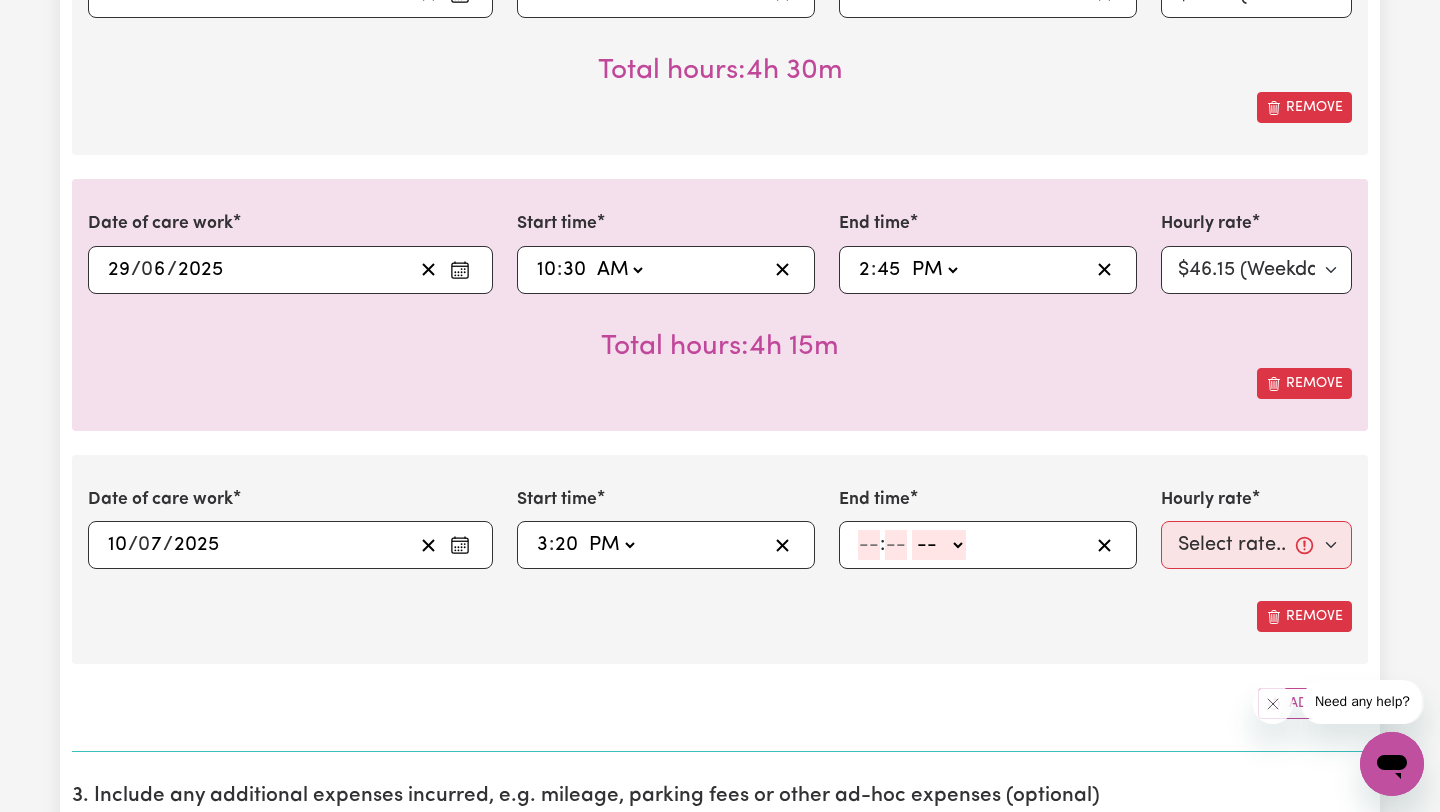 click 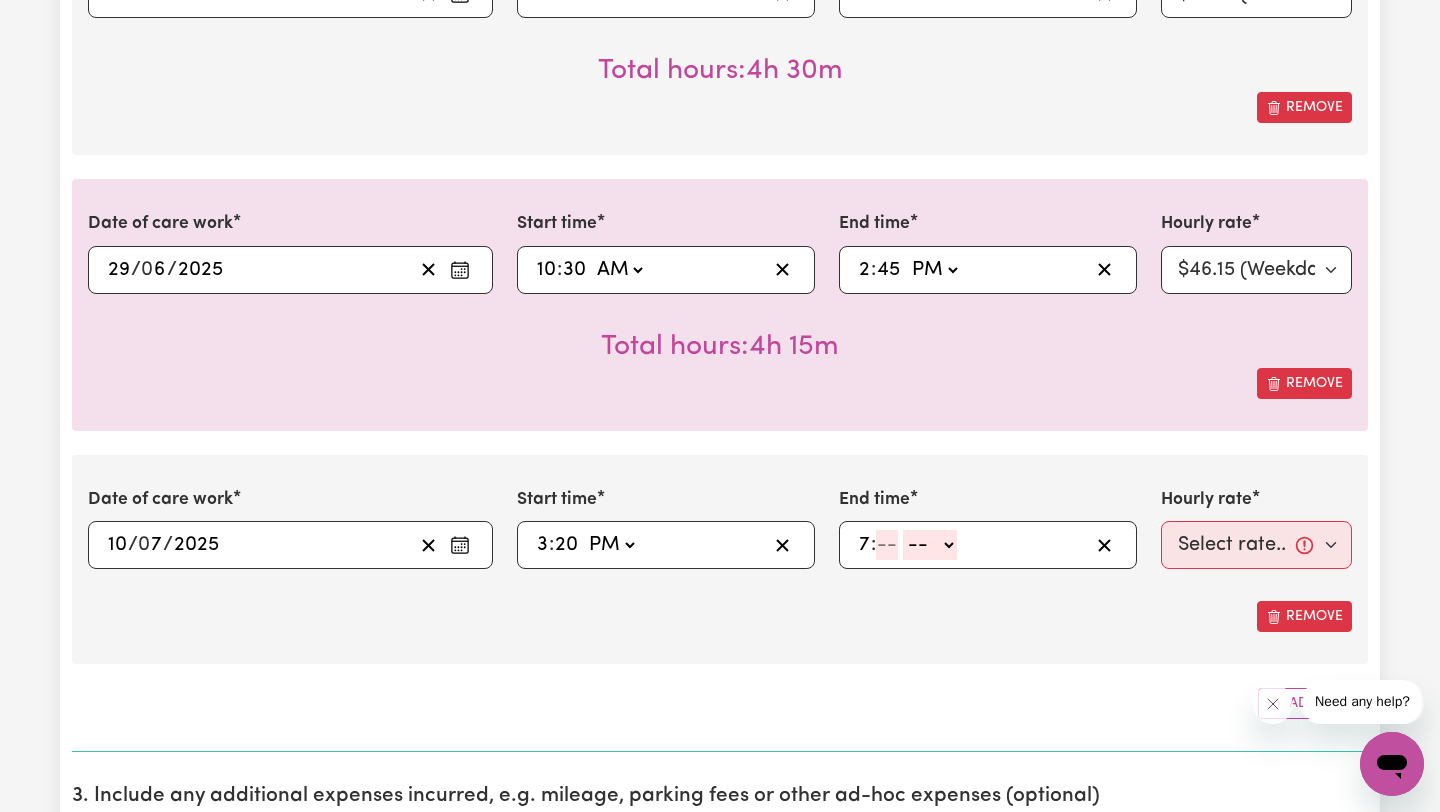 type on "7" 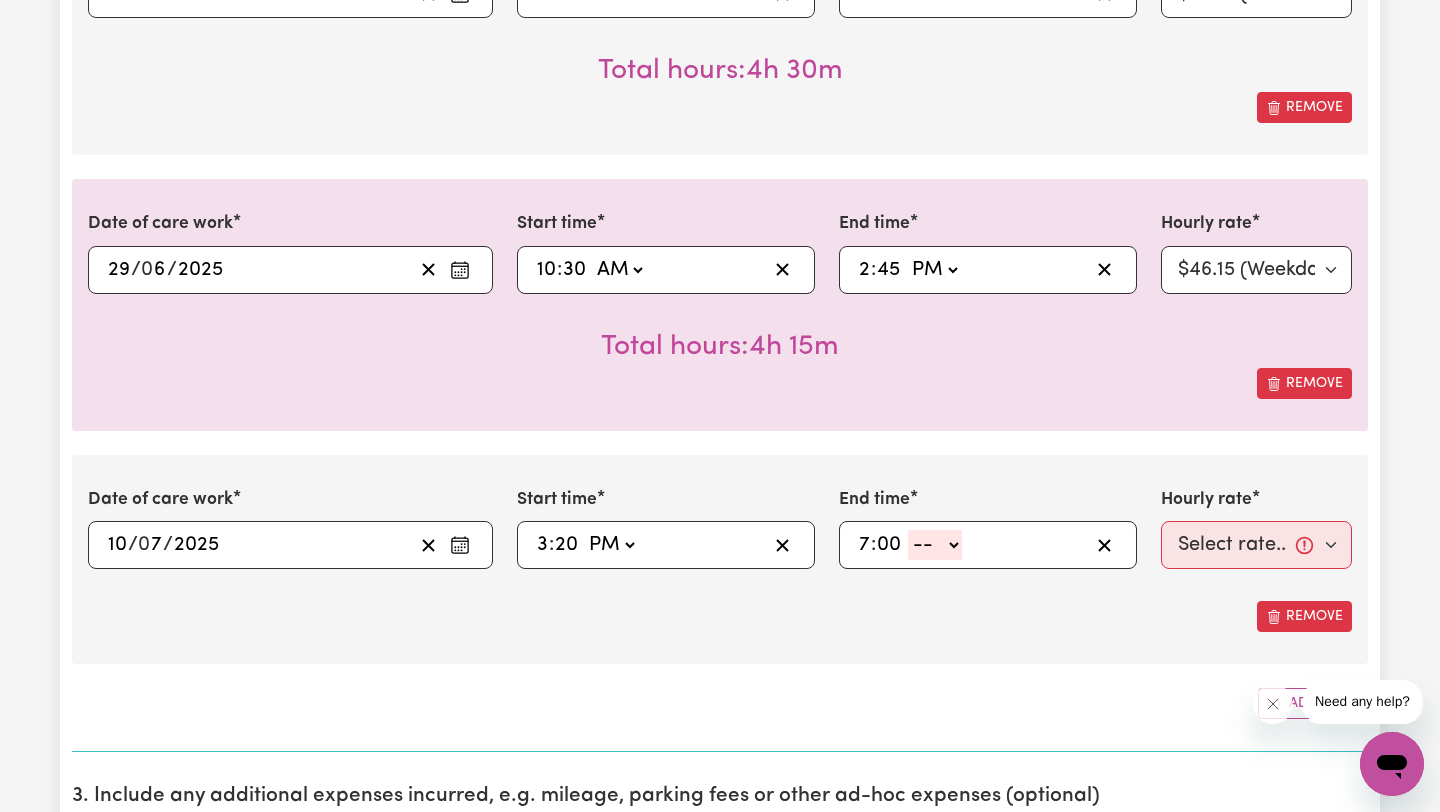 type on "00" 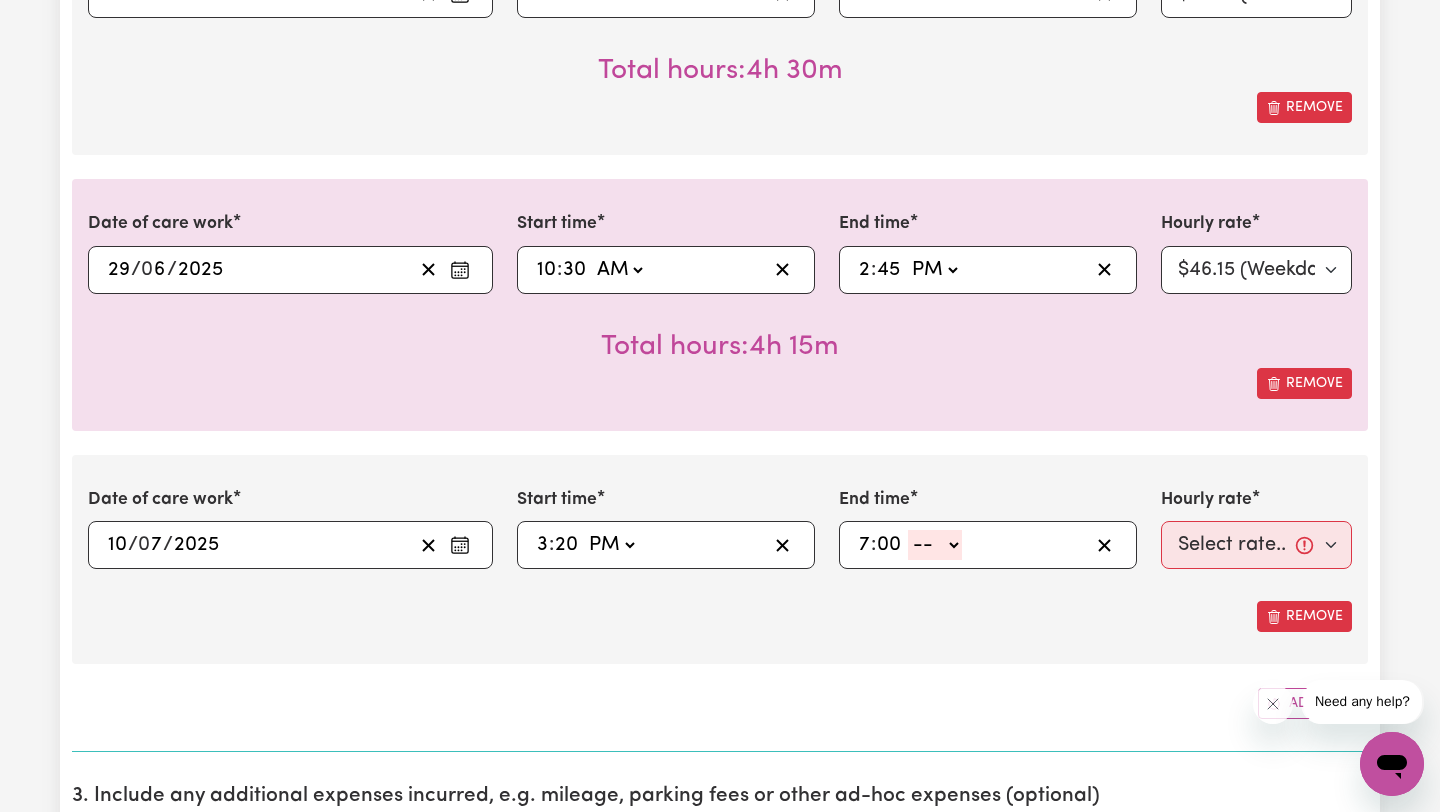 click on "-- AM PM" 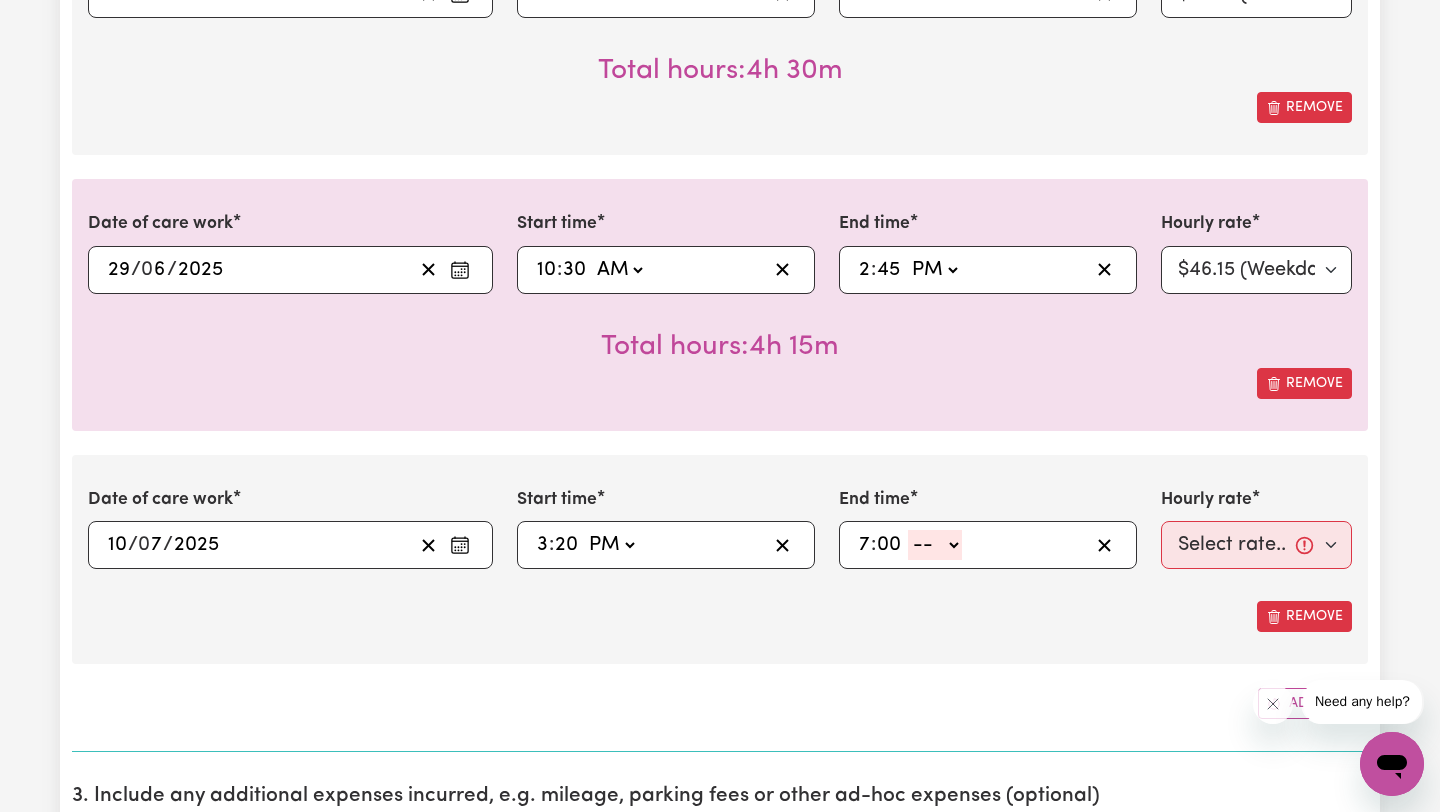 select on "pm" 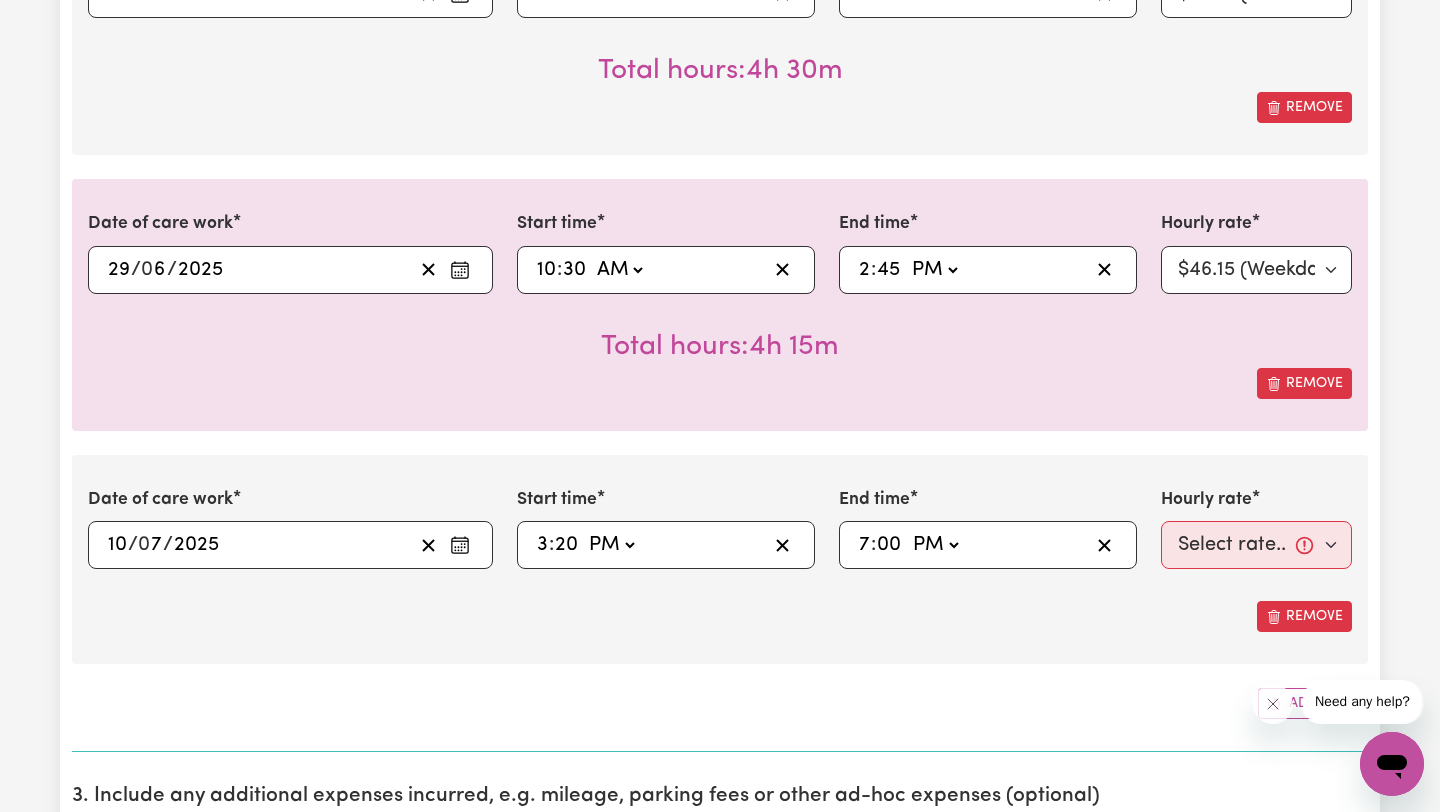 type on "19:00" 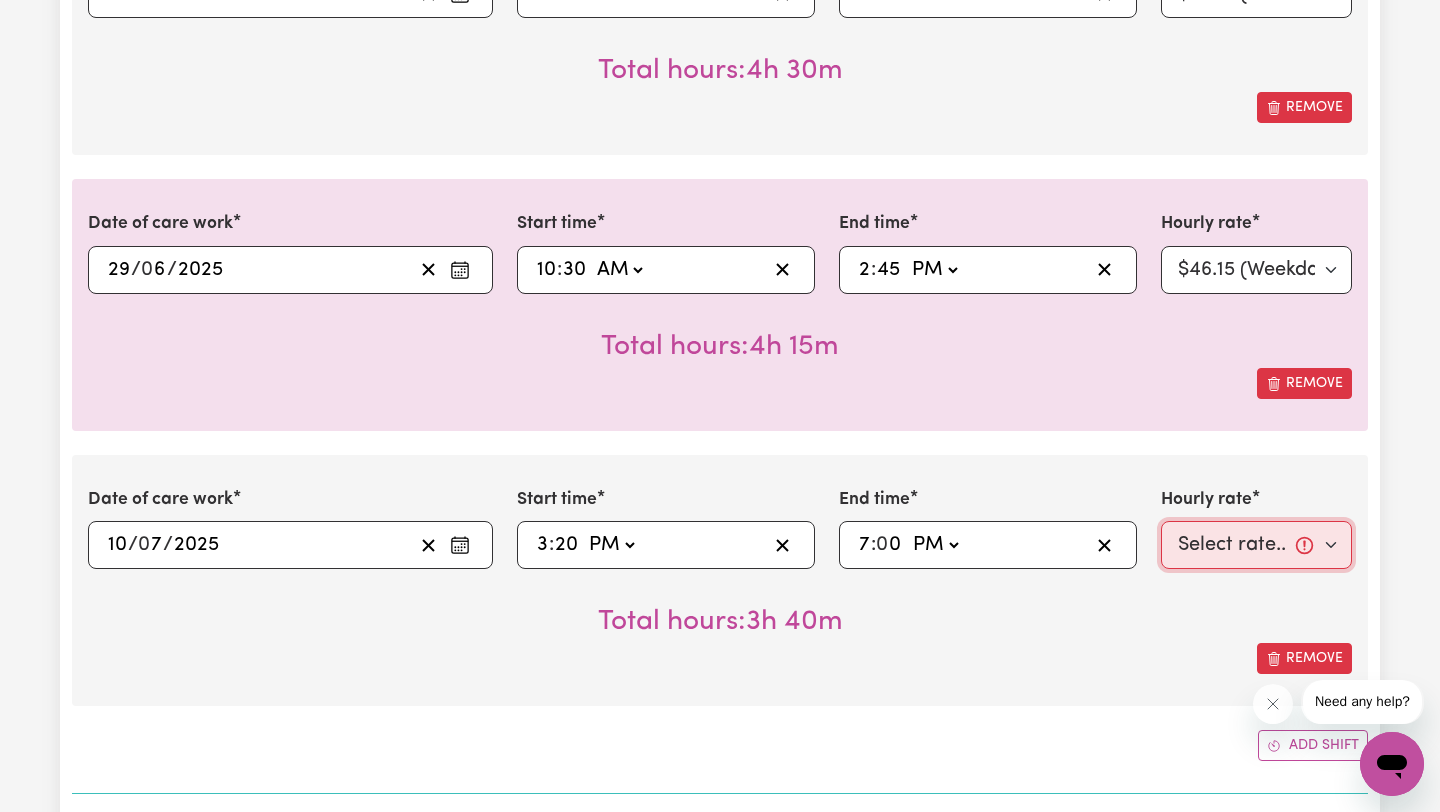 click on "Select rate... $46.15 (Weekday)" at bounding box center [1256, 545] 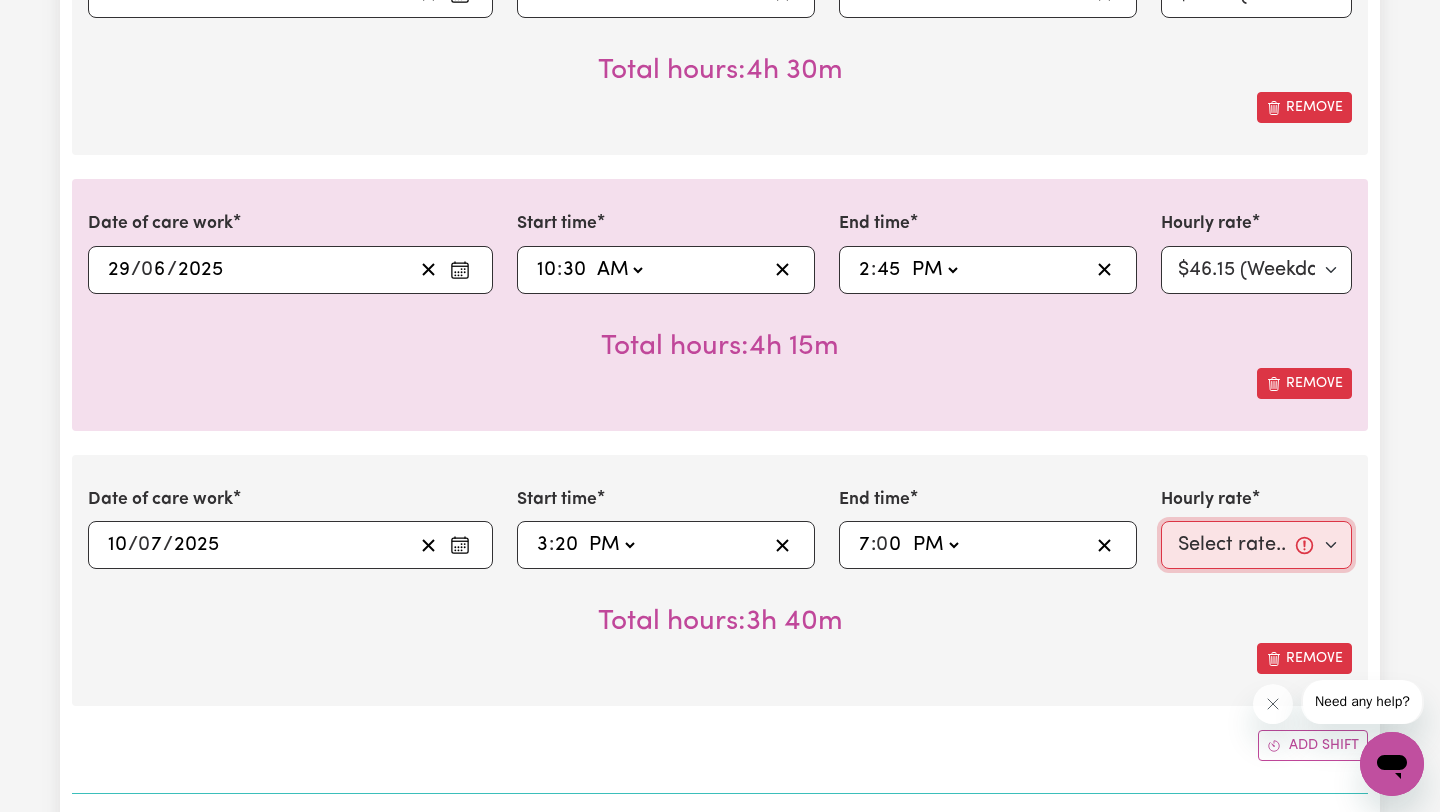 select on "46.15-Weekday" 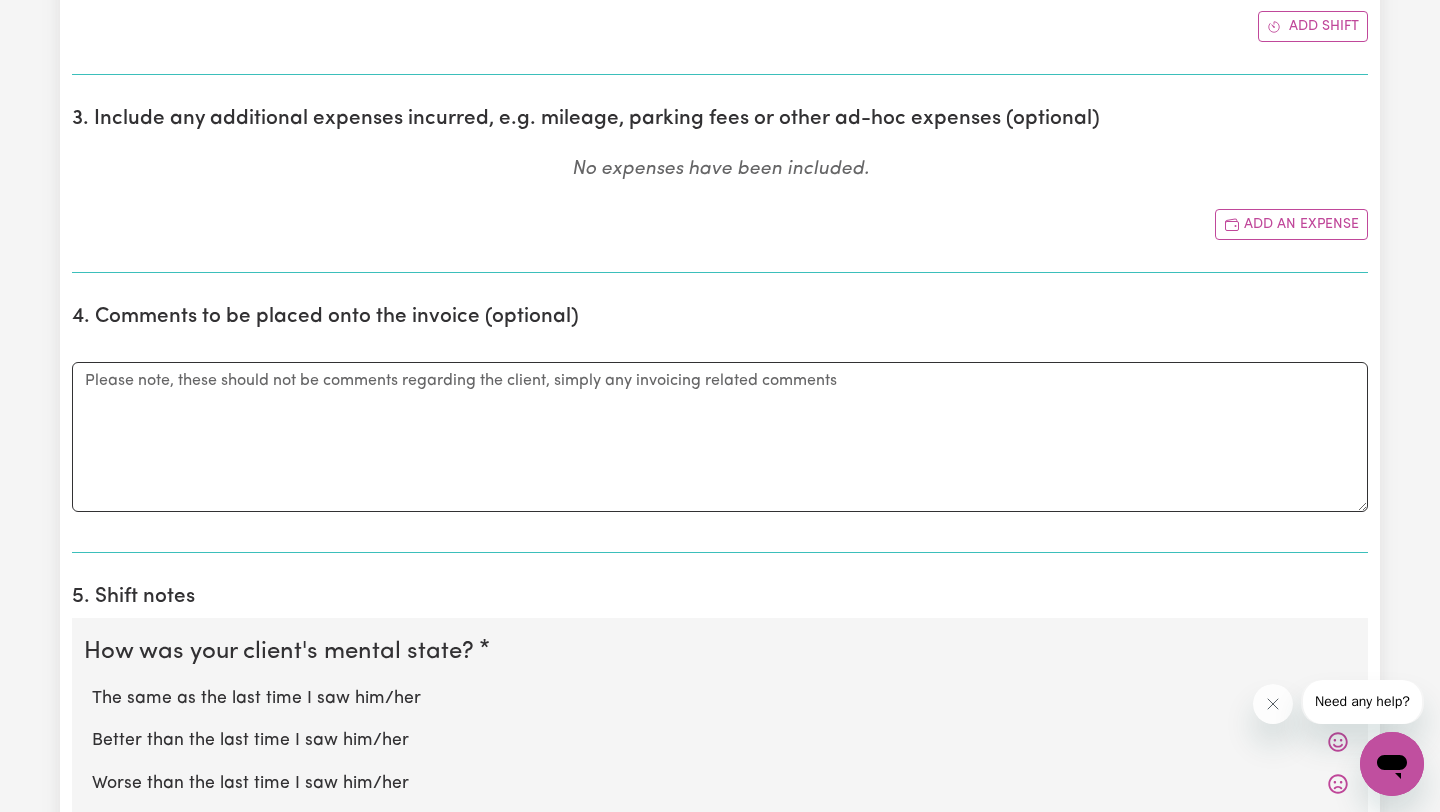 scroll, scrollTop: 1807, scrollLeft: 0, axis: vertical 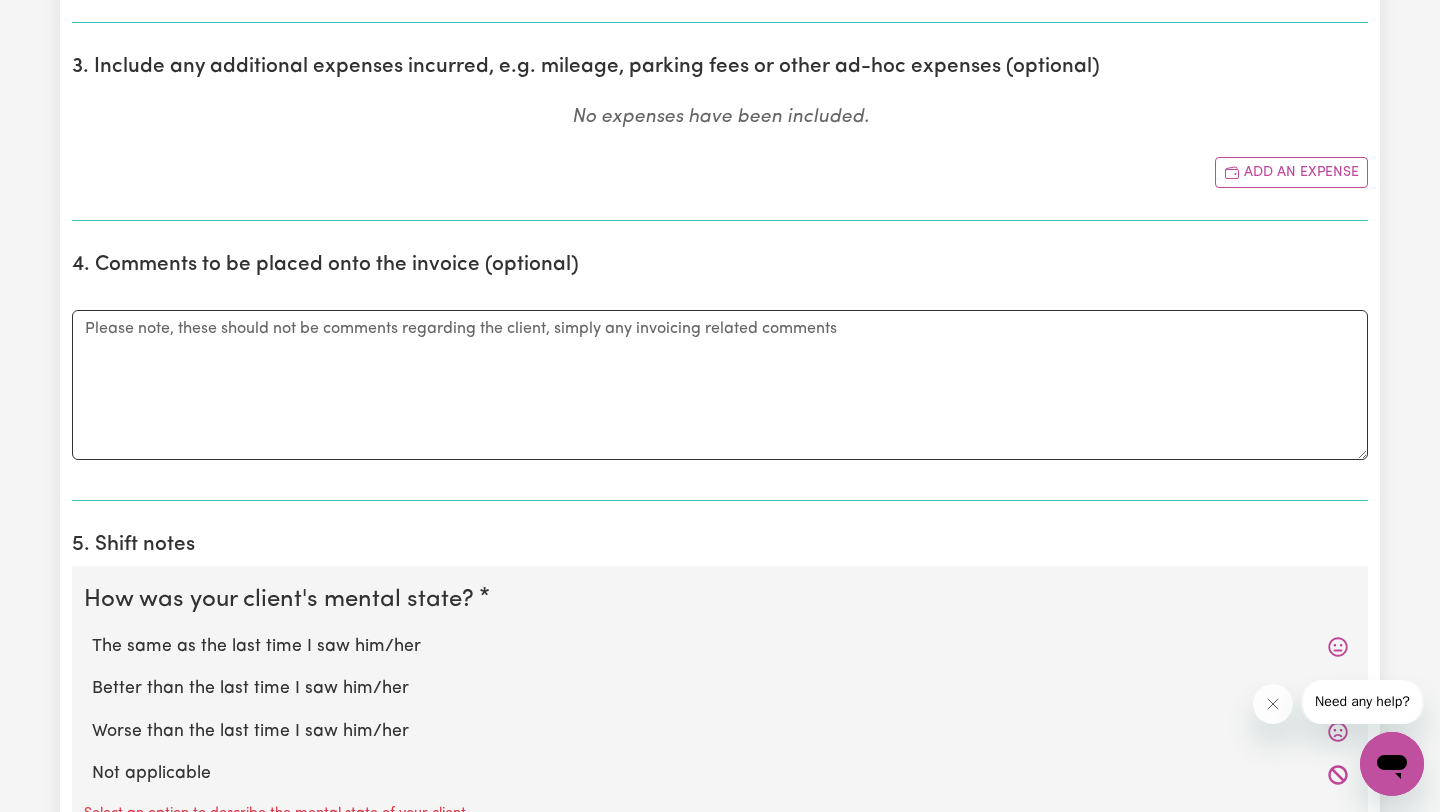 click on "The same as the last time I saw him/her" at bounding box center (720, 647) 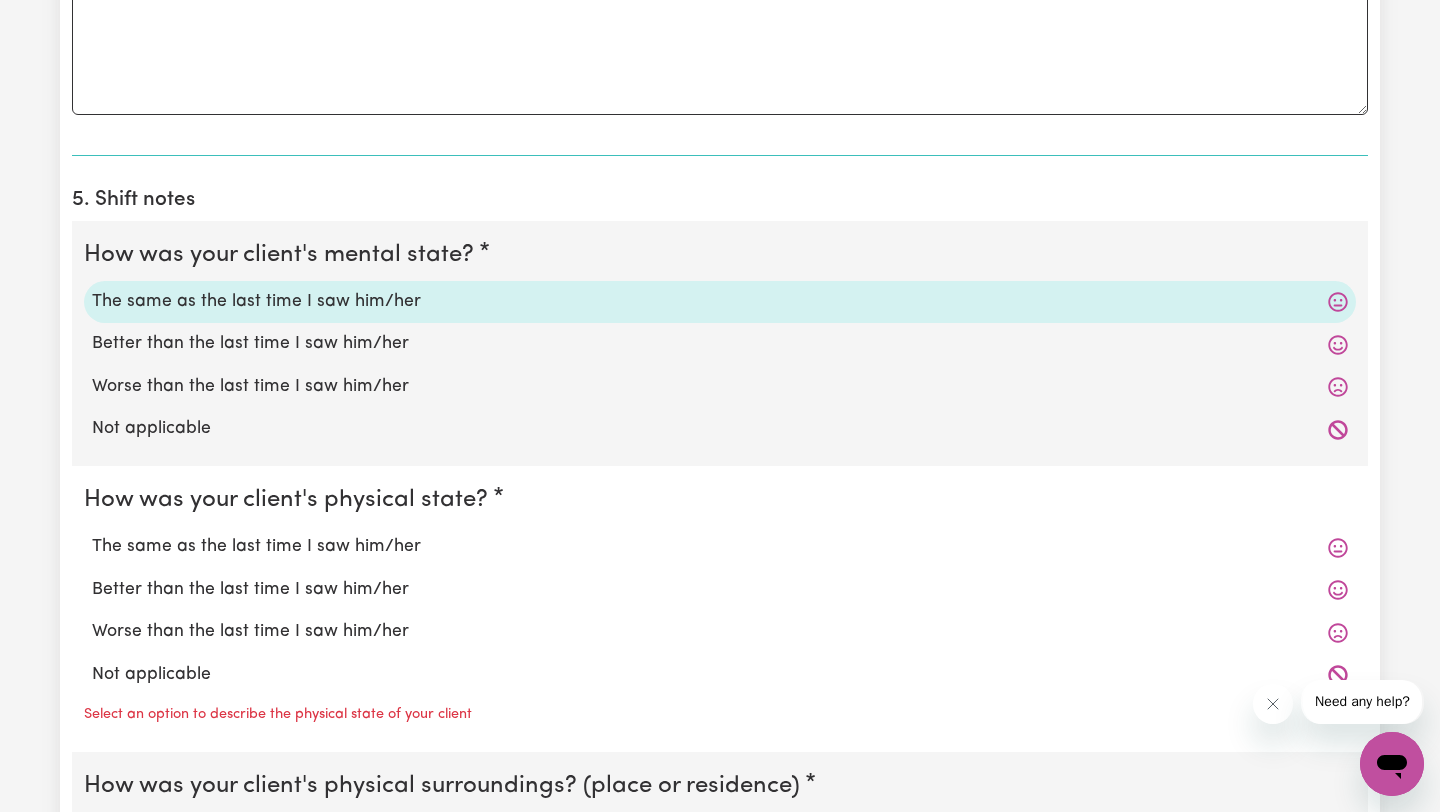 click on "The same as the last time I saw him/her" at bounding box center [720, 547] 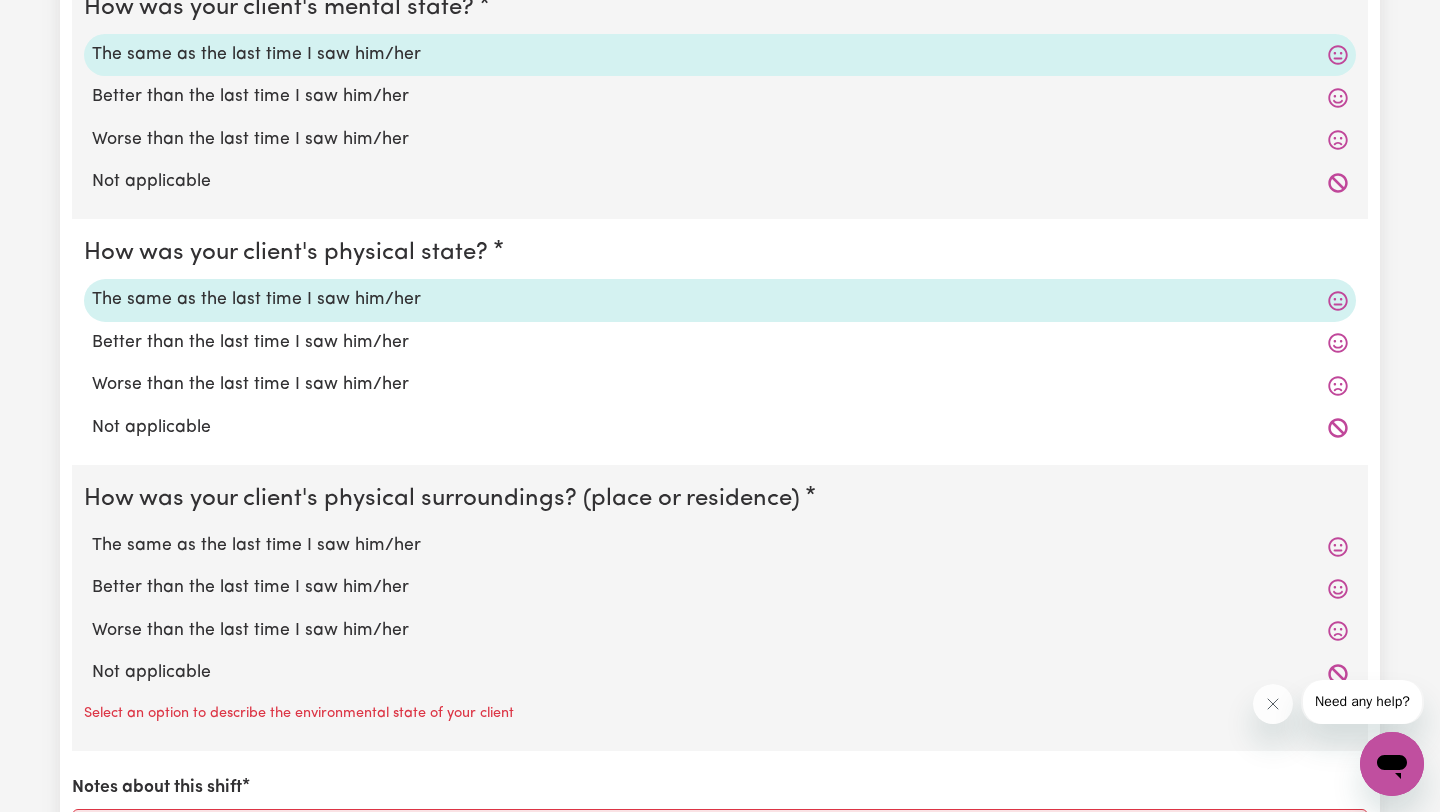 scroll, scrollTop: 2455, scrollLeft: 0, axis: vertical 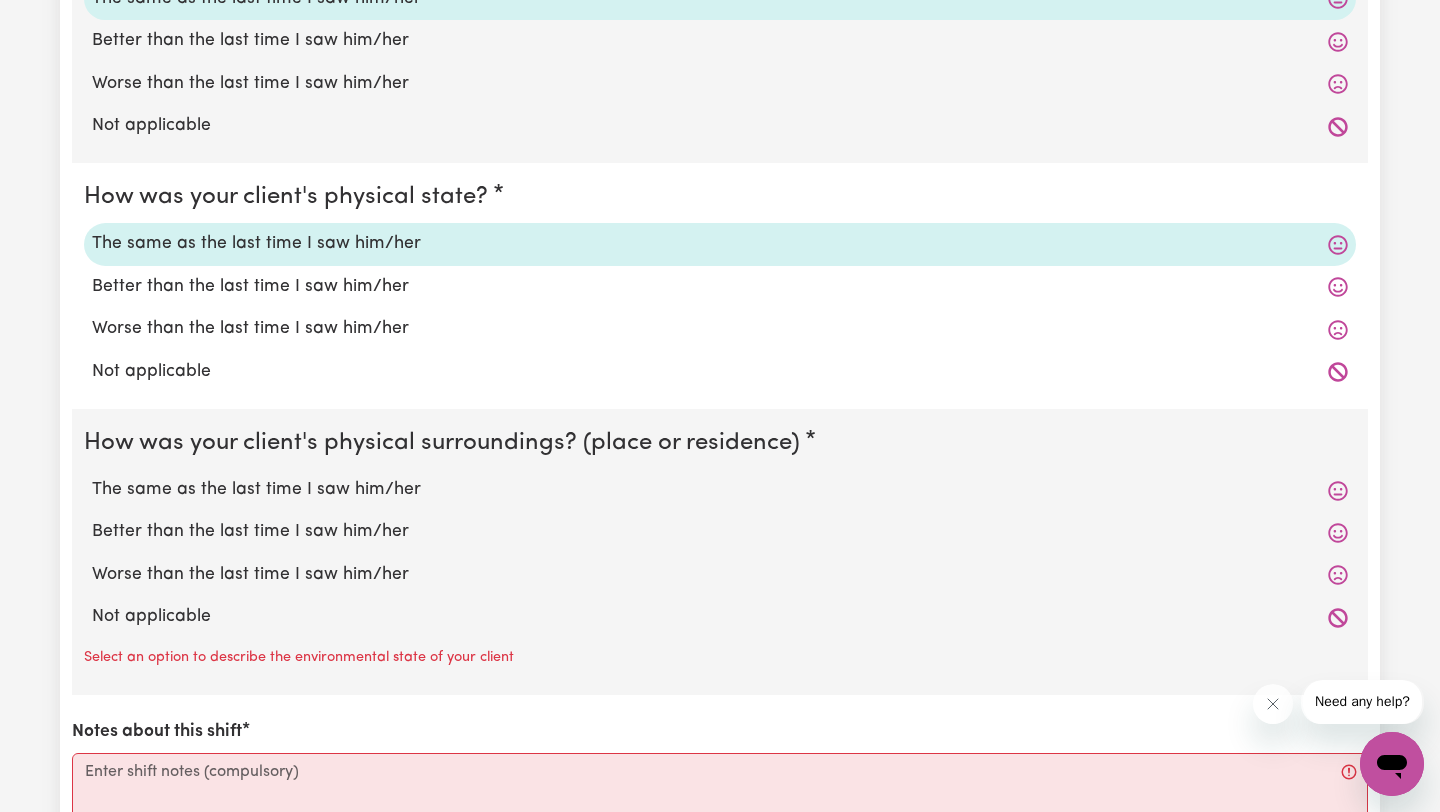click on "The same as the last time I saw him/her" at bounding box center (720, 490) 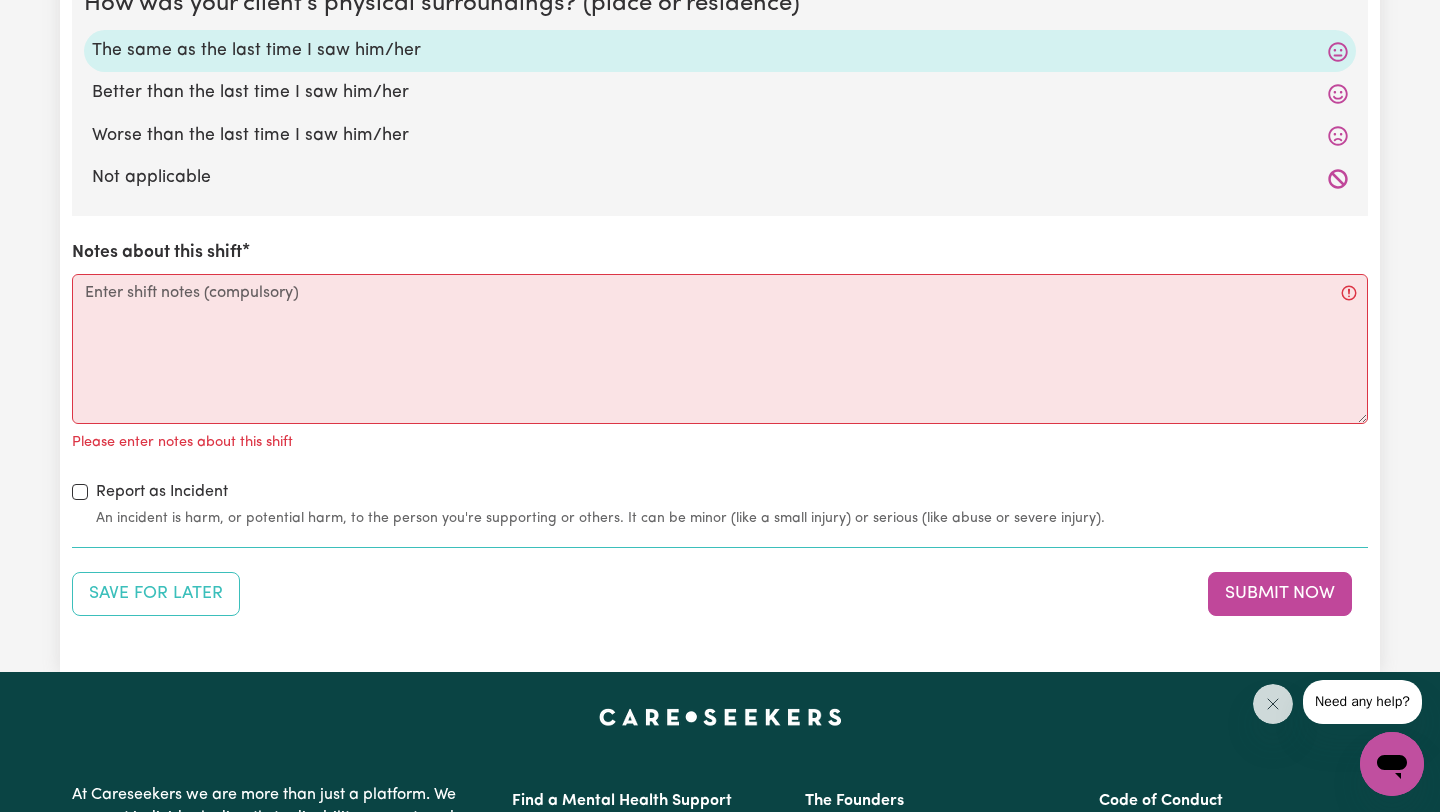 scroll, scrollTop: 2895, scrollLeft: 0, axis: vertical 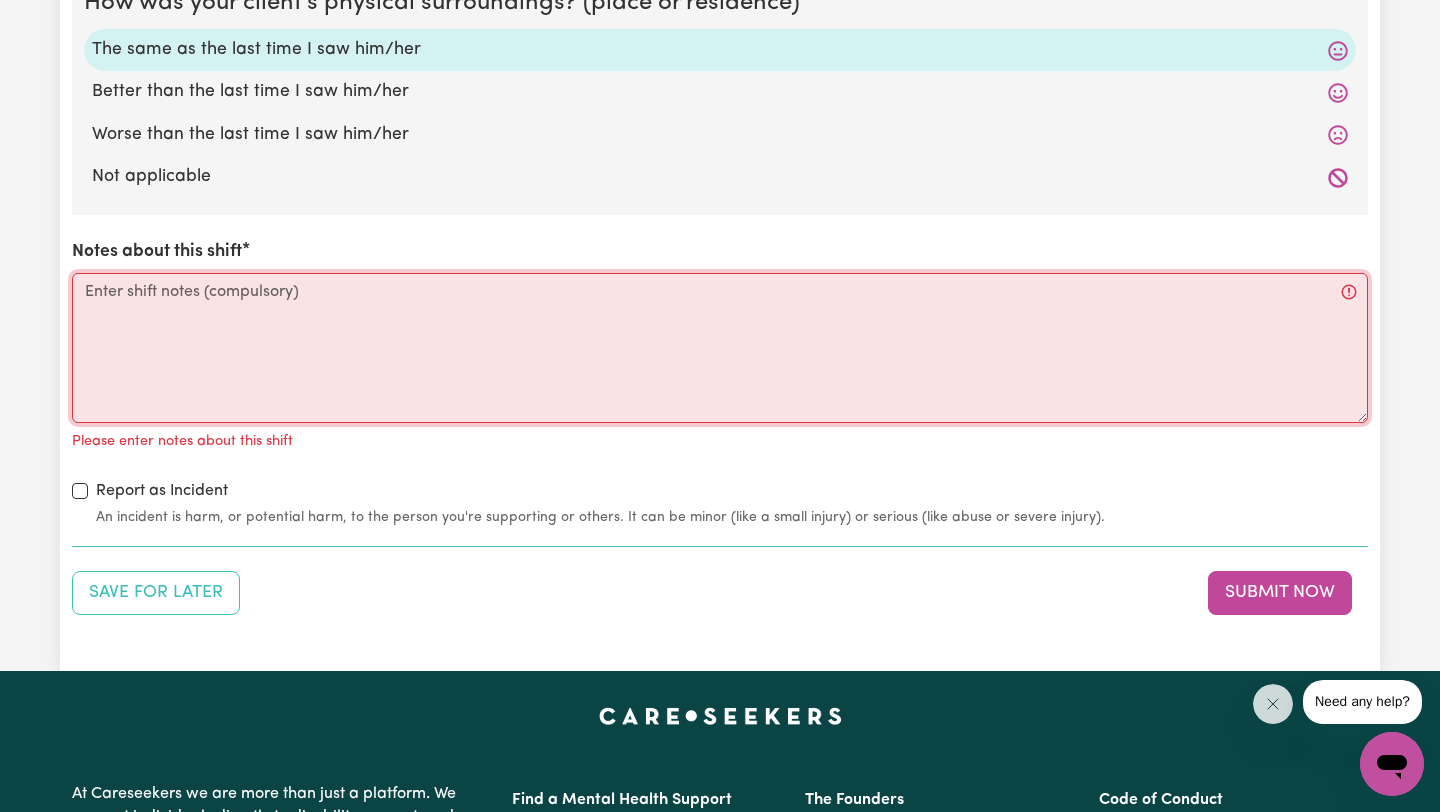 click on "Notes about this shift" at bounding box center (720, 348) 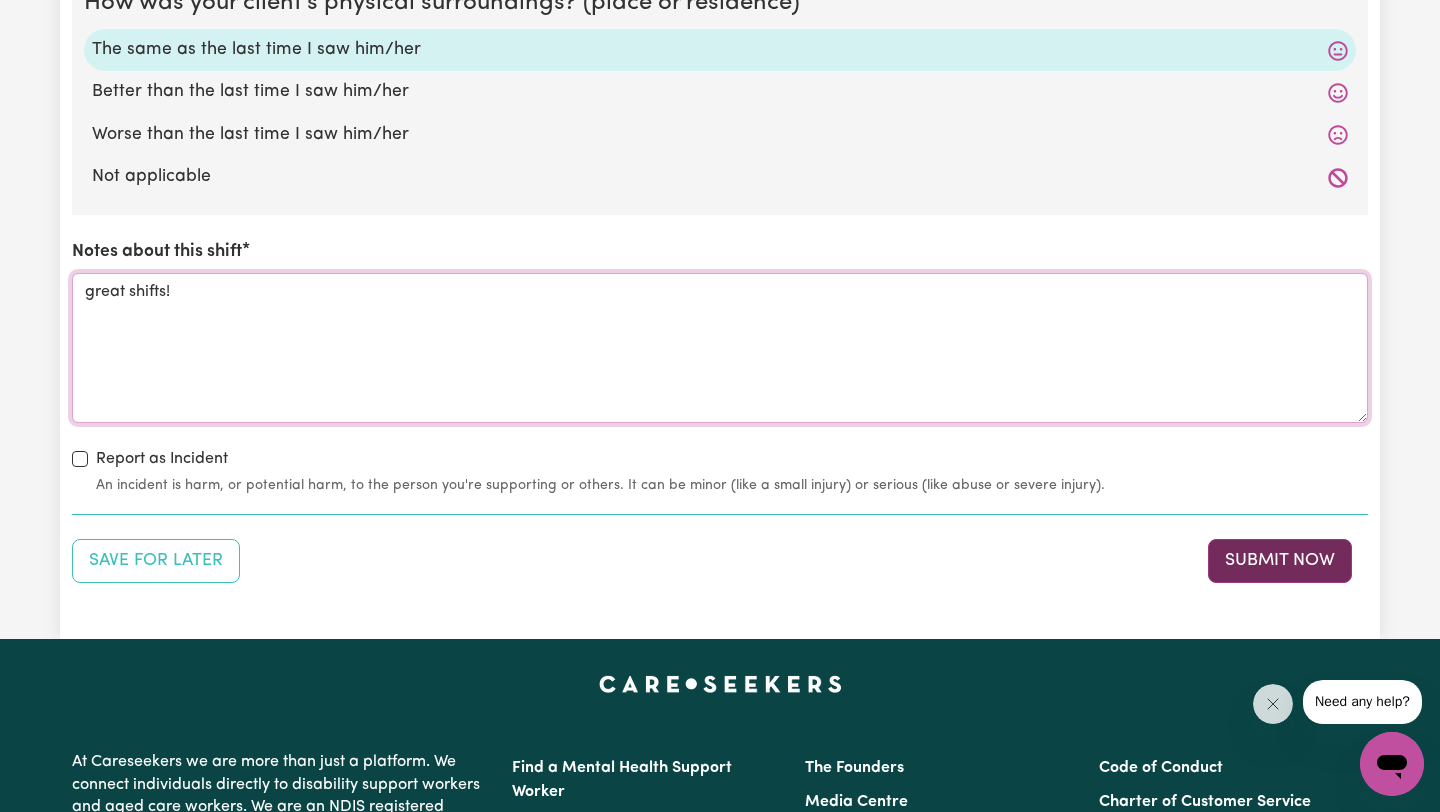 scroll, scrollTop: 2893, scrollLeft: 0, axis: vertical 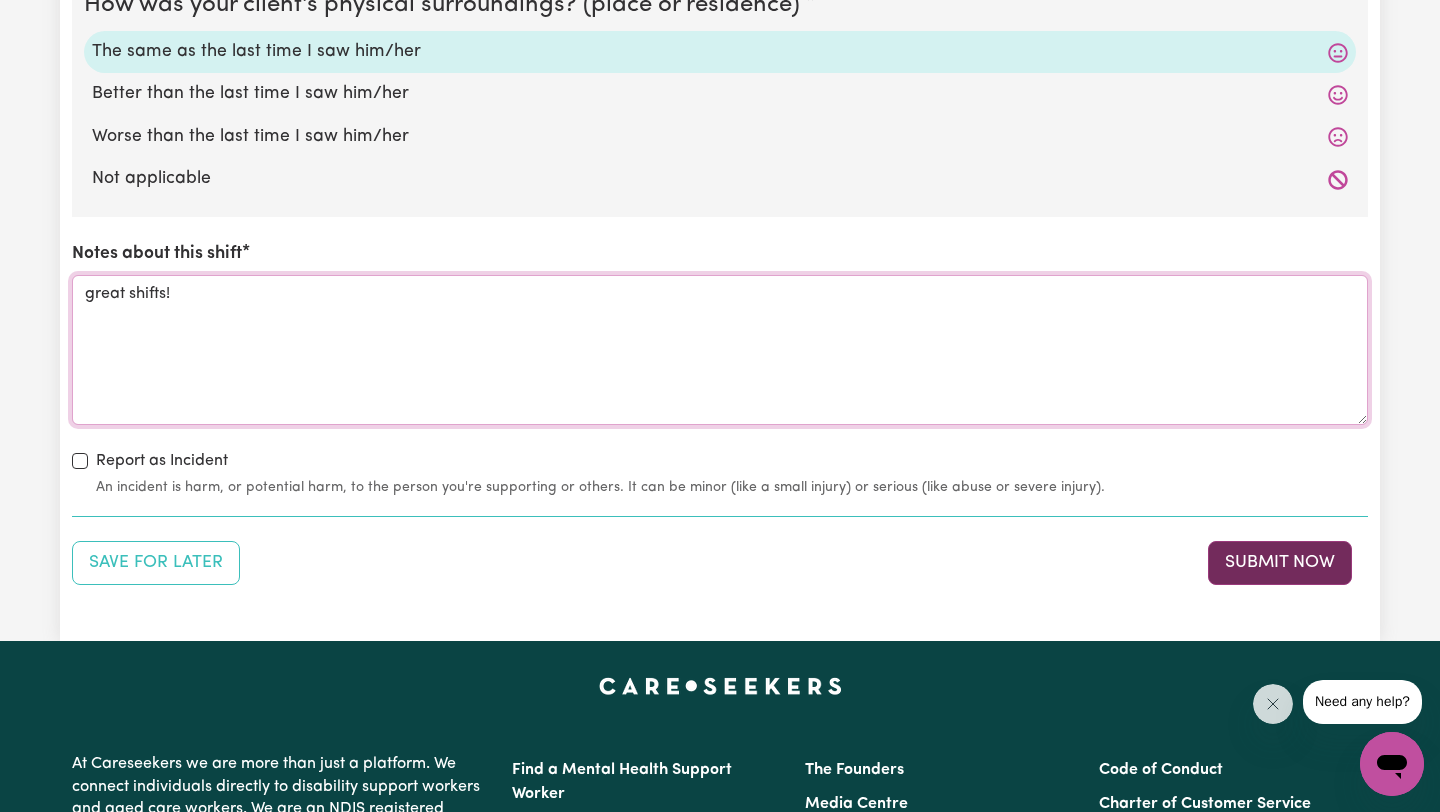 type on "great shifts!" 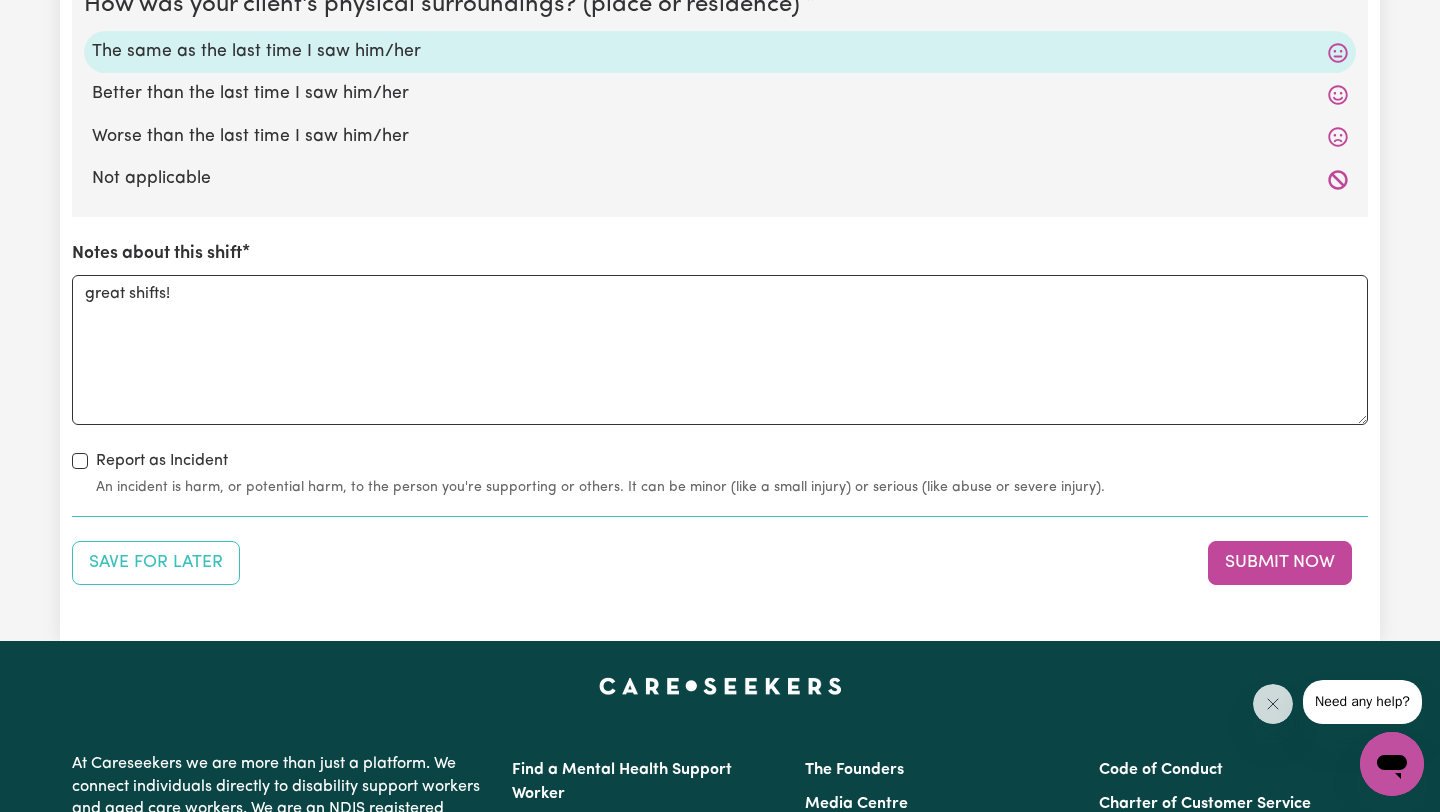 click on "Submit Now" at bounding box center [1280, 563] 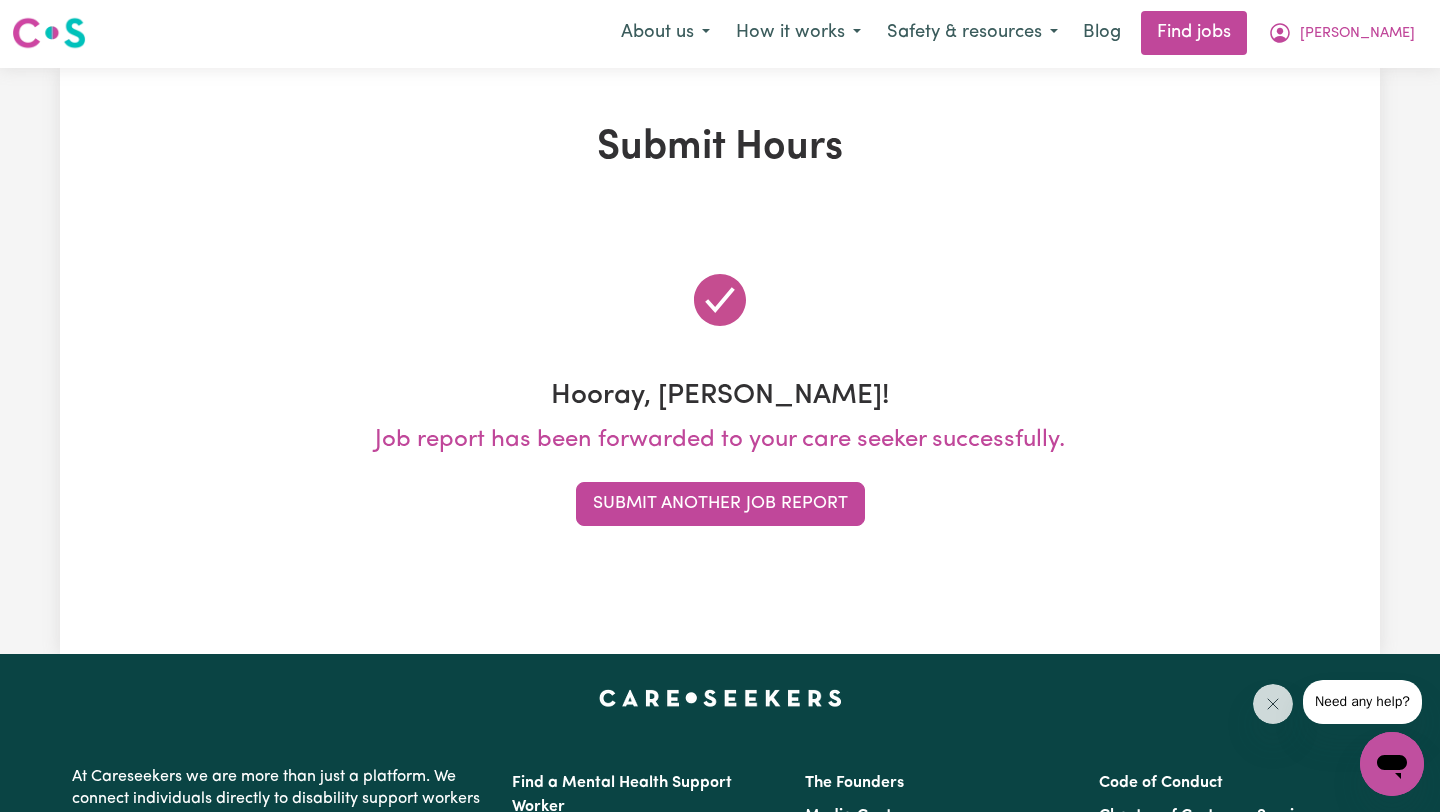 scroll, scrollTop: 0, scrollLeft: 0, axis: both 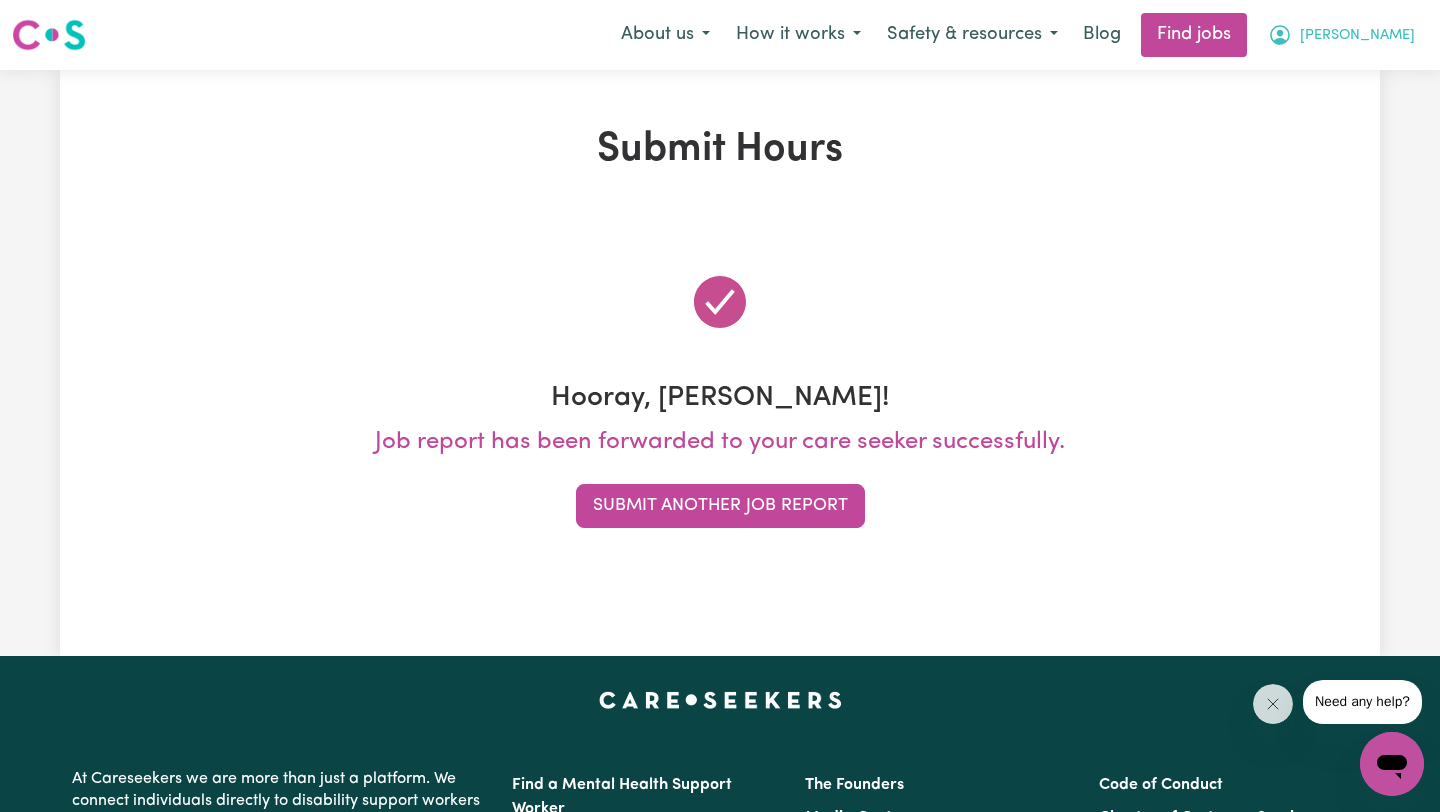 click on "[PERSON_NAME]" at bounding box center [1357, 36] 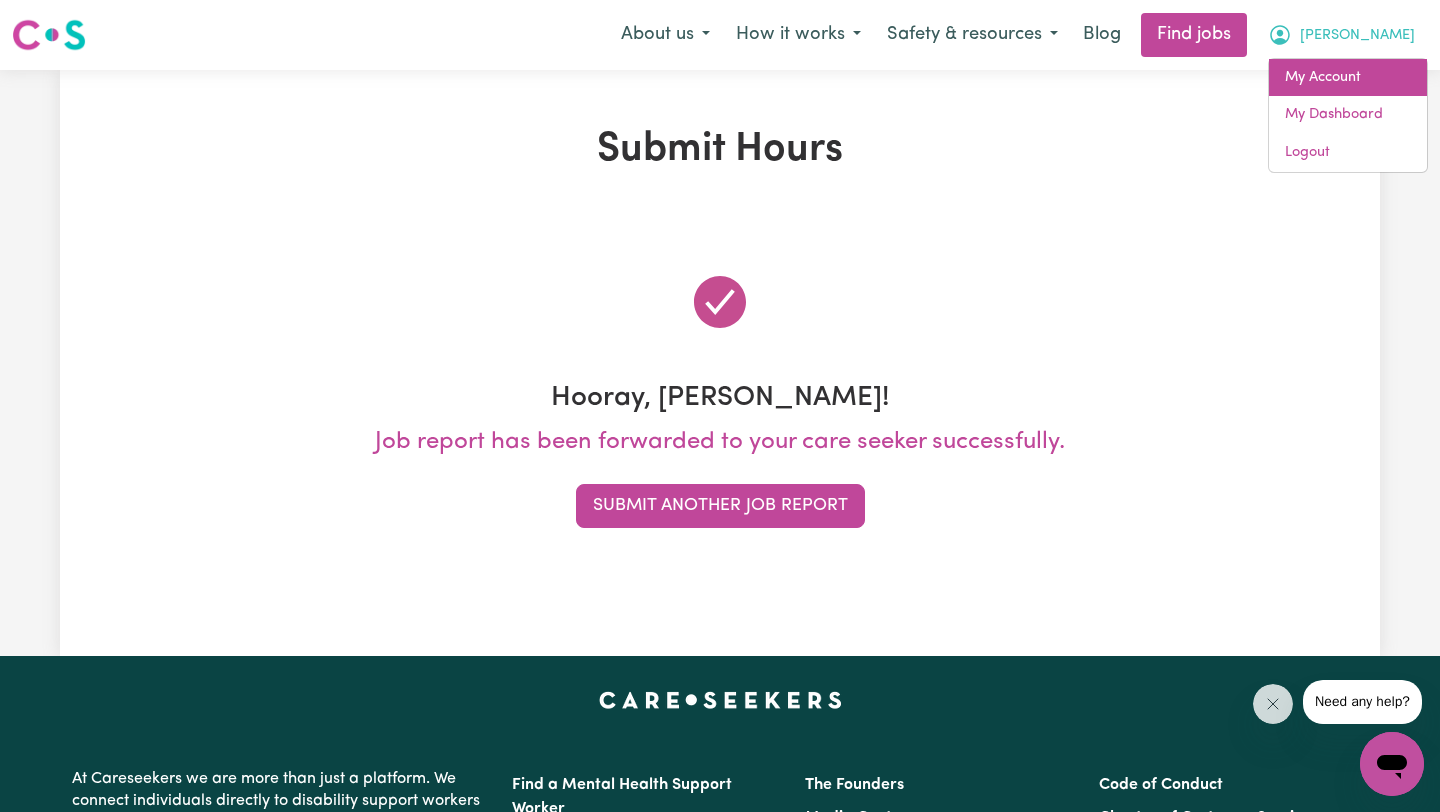 click on "My Account" at bounding box center (1348, 78) 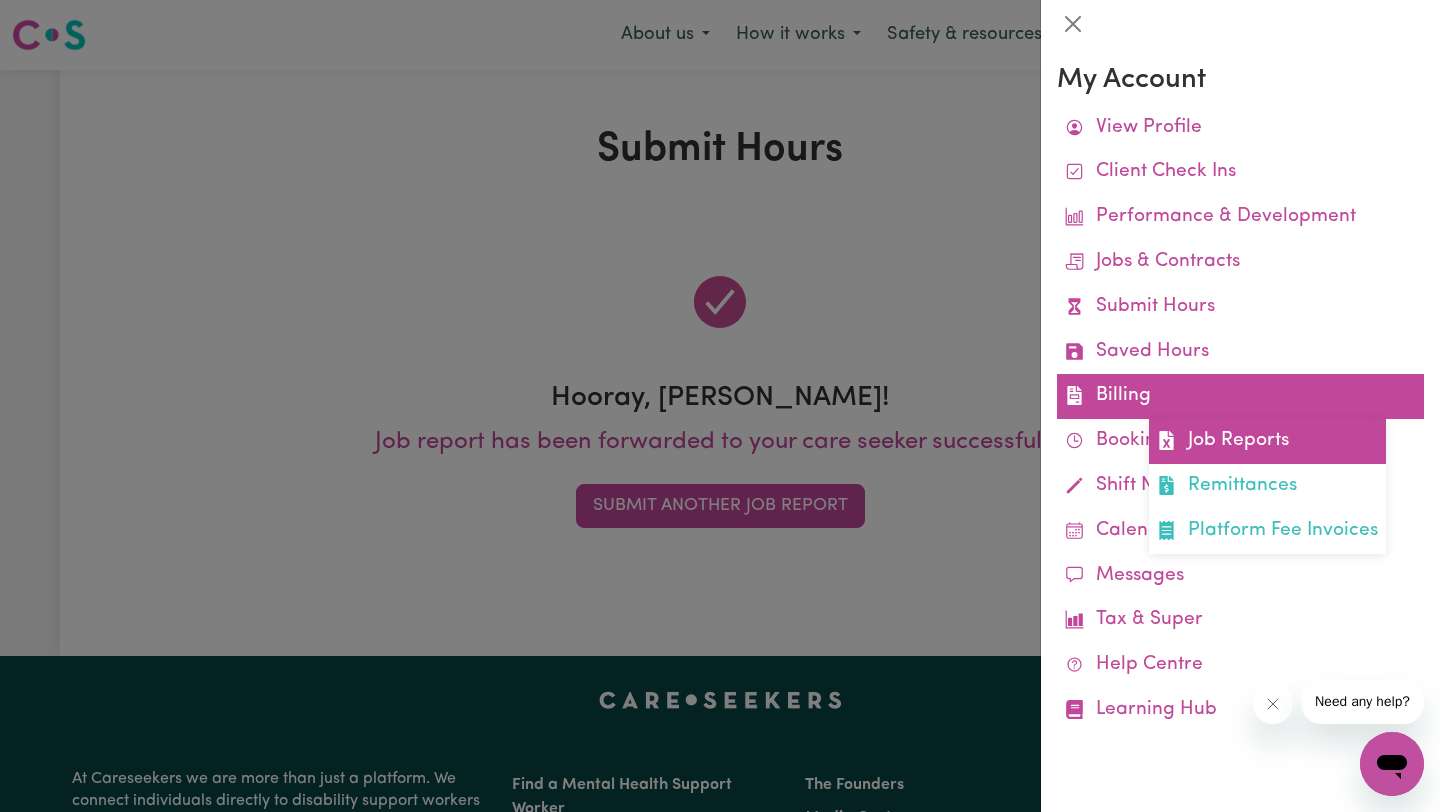click on "Job Reports" at bounding box center [1267, 441] 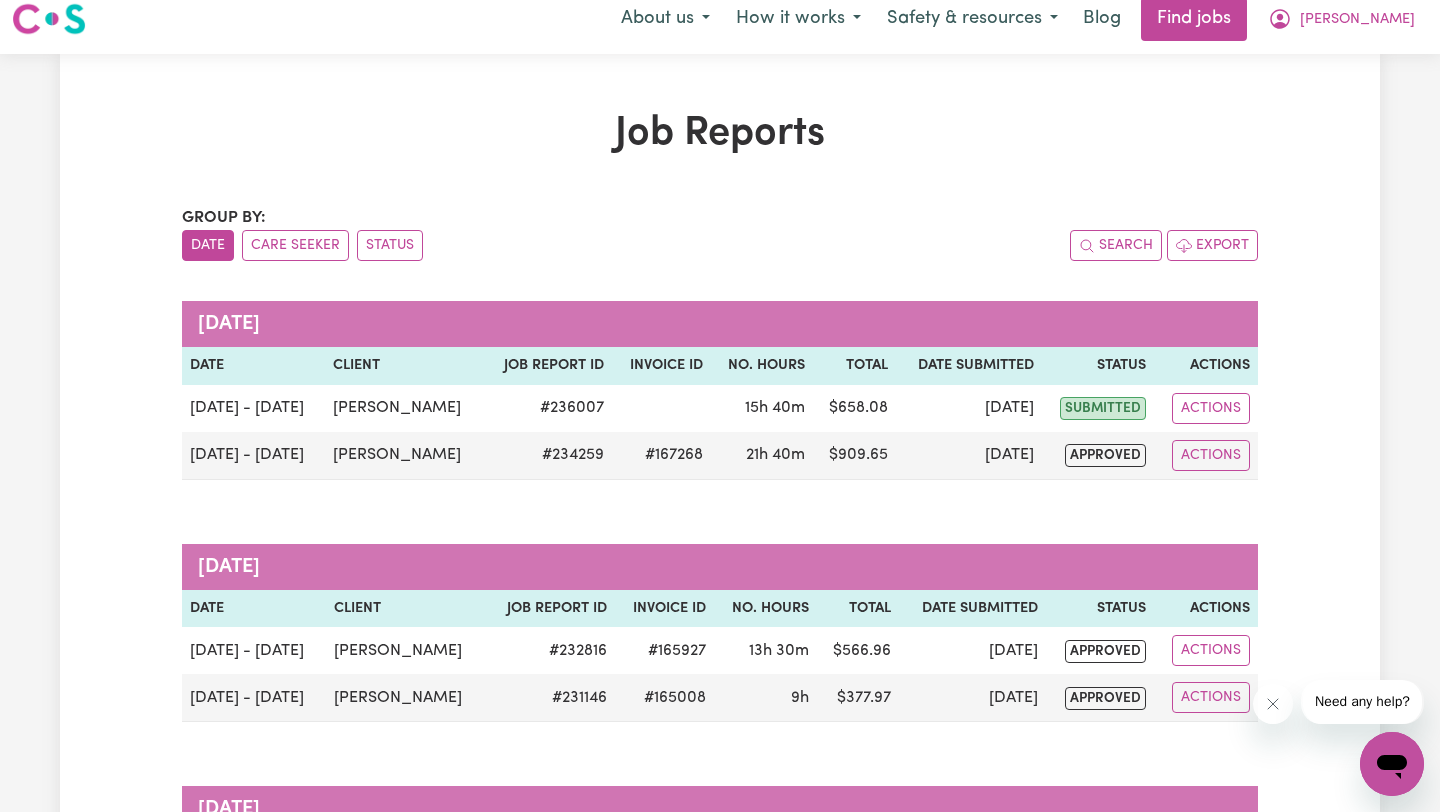 scroll, scrollTop: 19, scrollLeft: 0, axis: vertical 